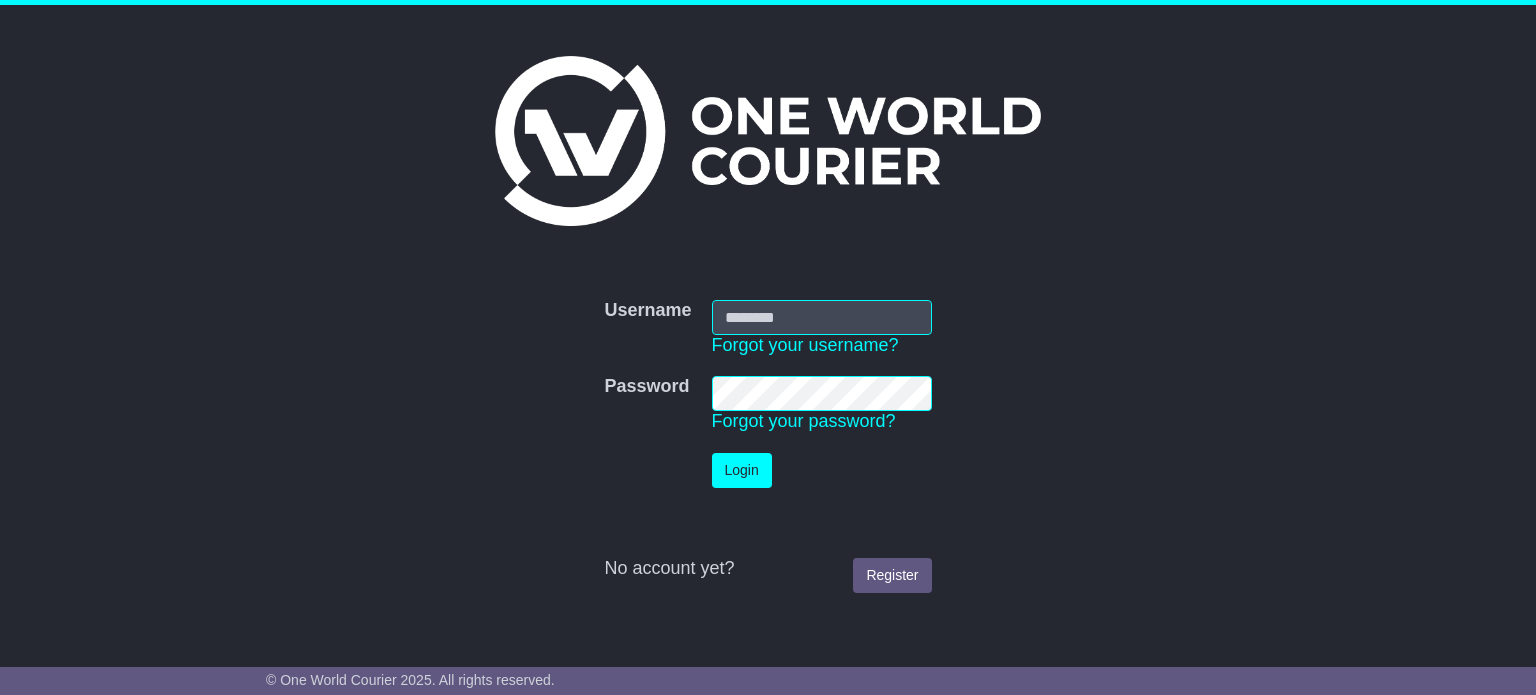 scroll, scrollTop: 0, scrollLeft: 0, axis: both 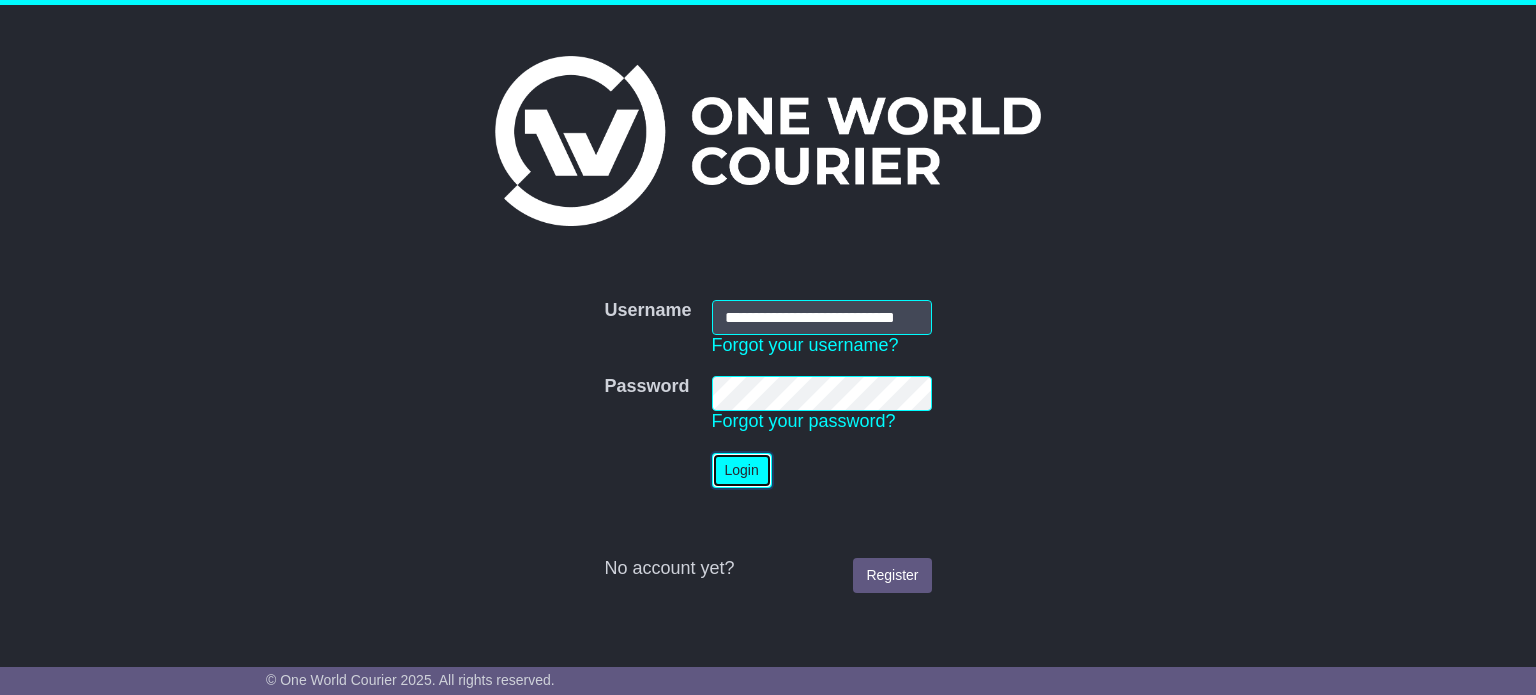 click on "Login" at bounding box center [742, 470] 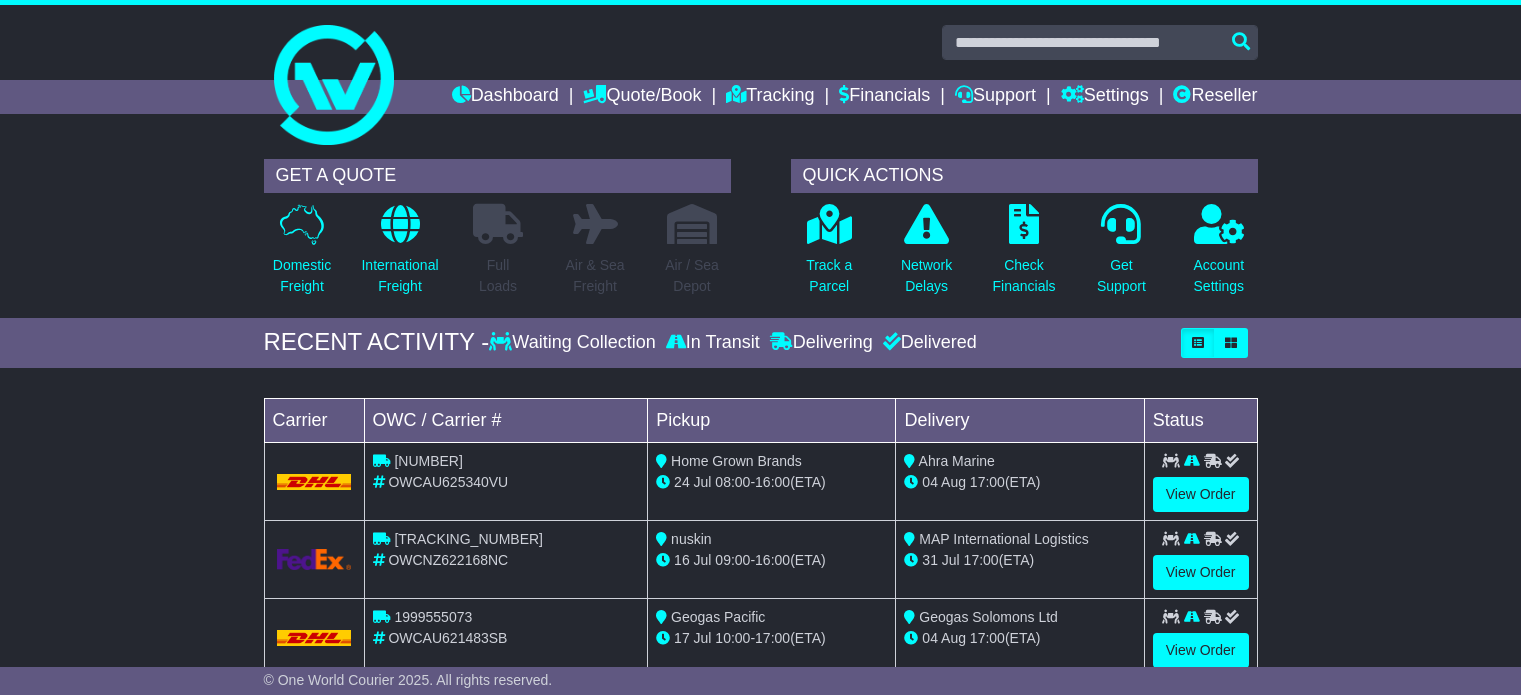 scroll, scrollTop: 0, scrollLeft: 0, axis: both 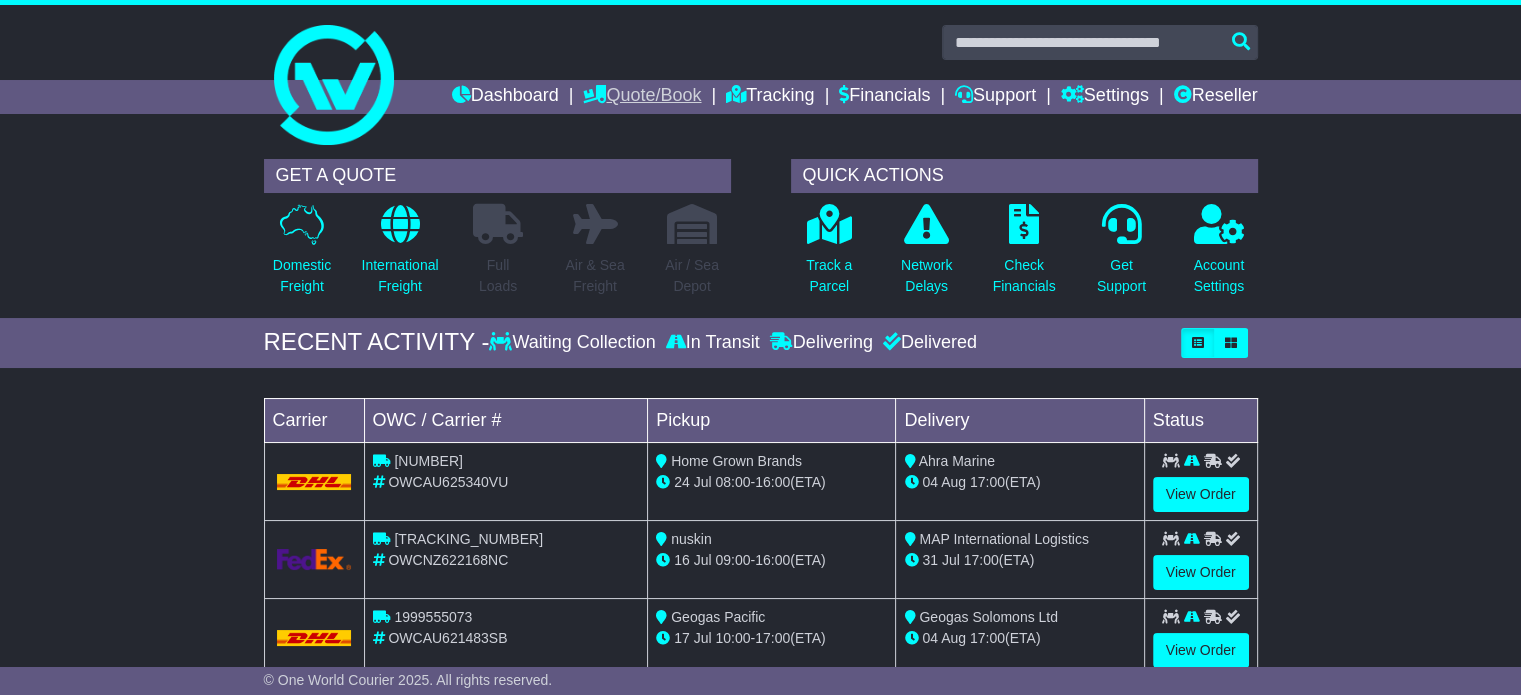 click on "Quote/Book" at bounding box center [642, 97] 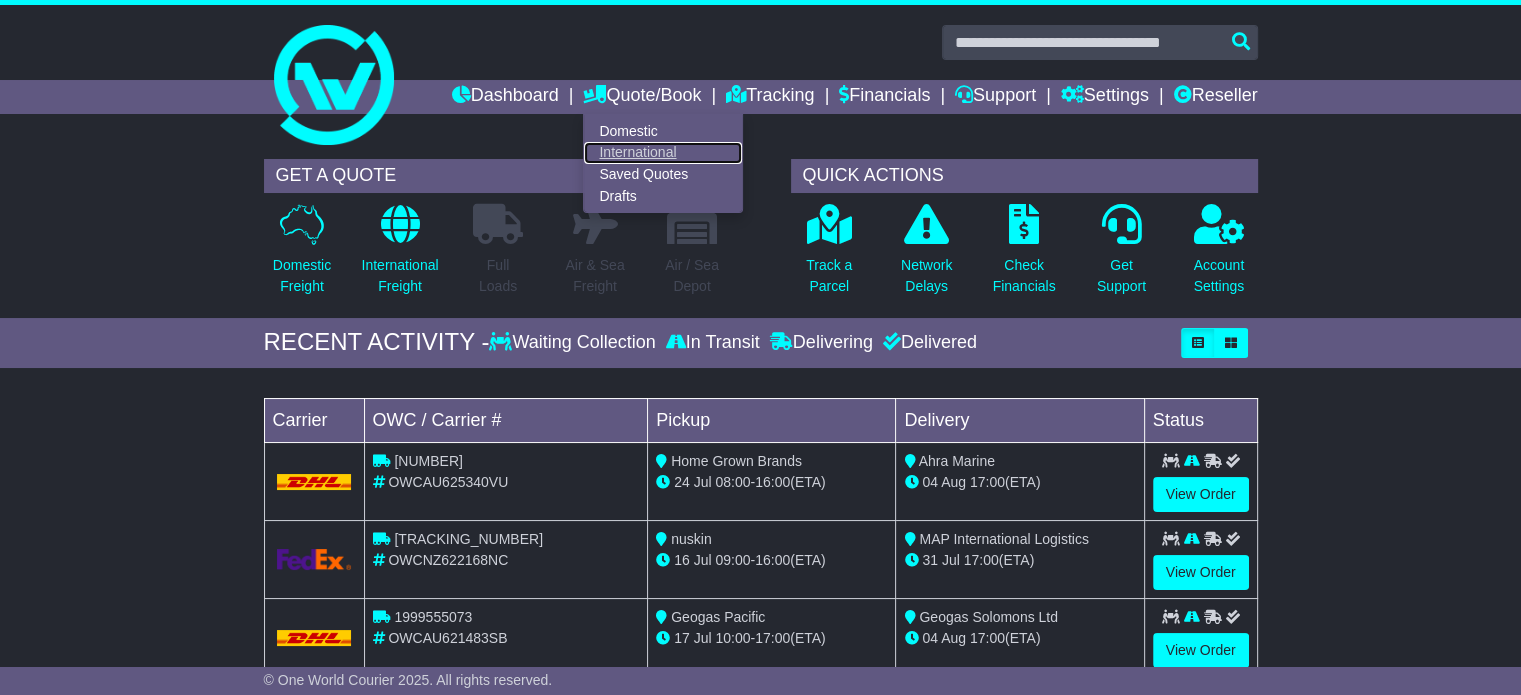 click on "International" at bounding box center (663, 153) 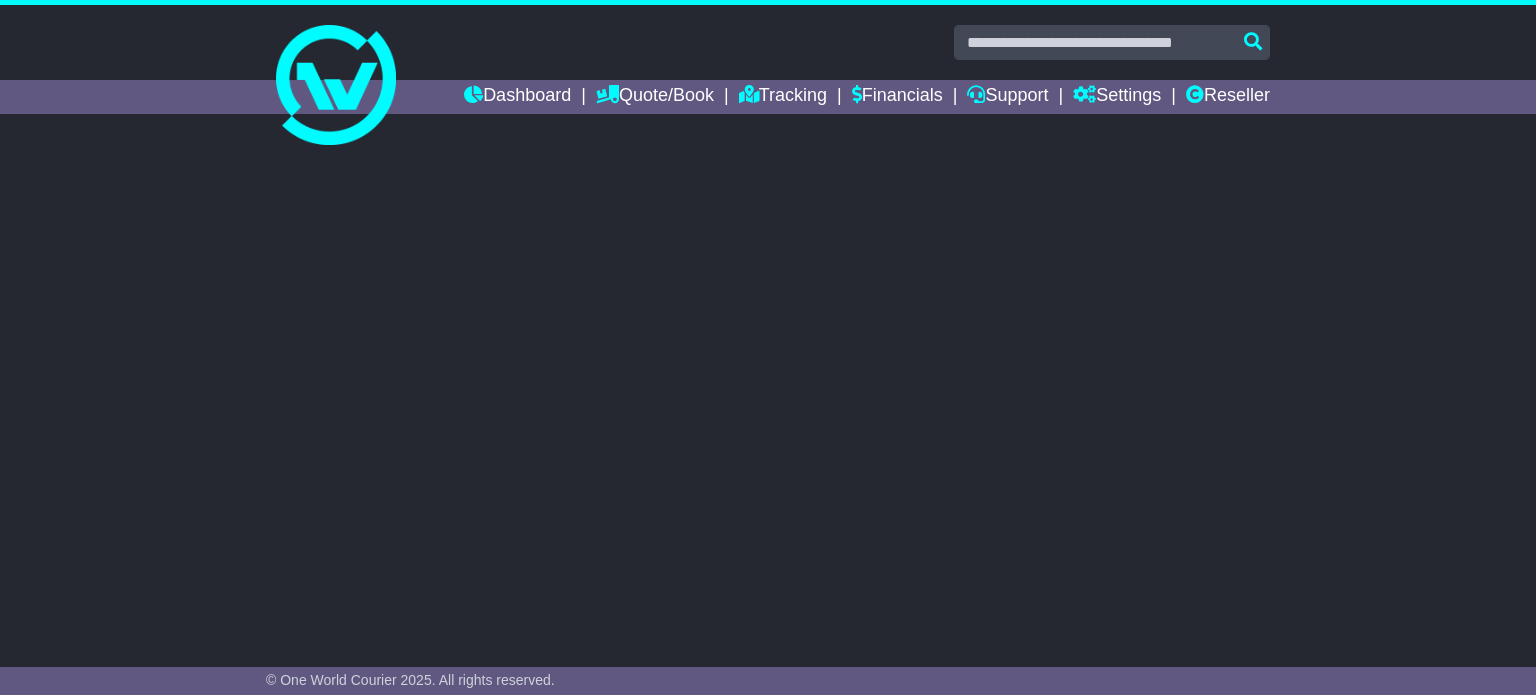 scroll, scrollTop: 0, scrollLeft: 0, axis: both 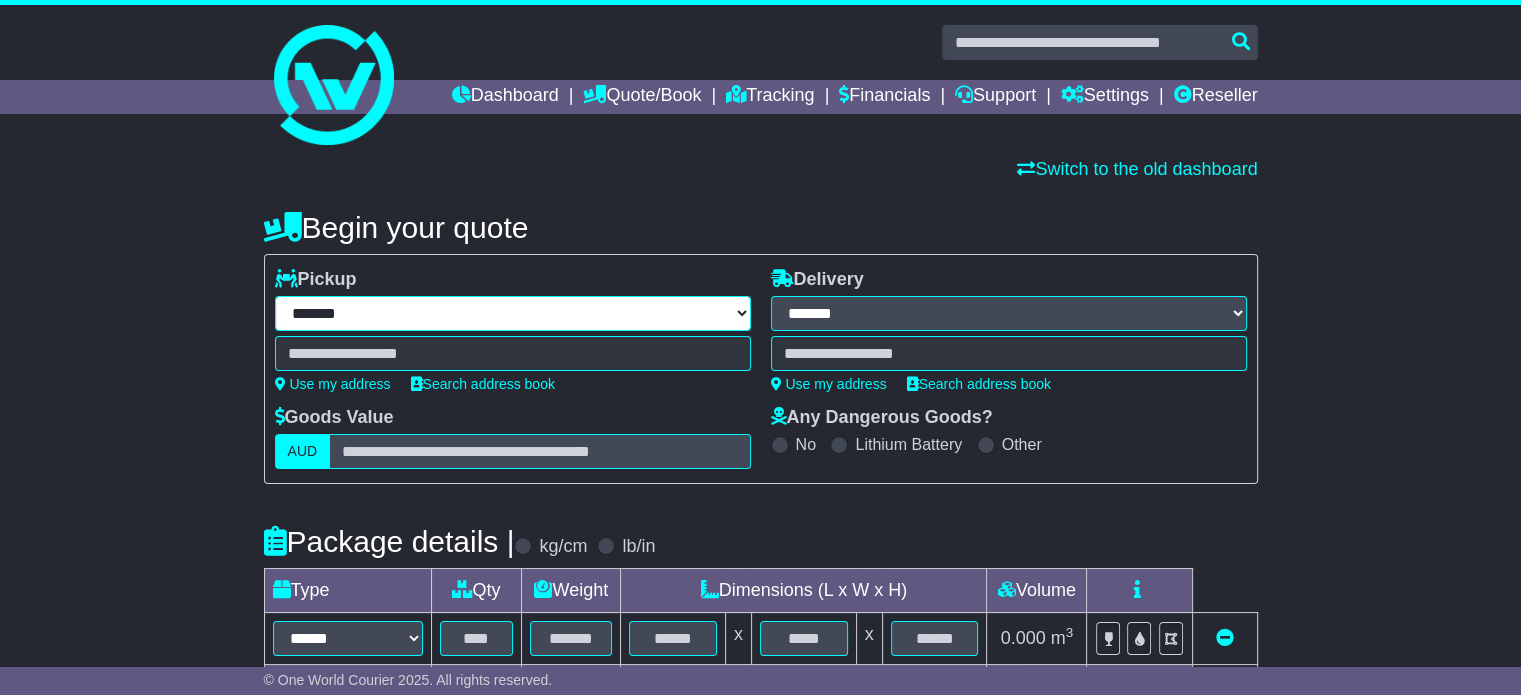 click on "**********" at bounding box center [513, 313] 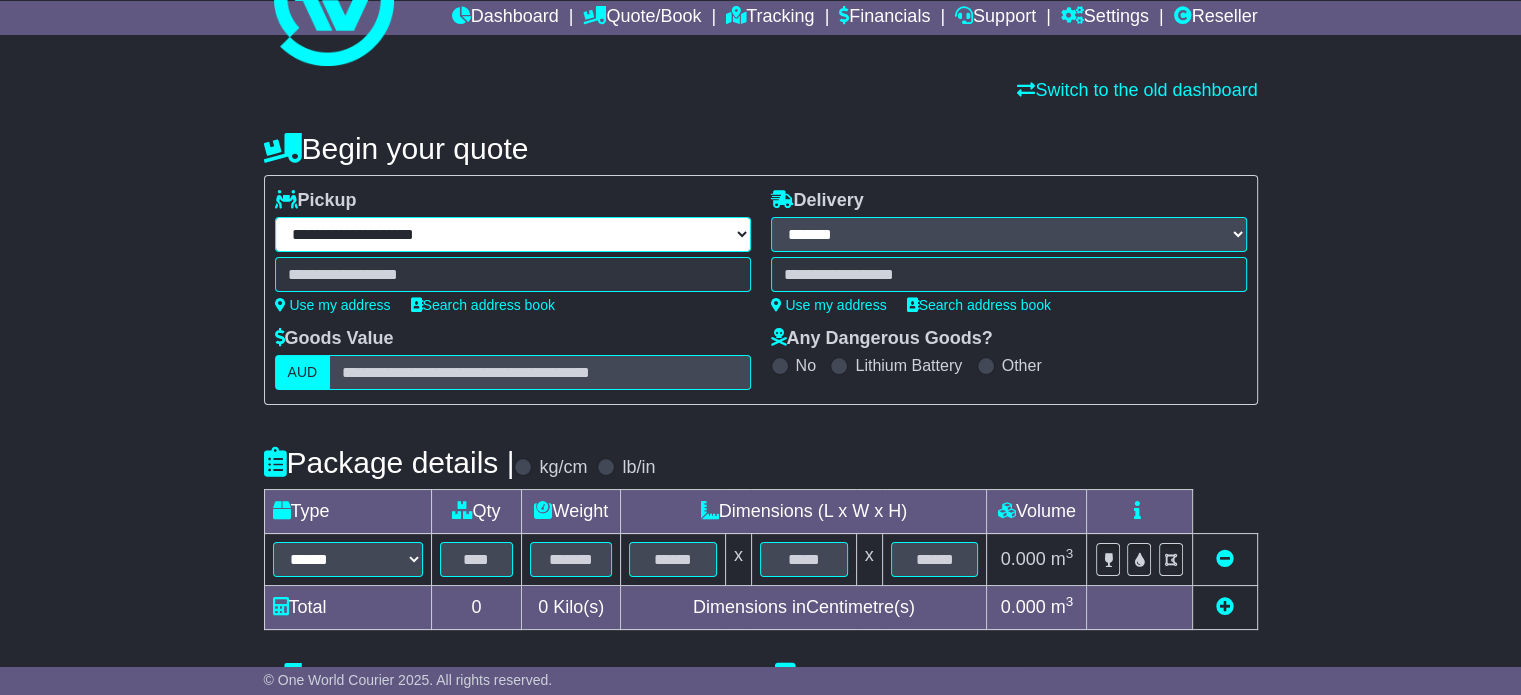scroll, scrollTop: 83, scrollLeft: 0, axis: vertical 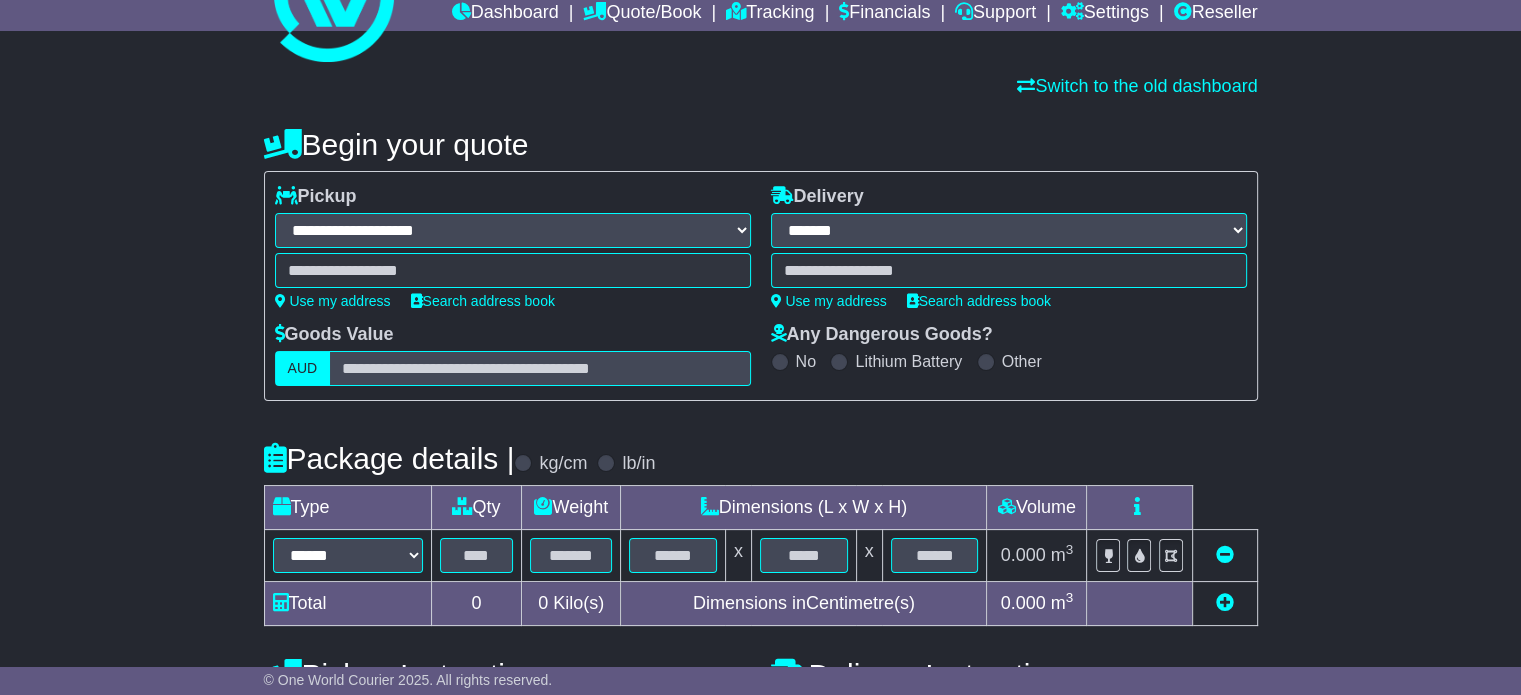 click on "**********" at bounding box center (513, 230) 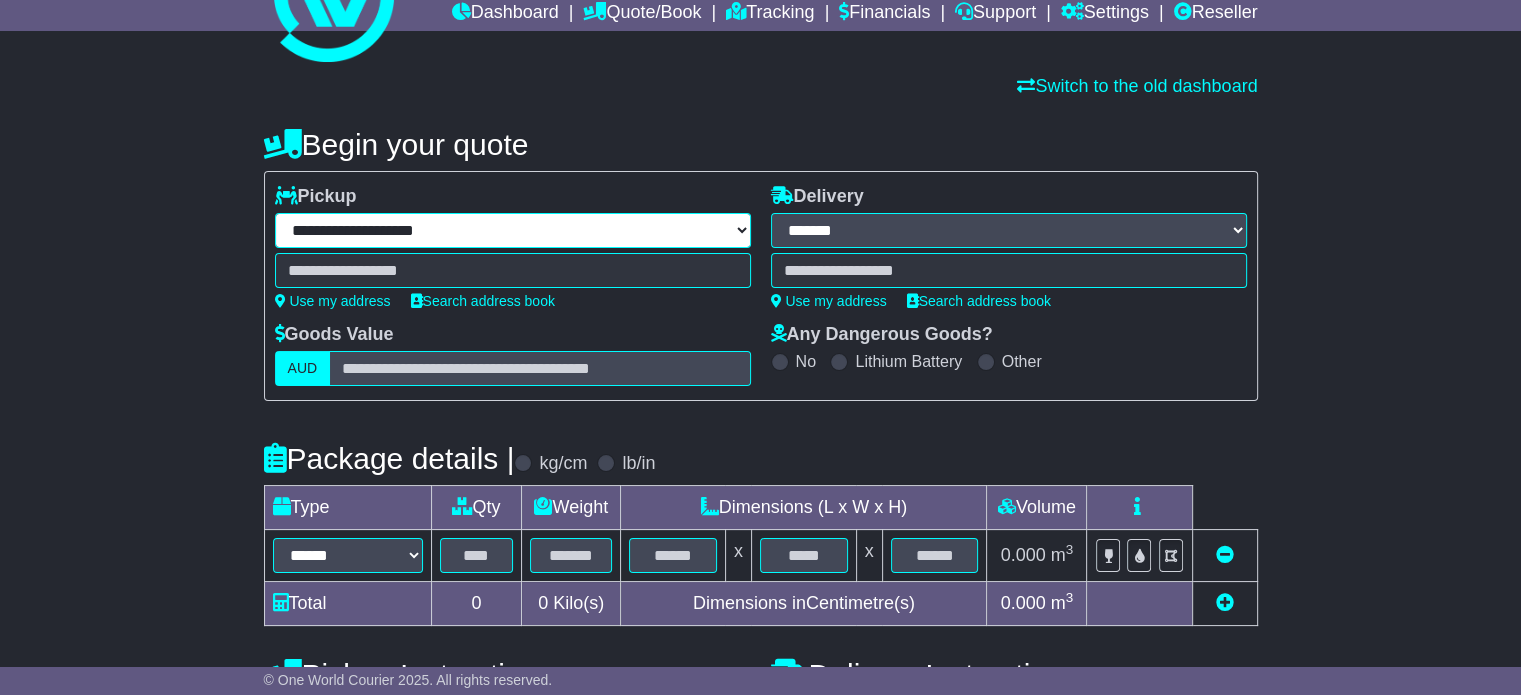 click on "**********" at bounding box center (513, 230) 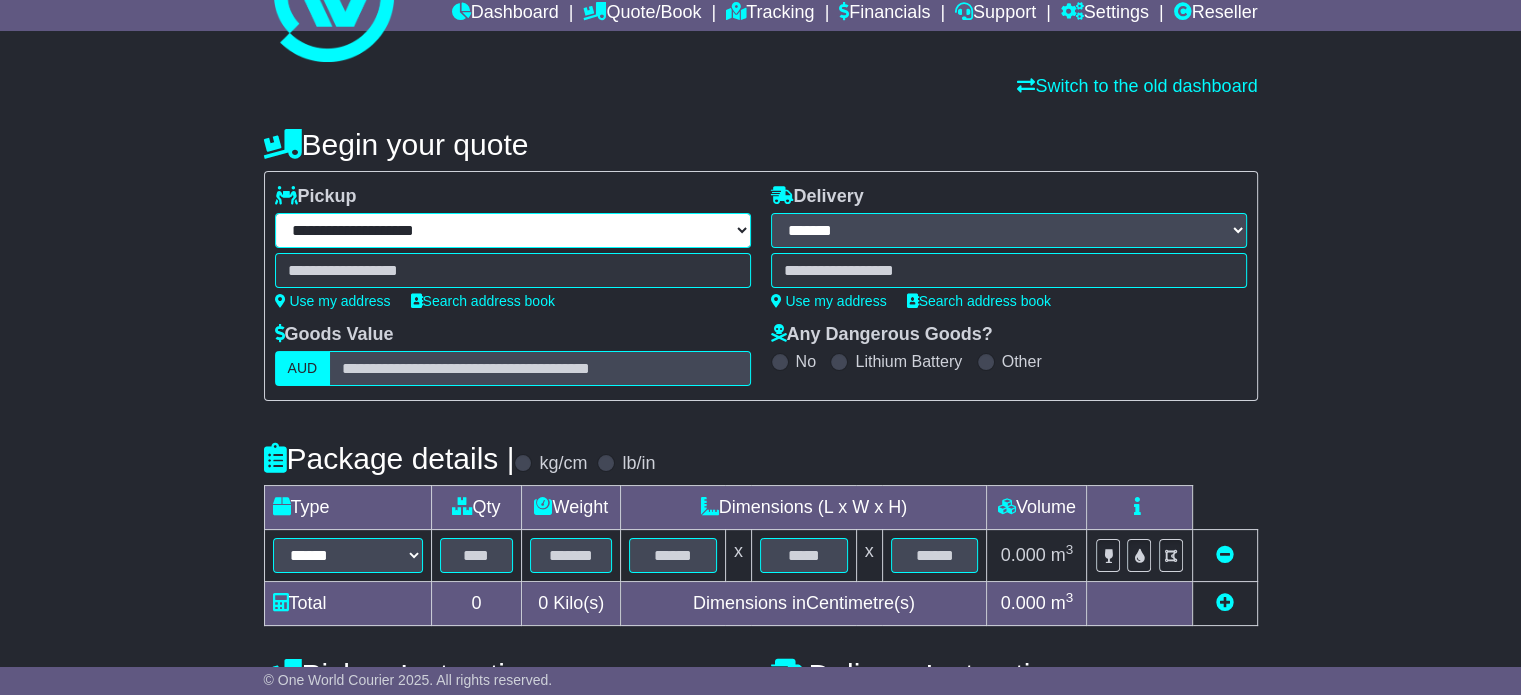 select on "***" 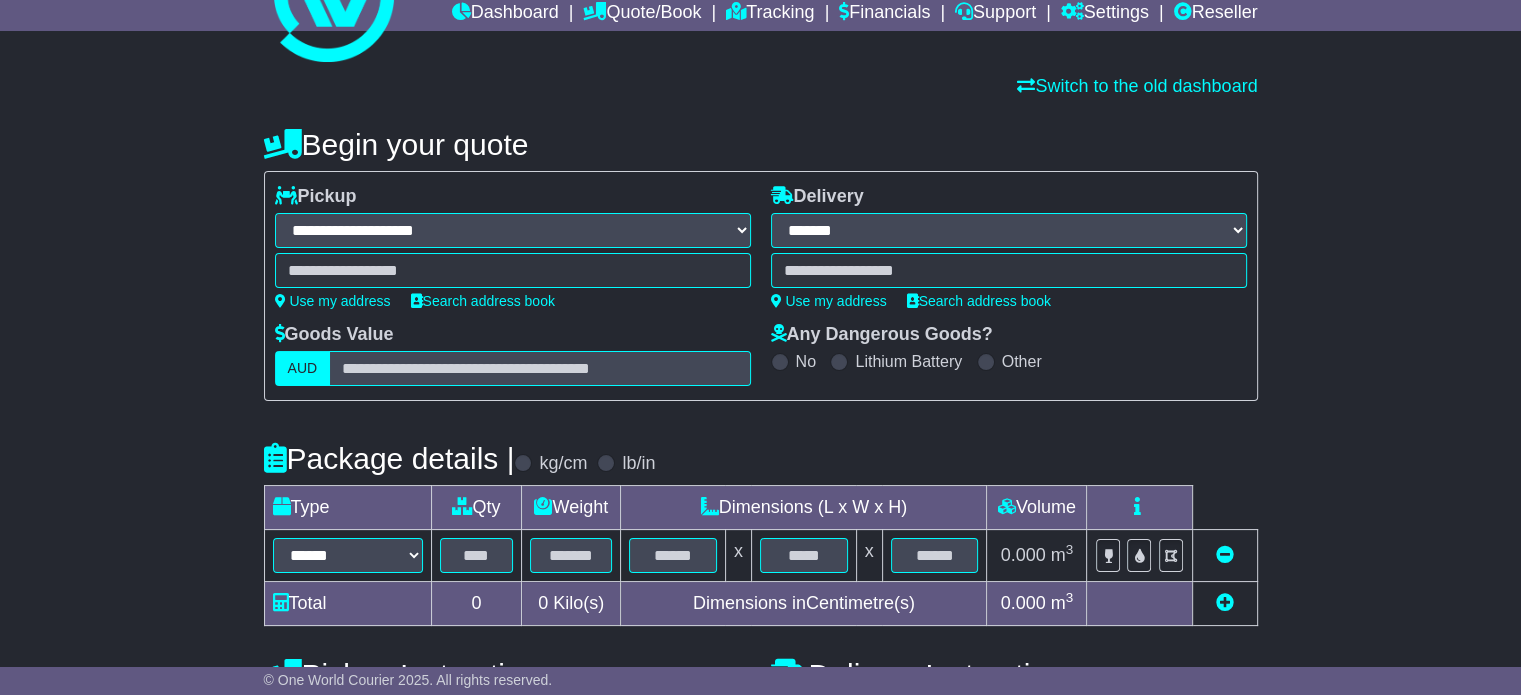 click on "**********" at bounding box center [513, 230] 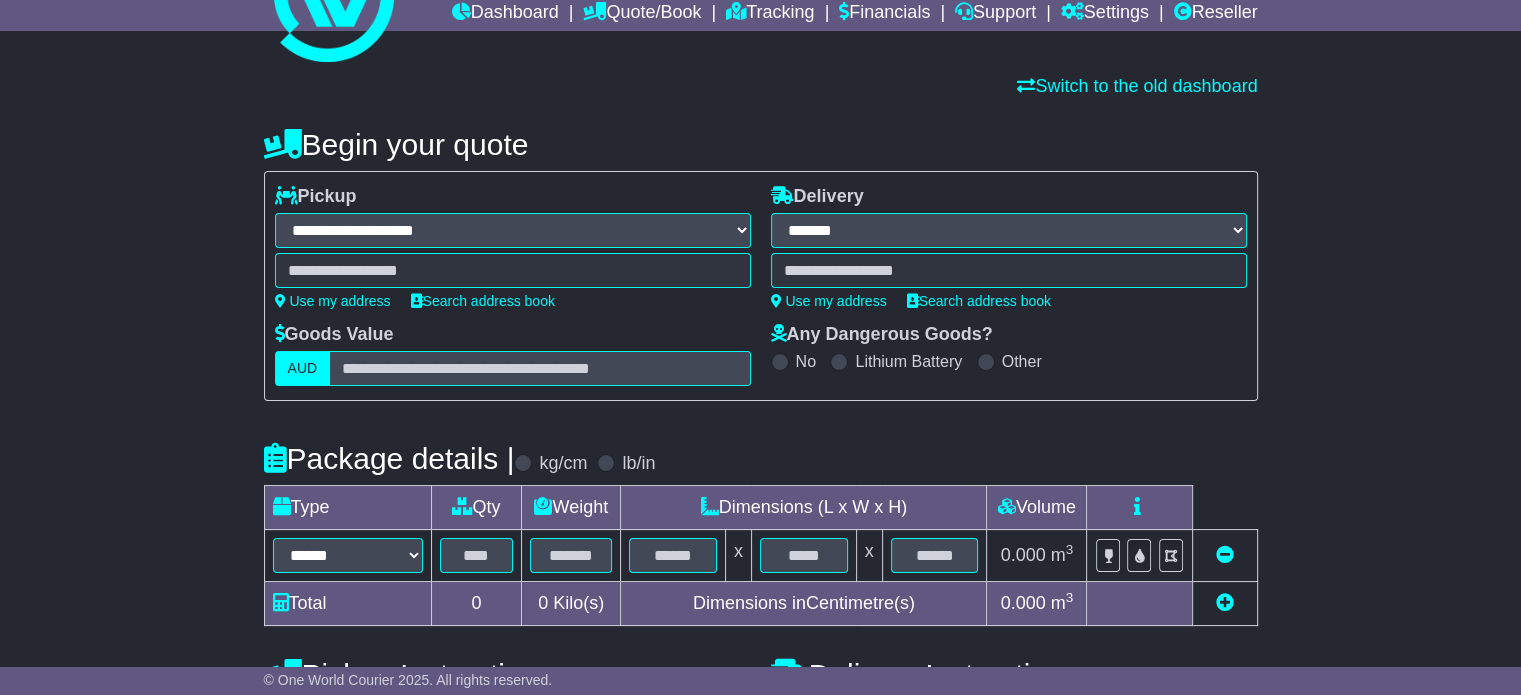 click at bounding box center (513, 270) 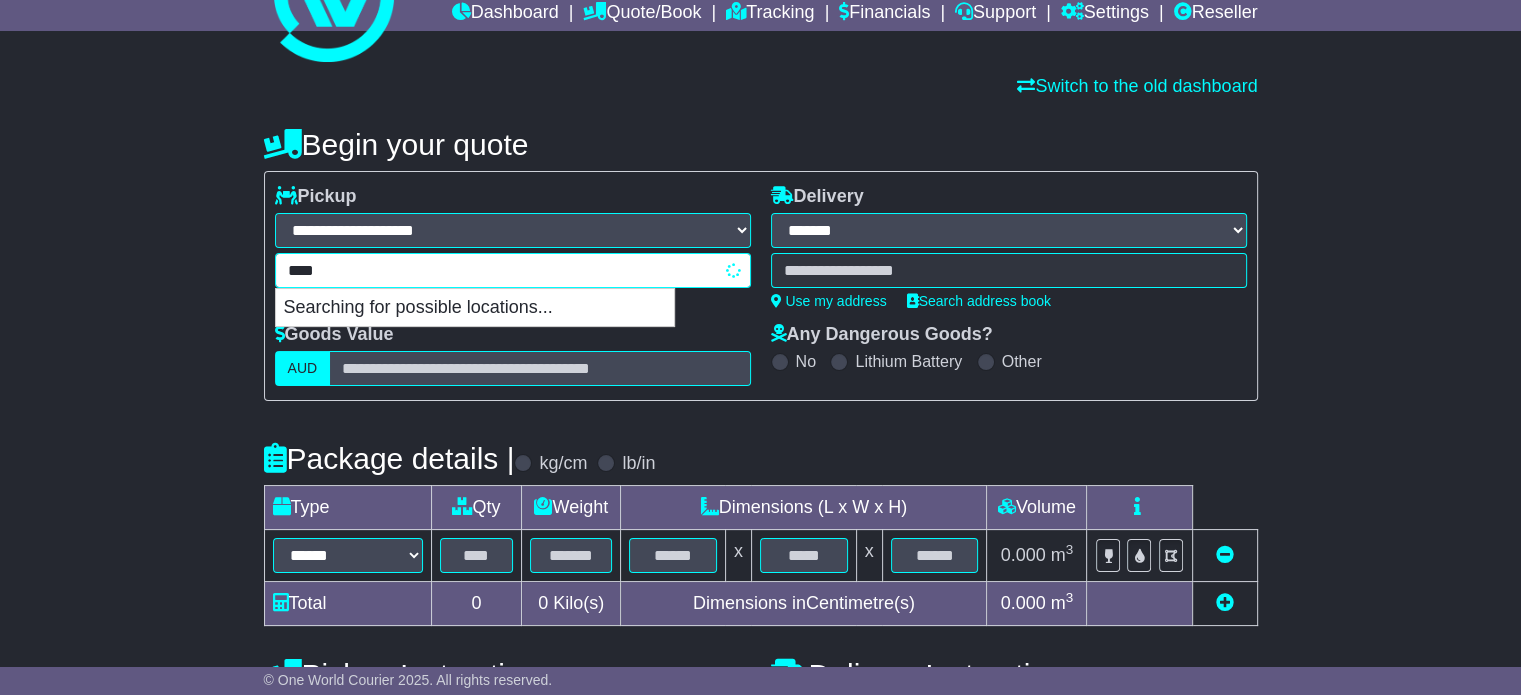 type on "*****" 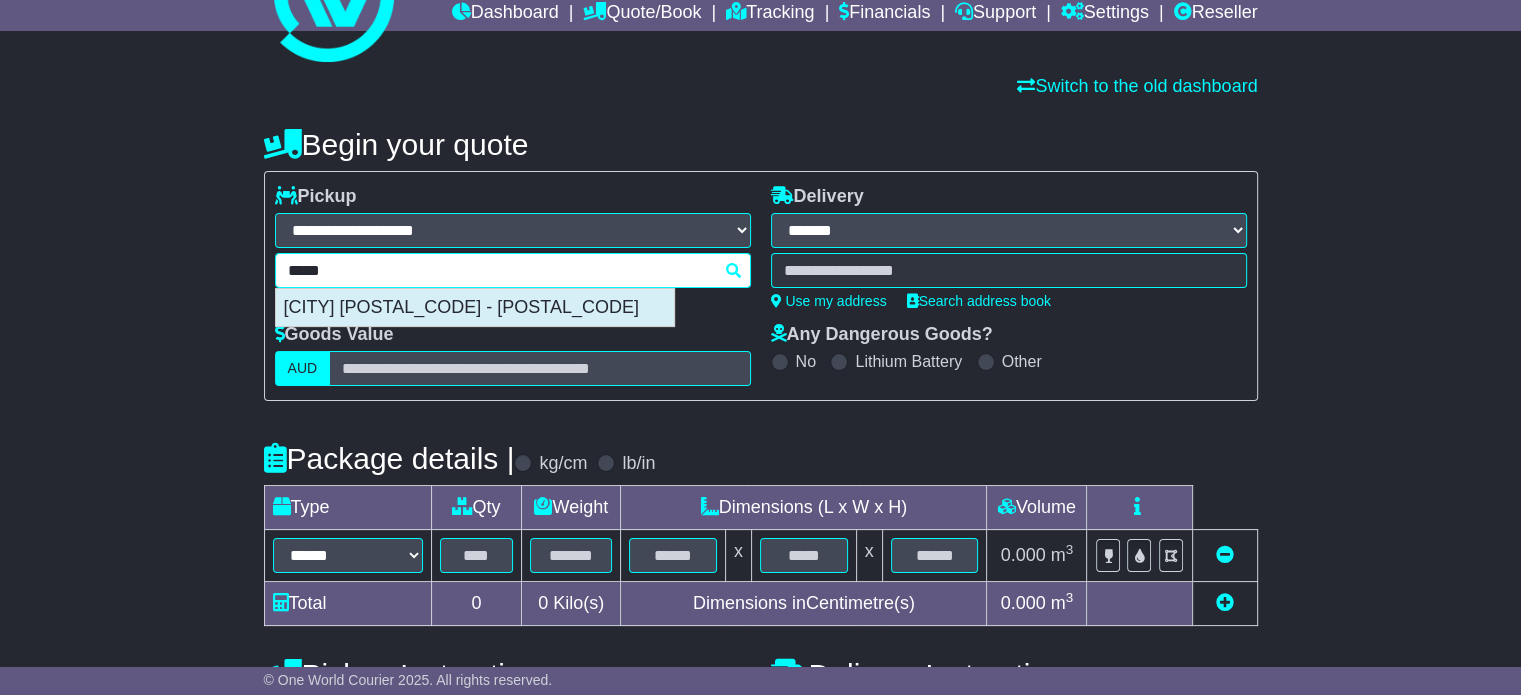 click on "SAN FRANCISCO 94107 - 94111" at bounding box center [475, 308] 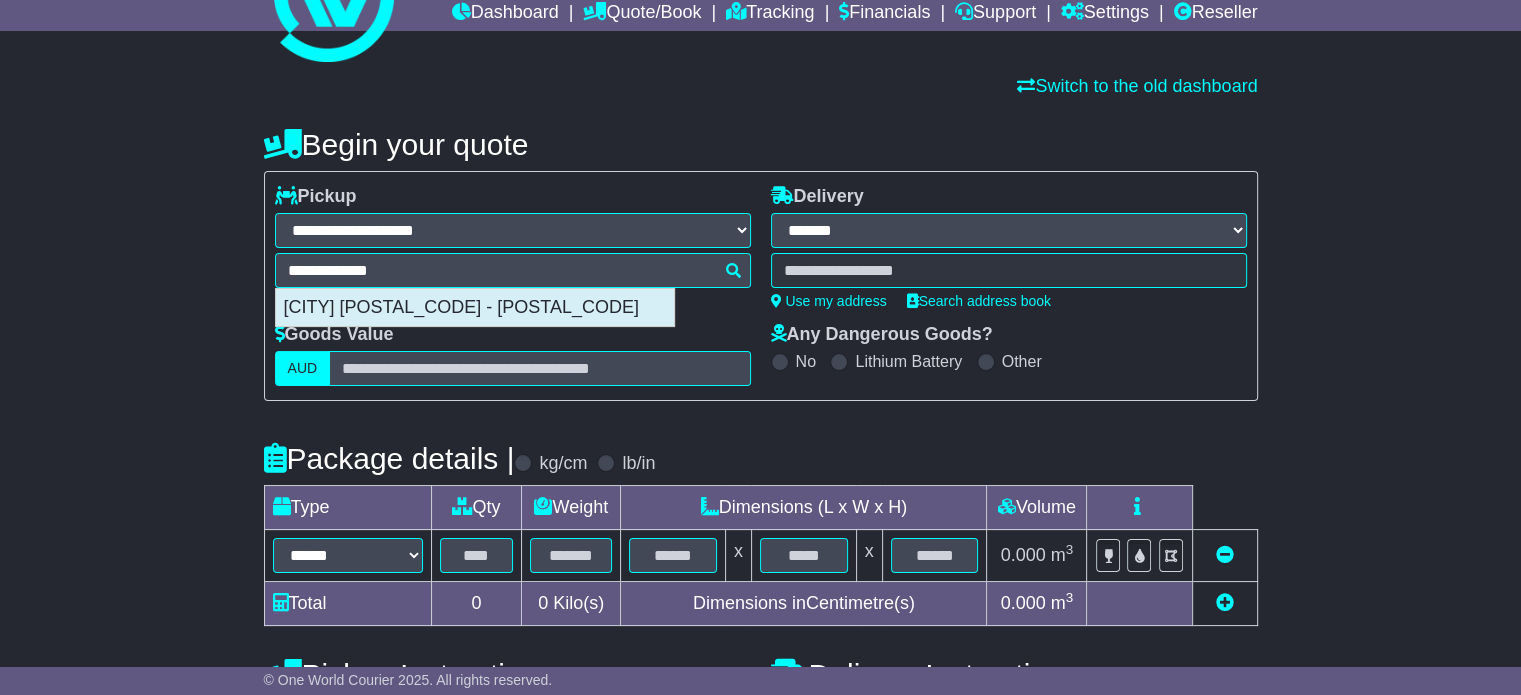 type on "**********" 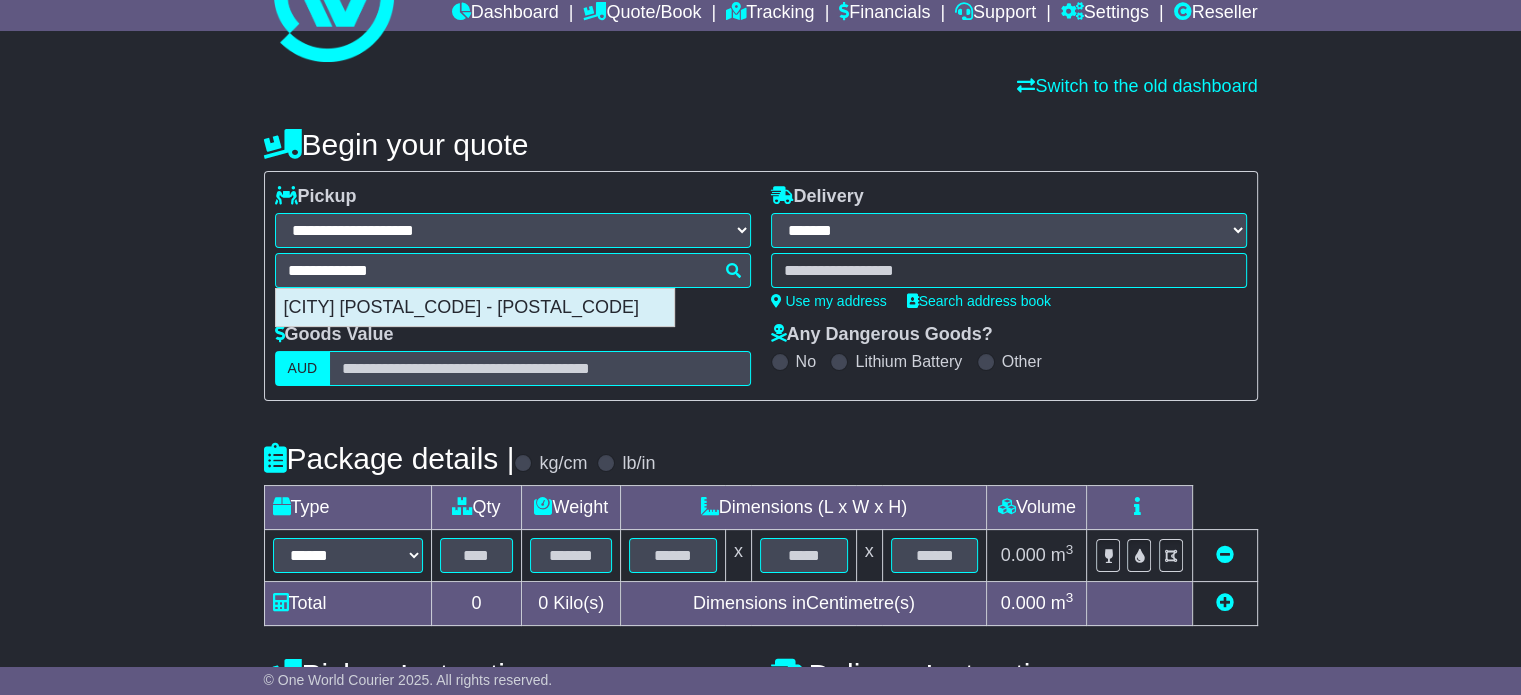 select on "*****" 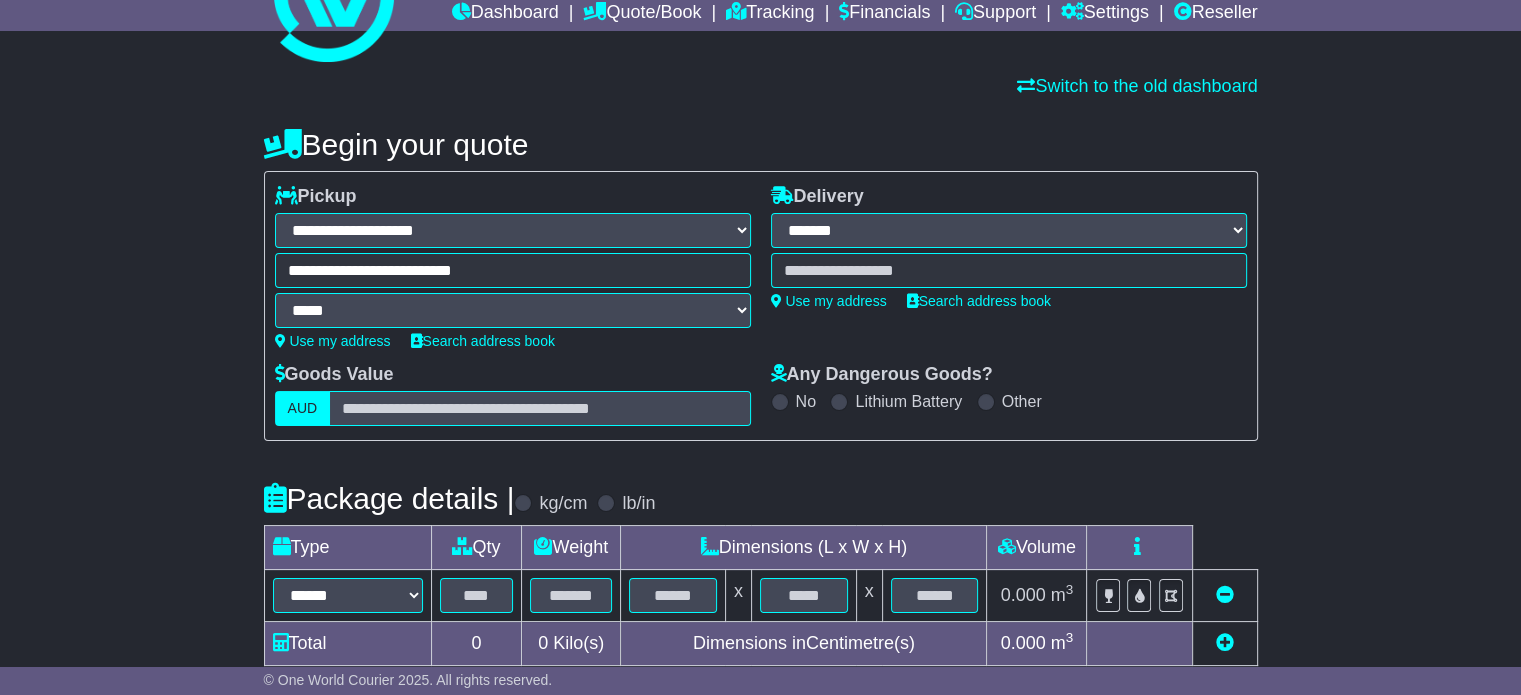 type on "**********" 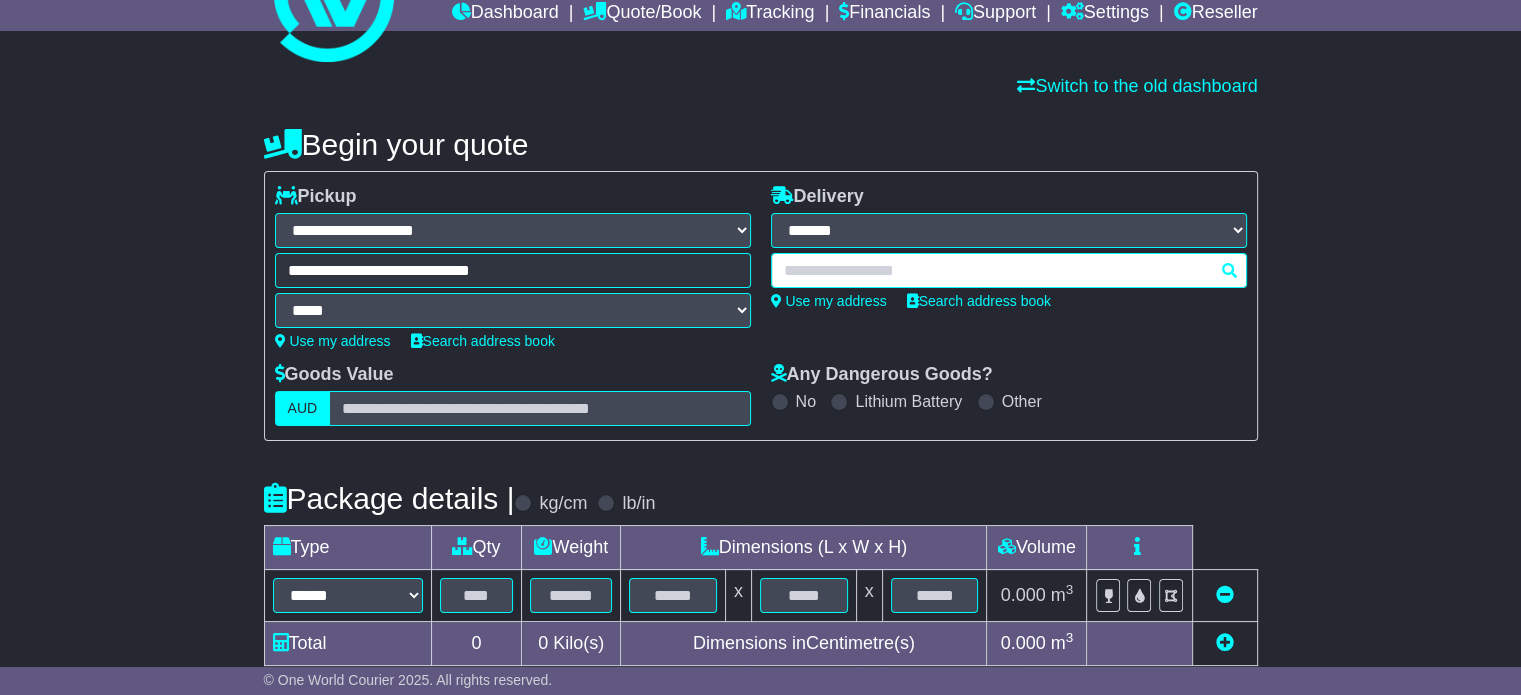 click at bounding box center [1009, 270] 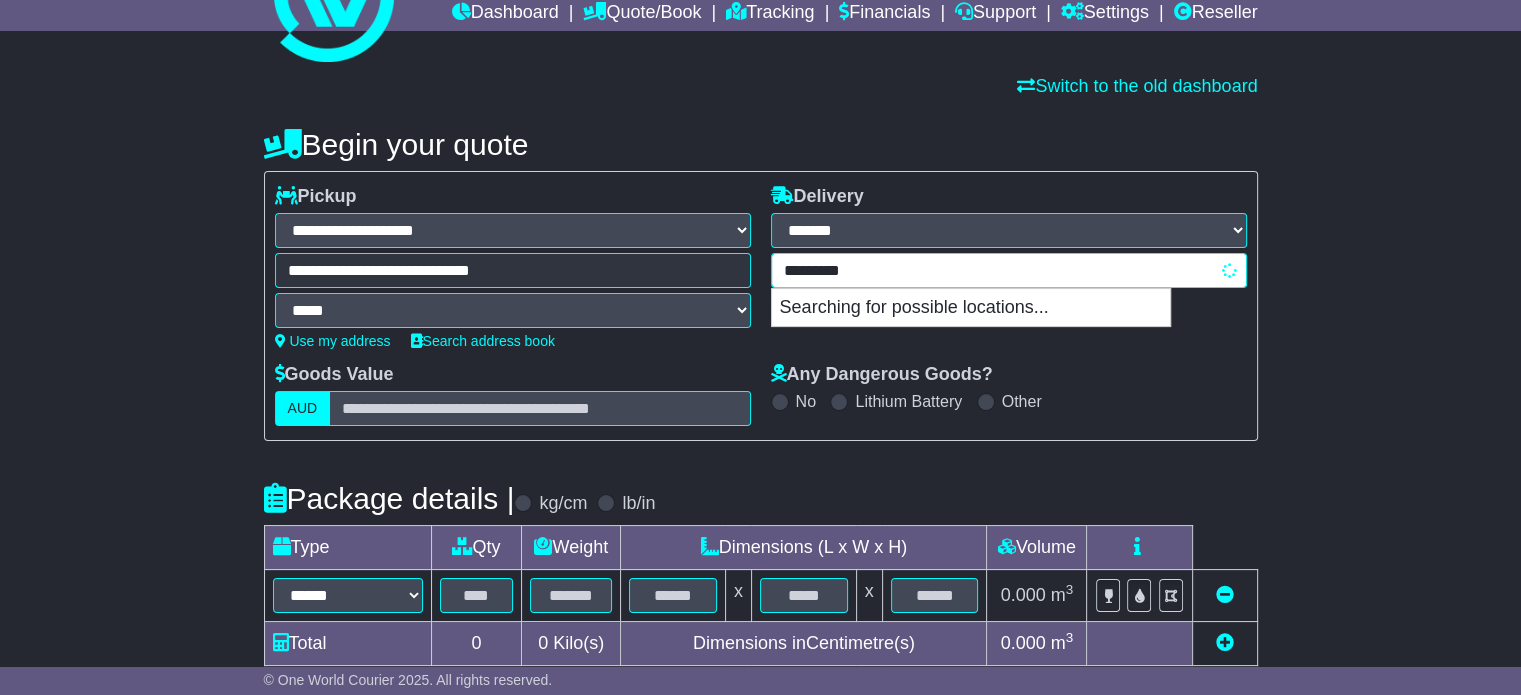 type on "**********" 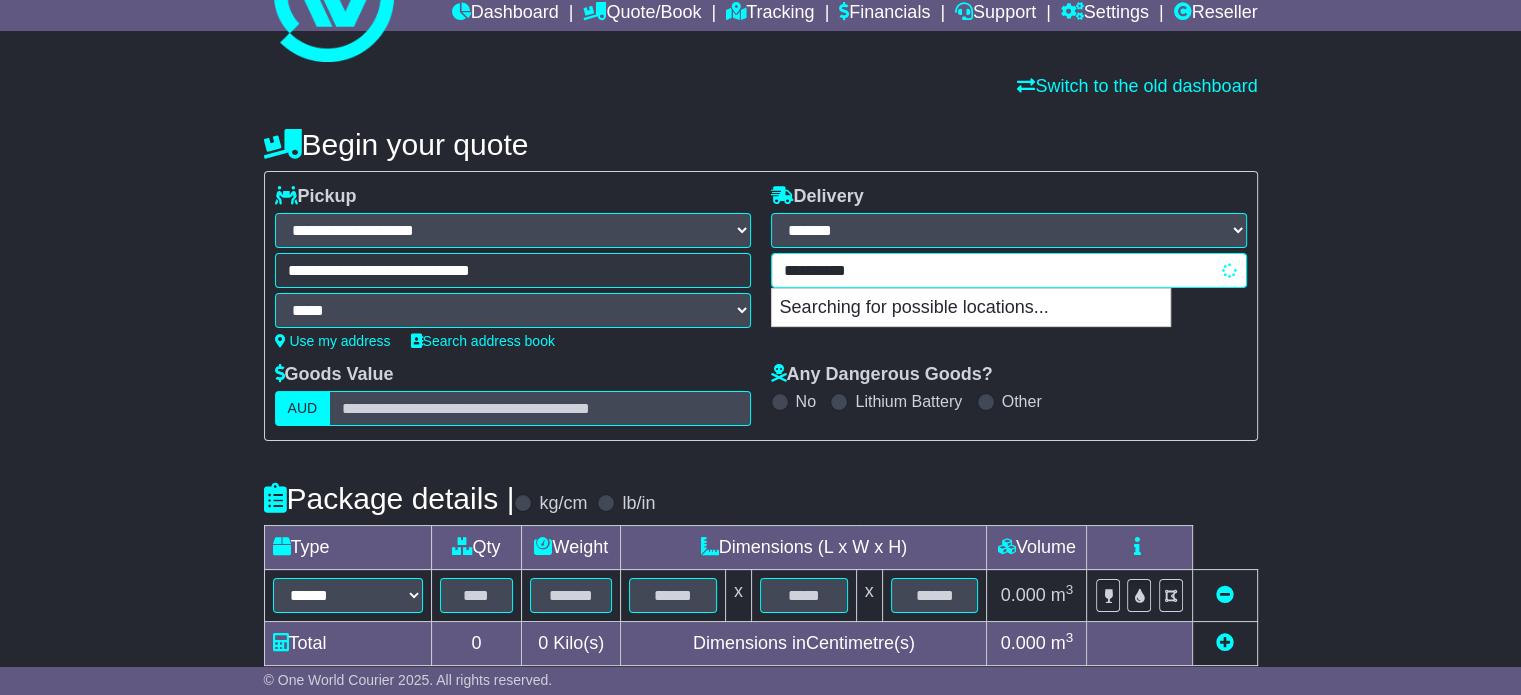 type on "**********" 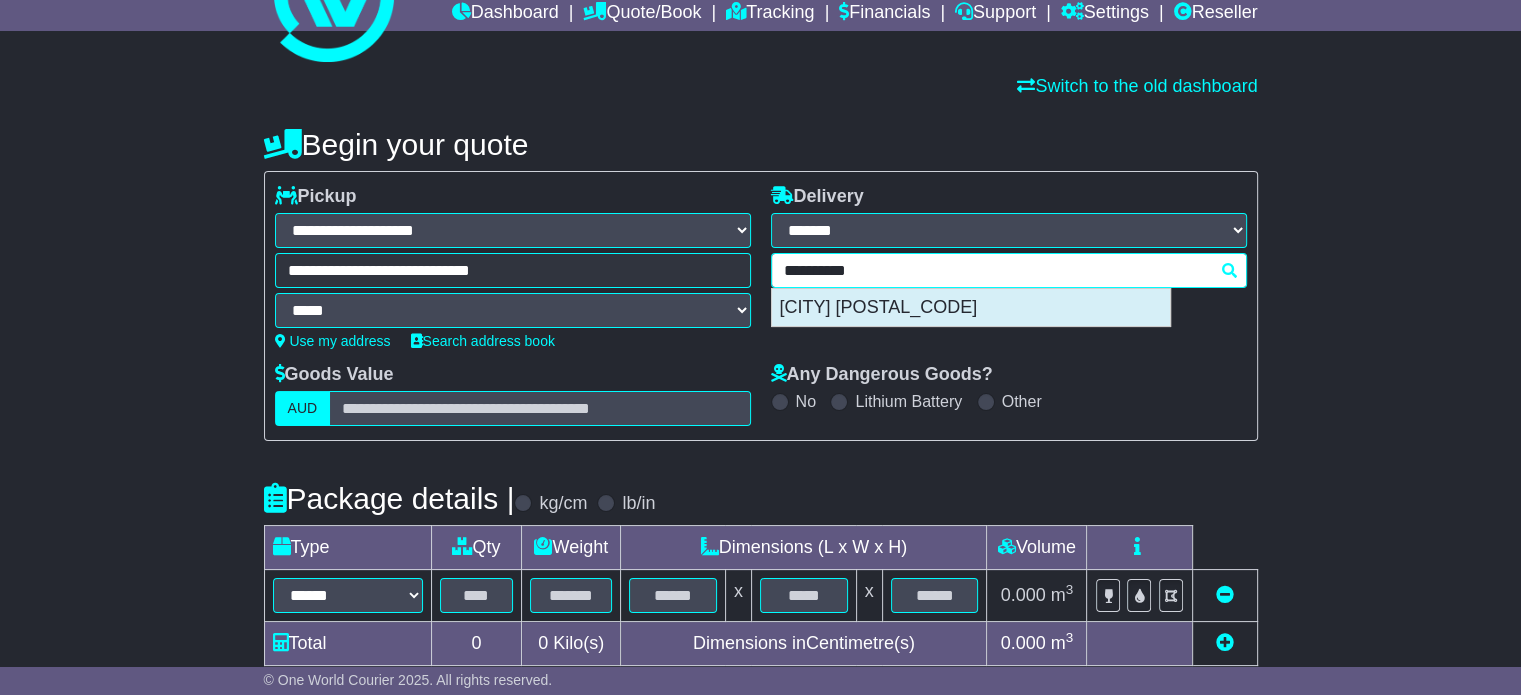 click on "SOUTH MELBOURNE 3205" at bounding box center [971, 308] 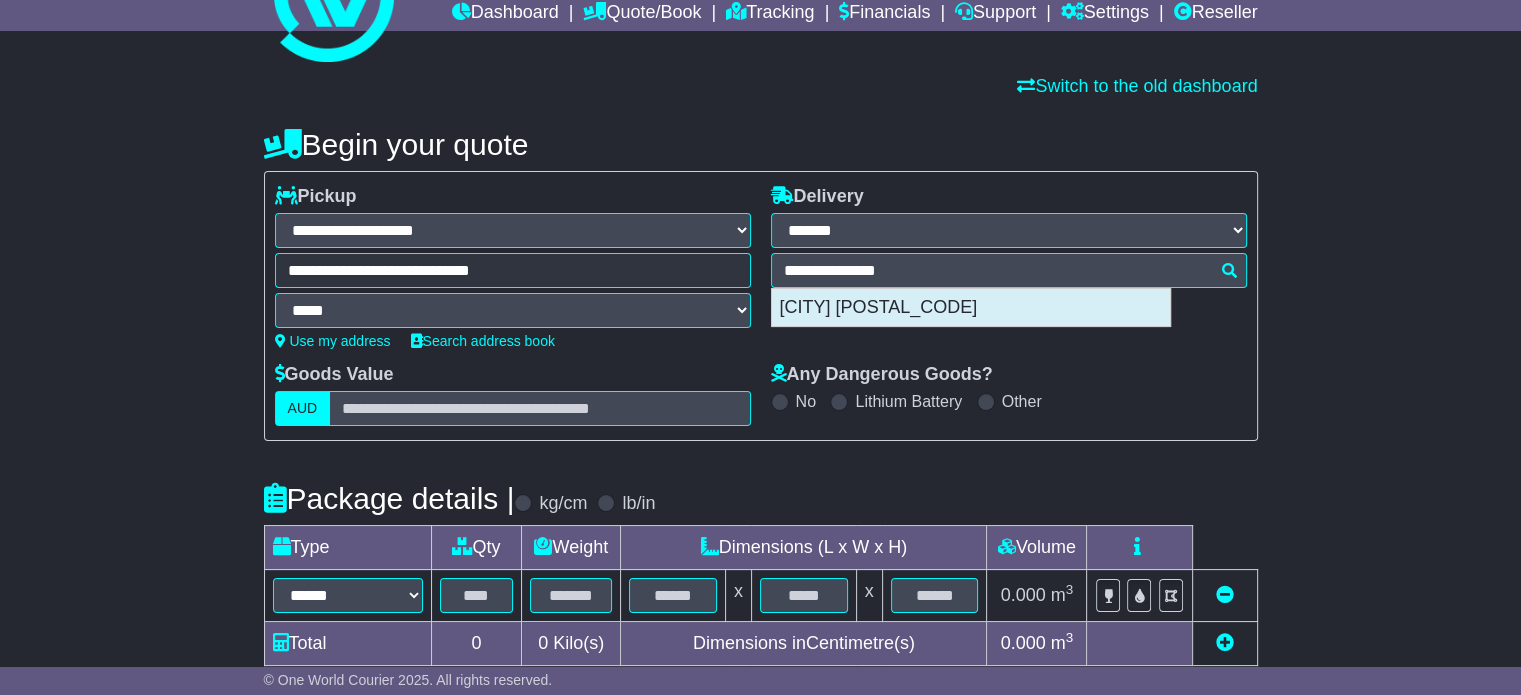 type on "**********" 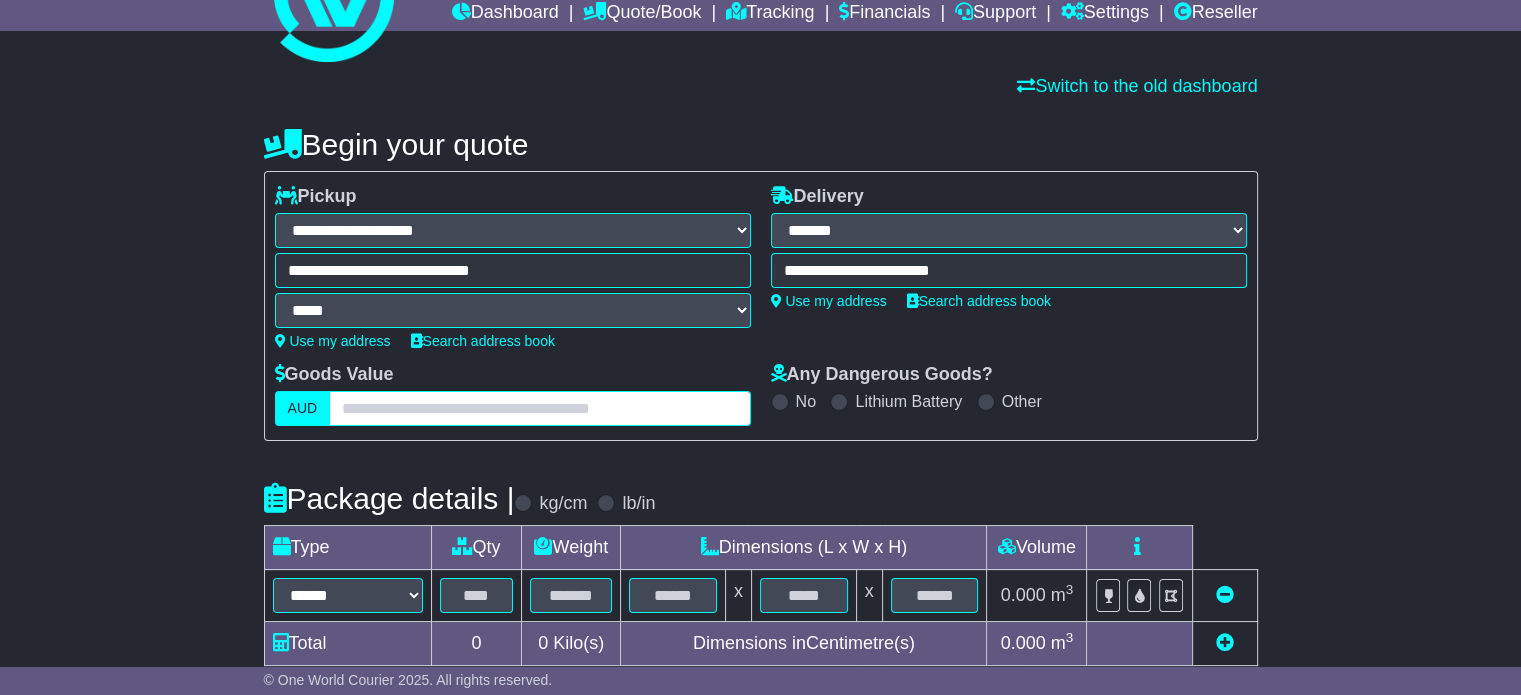 click at bounding box center [539, 408] 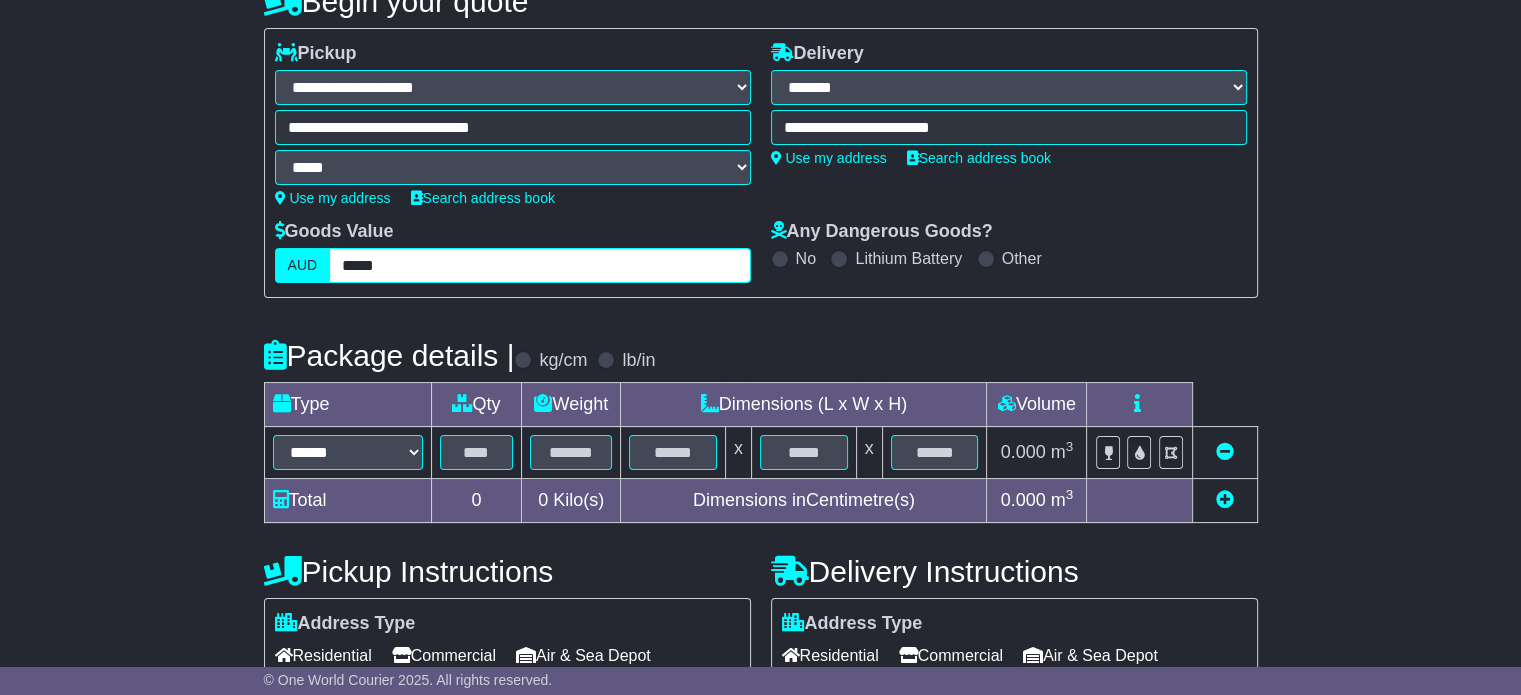 scroll, scrollTop: 227, scrollLeft: 0, axis: vertical 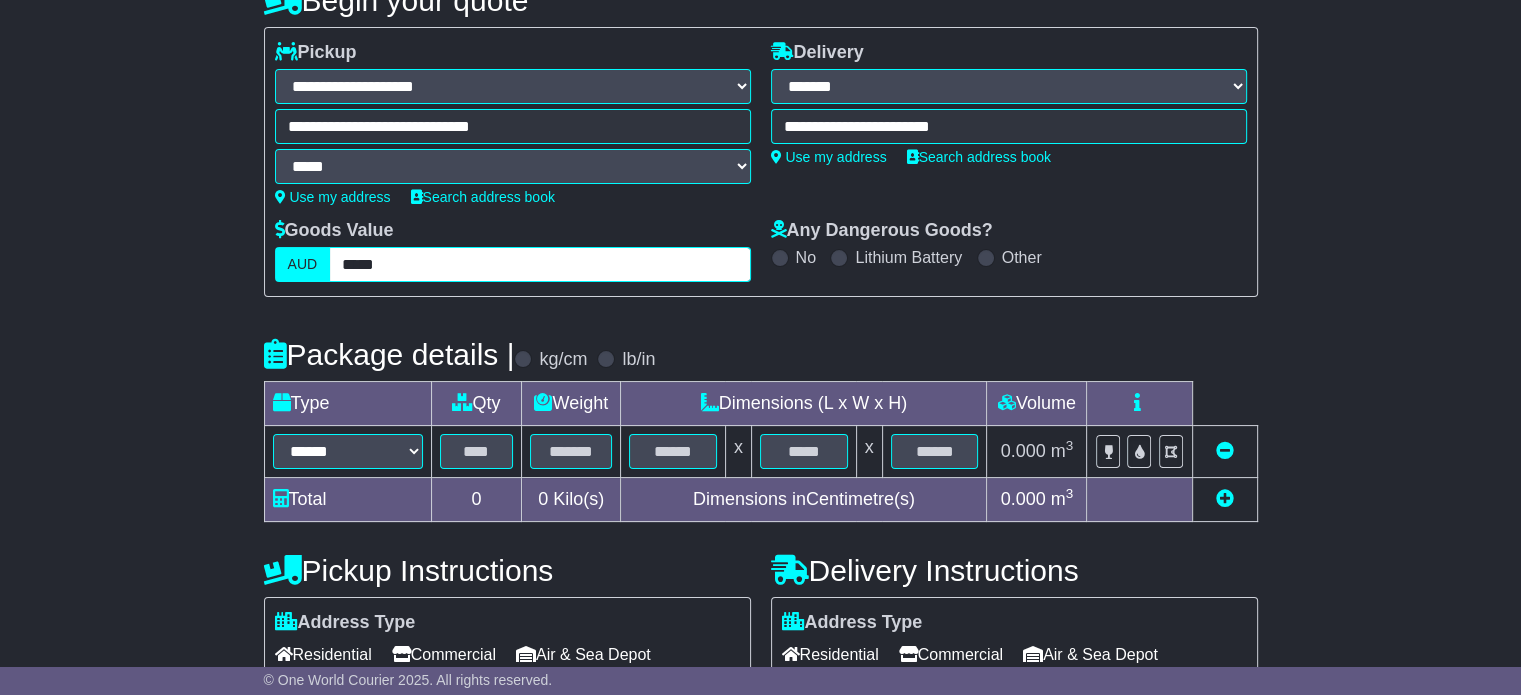 type on "*****" 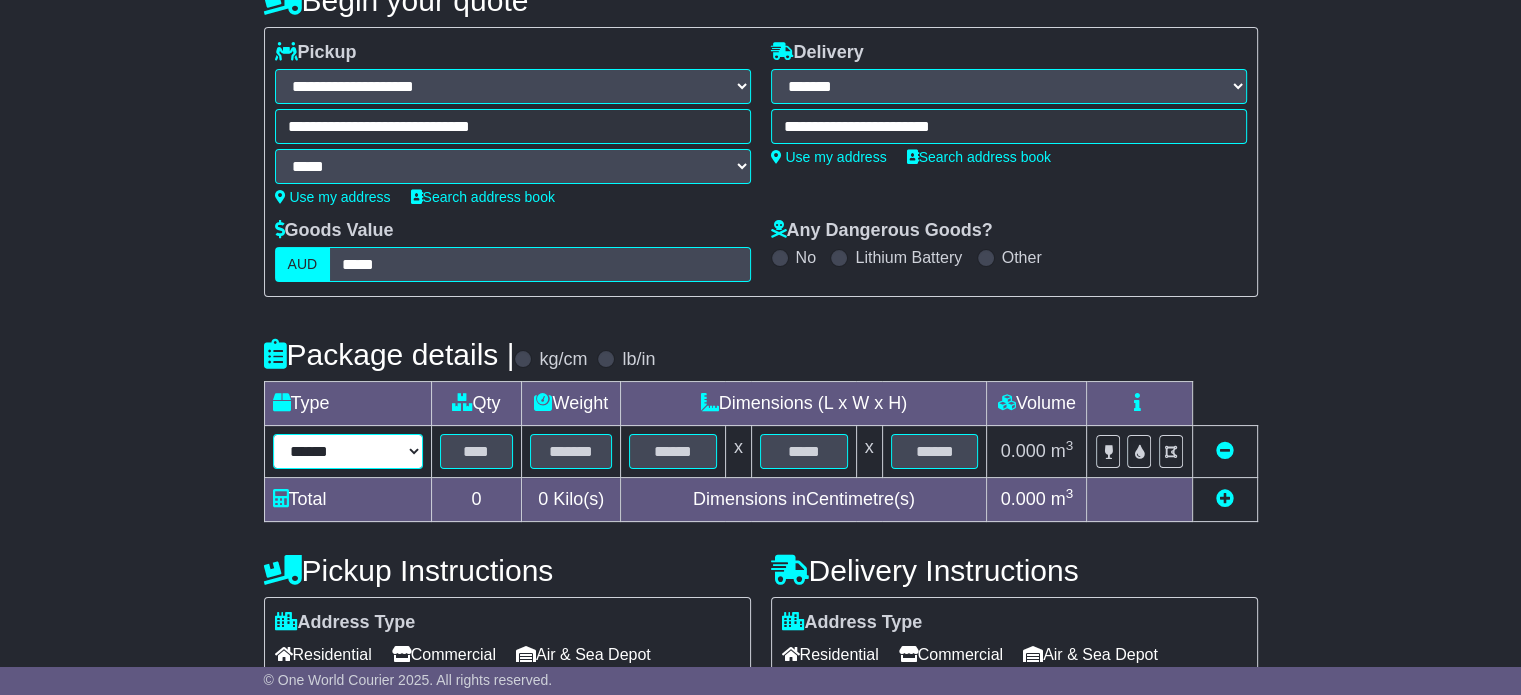 click on "****** ****** *** ******** ***** **** **** ****** *** *******" at bounding box center (348, 451) 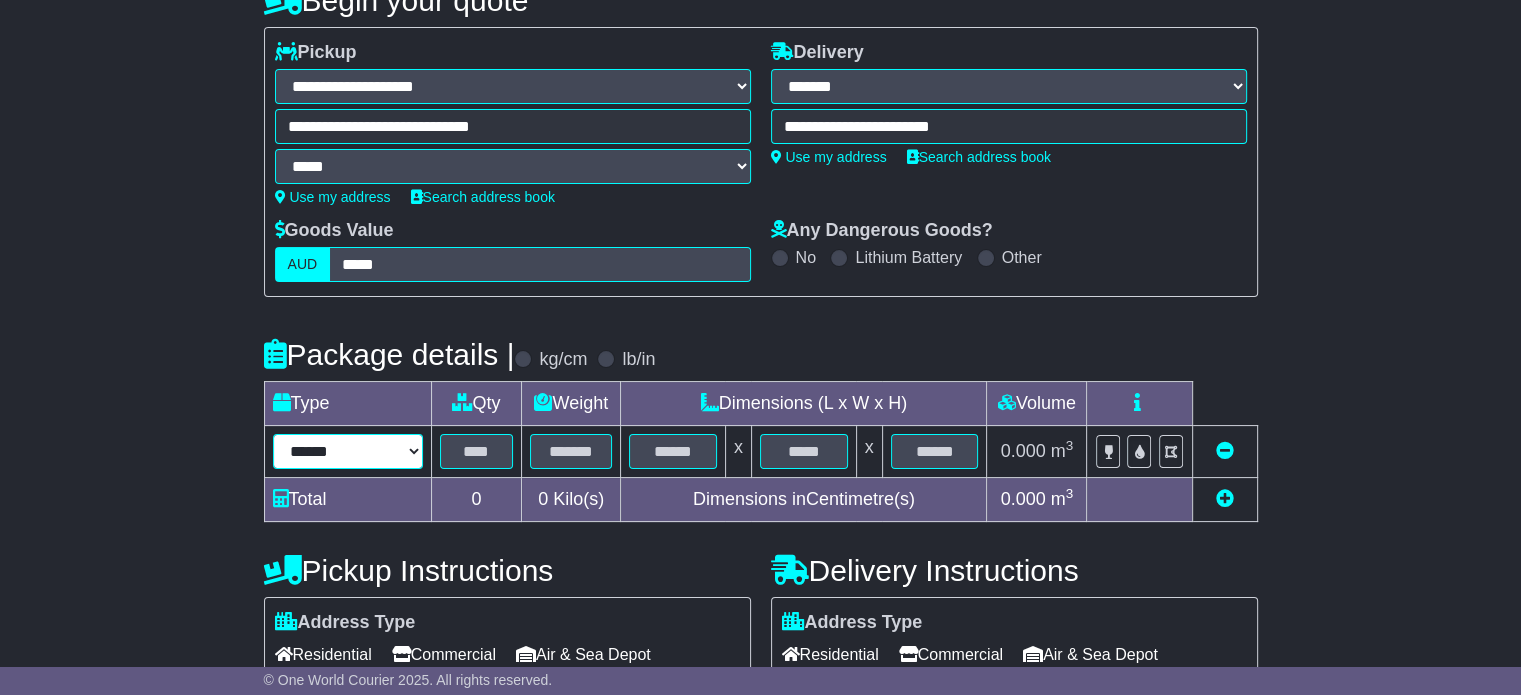 select on "***" 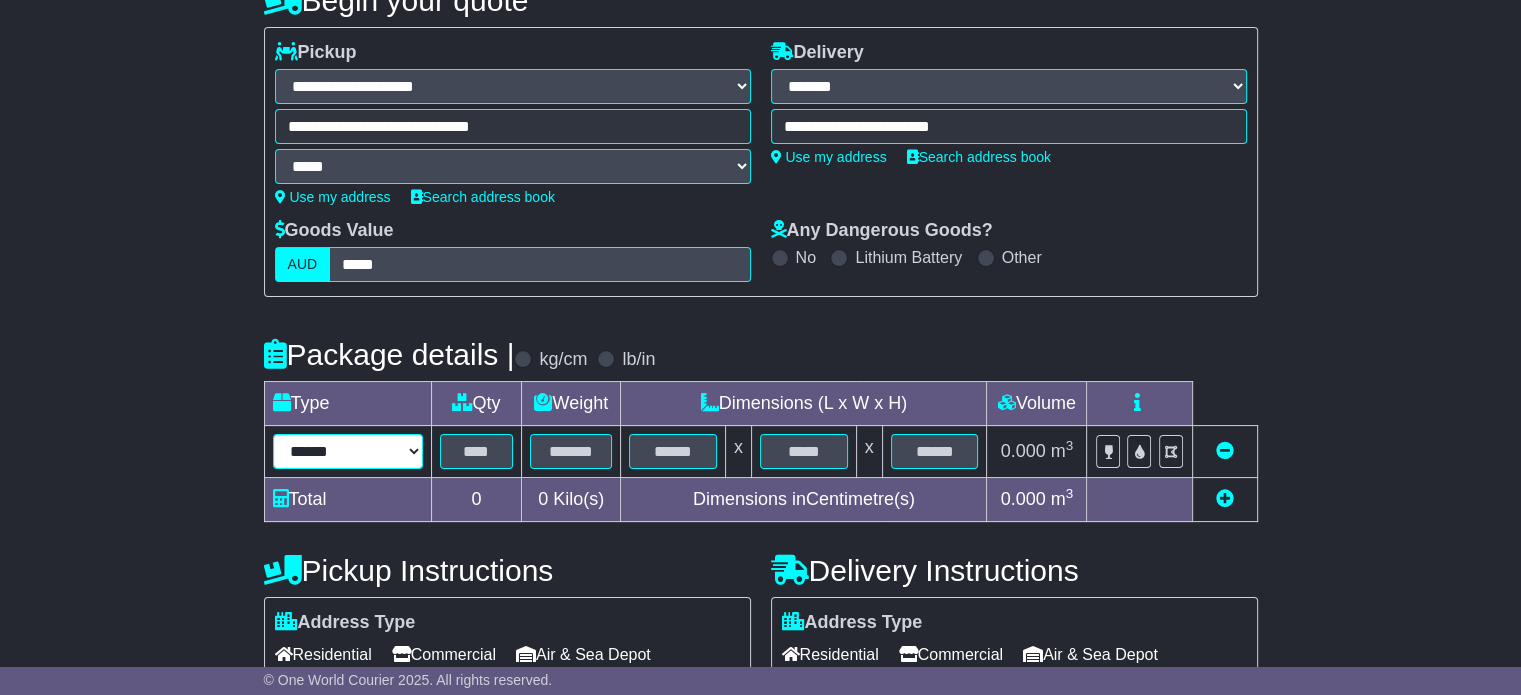 click on "****** ****** *** ******** ***** **** **** ****** *** *******" at bounding box center [348, 451] 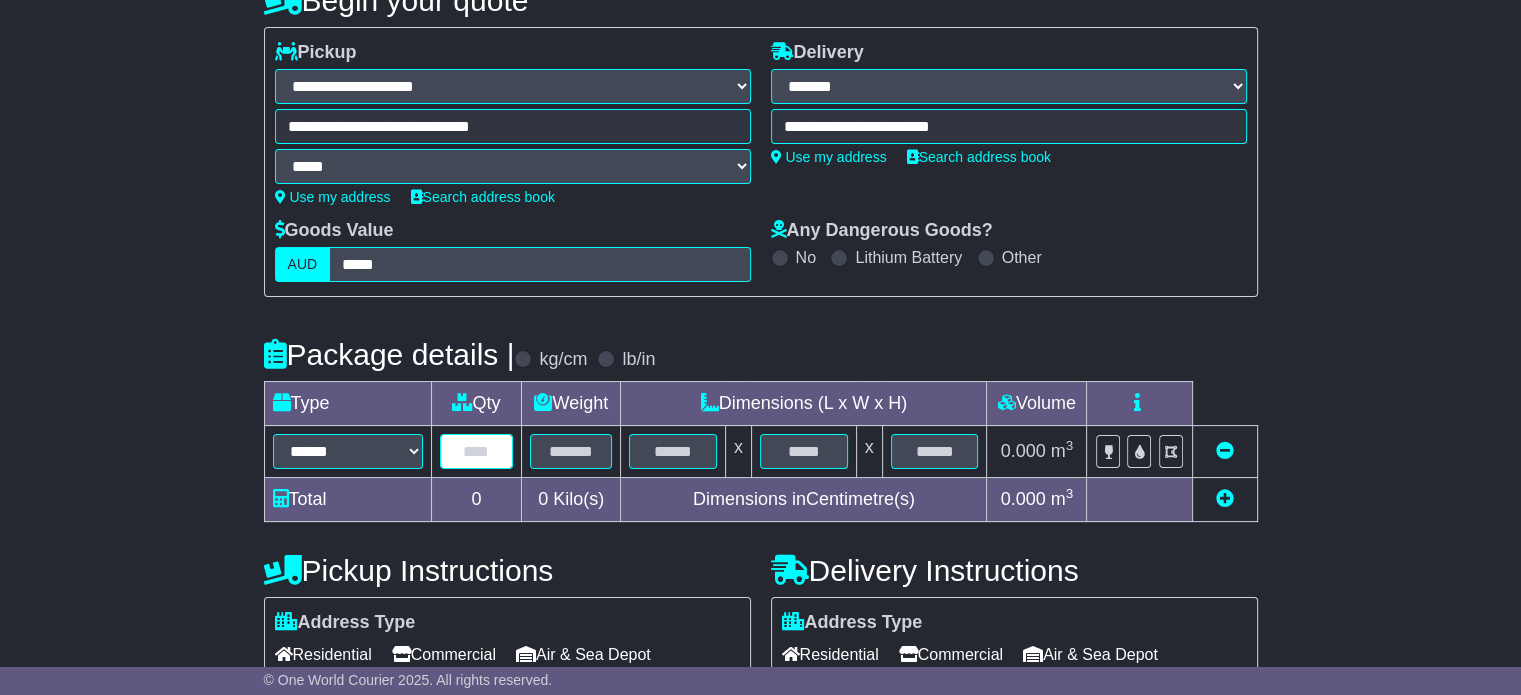 click at bounding box center [477, 451] 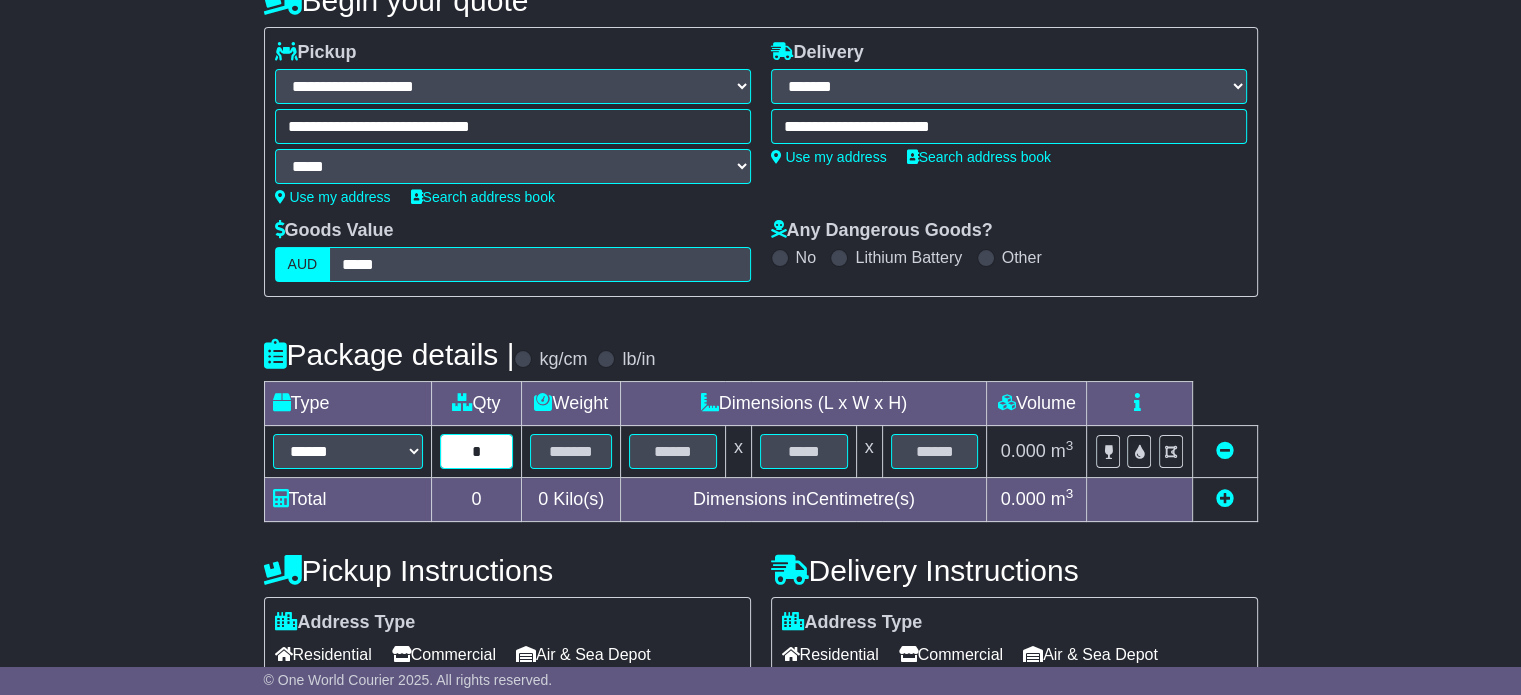 type on "*" 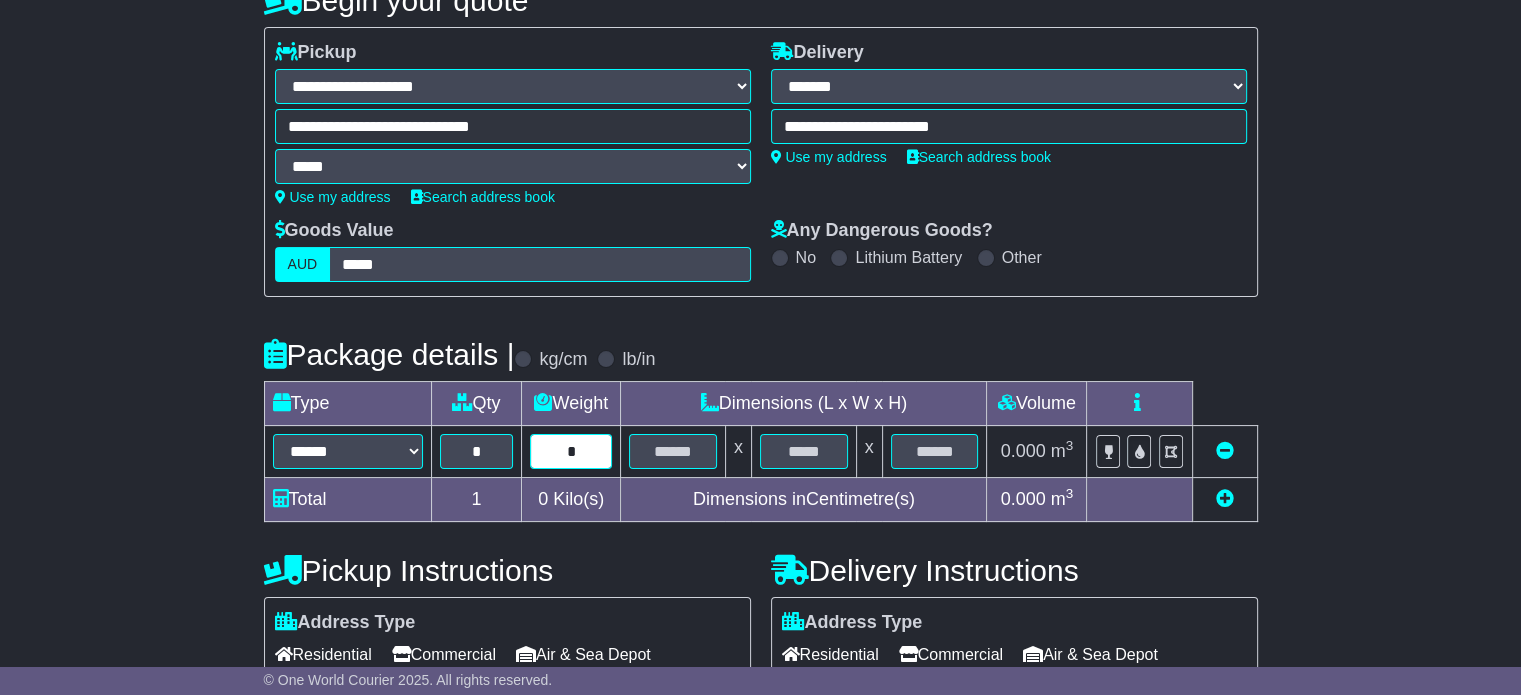 type on "*" 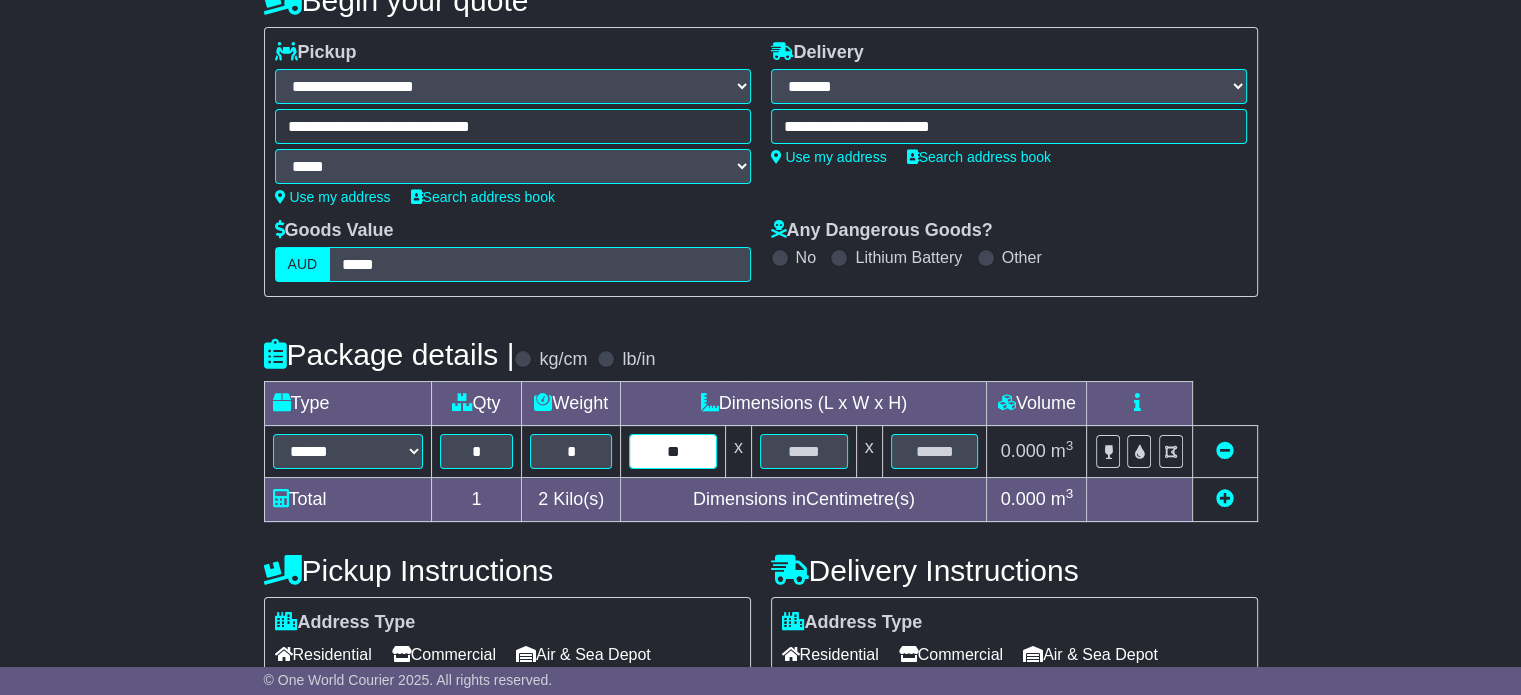 type on "**" 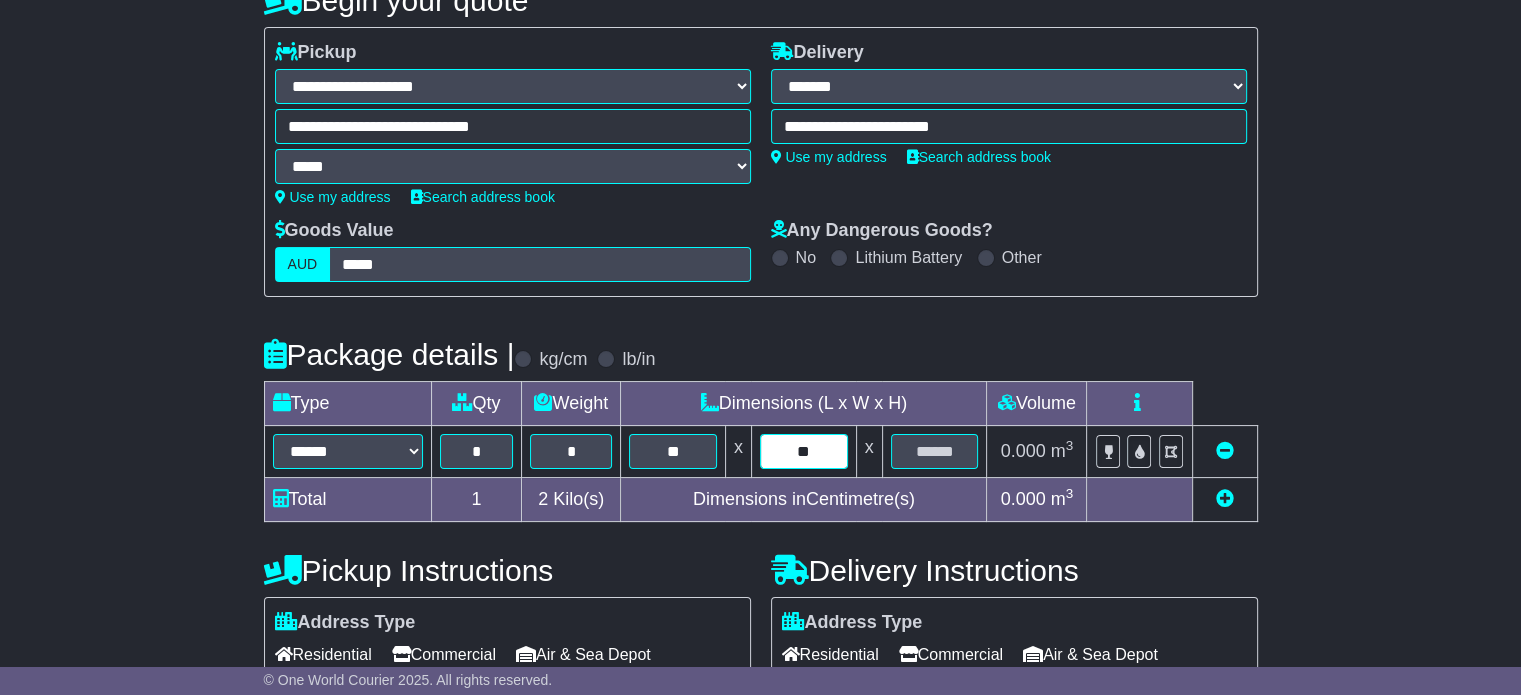 type on "**" 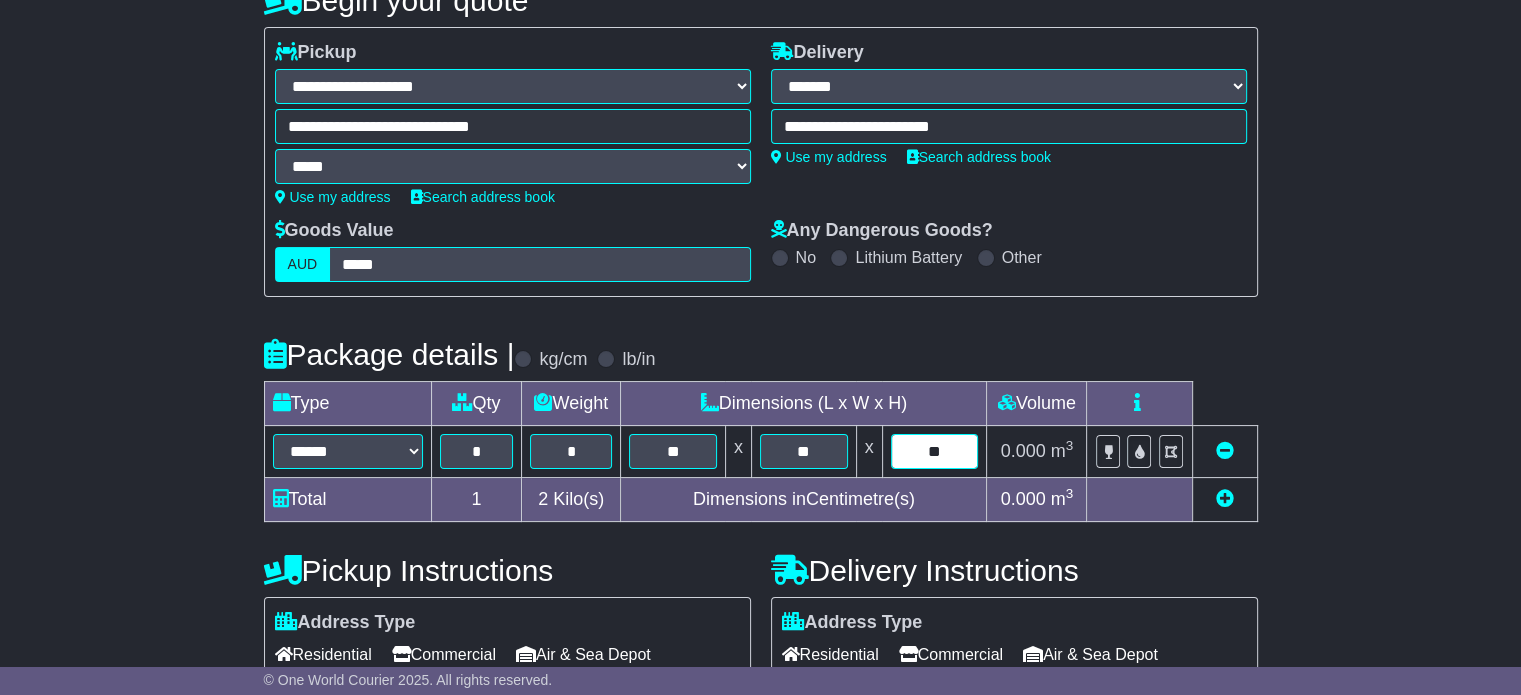 type on "**" 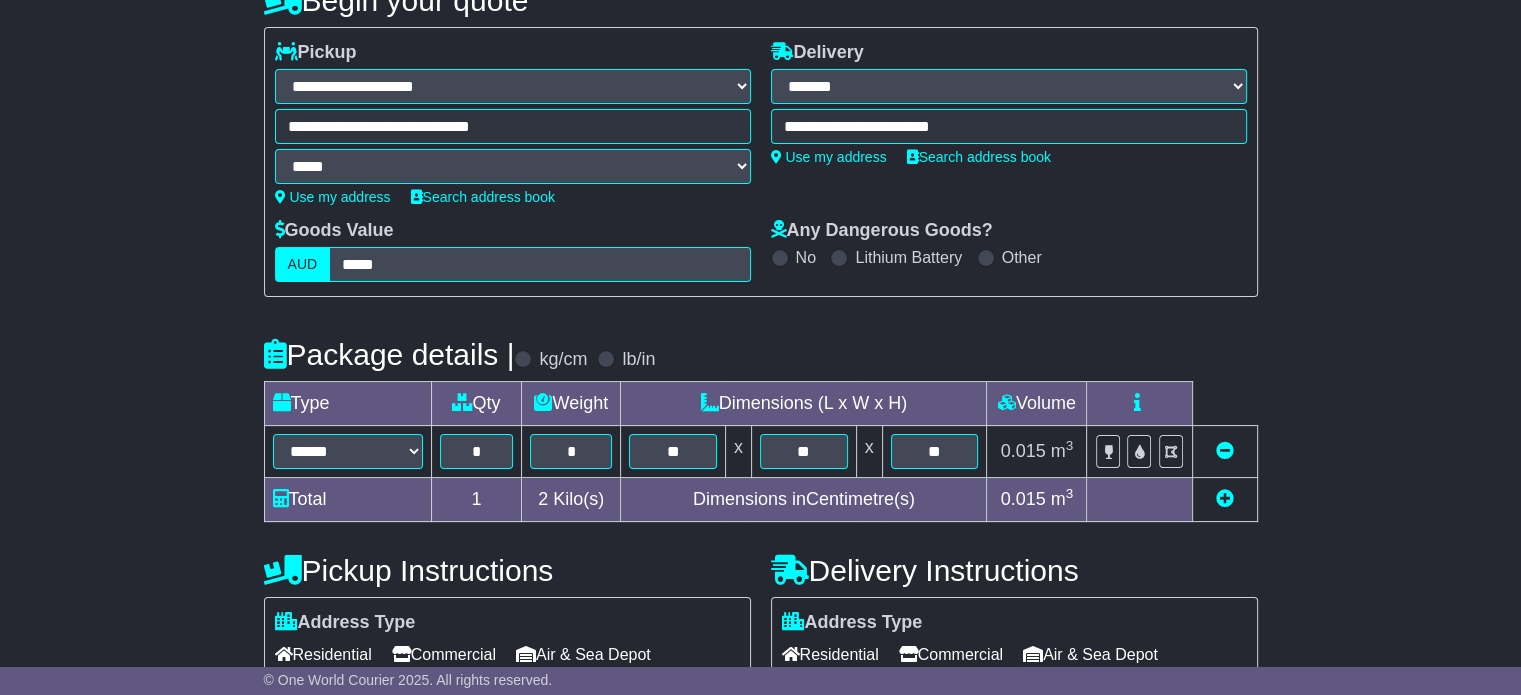 scroll, scrollTop: 657, scrollLeft: 0, axis: vertical 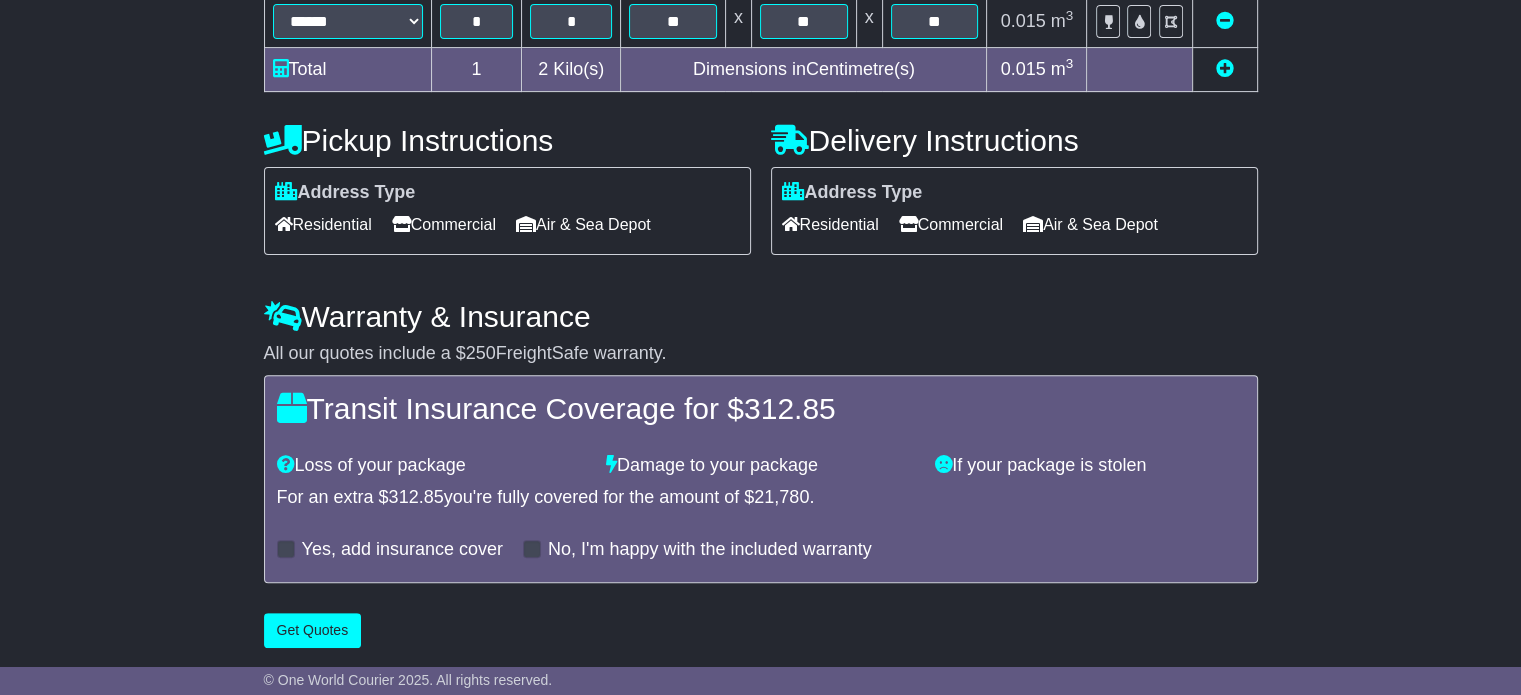 click at bounding box center (1225, 68) 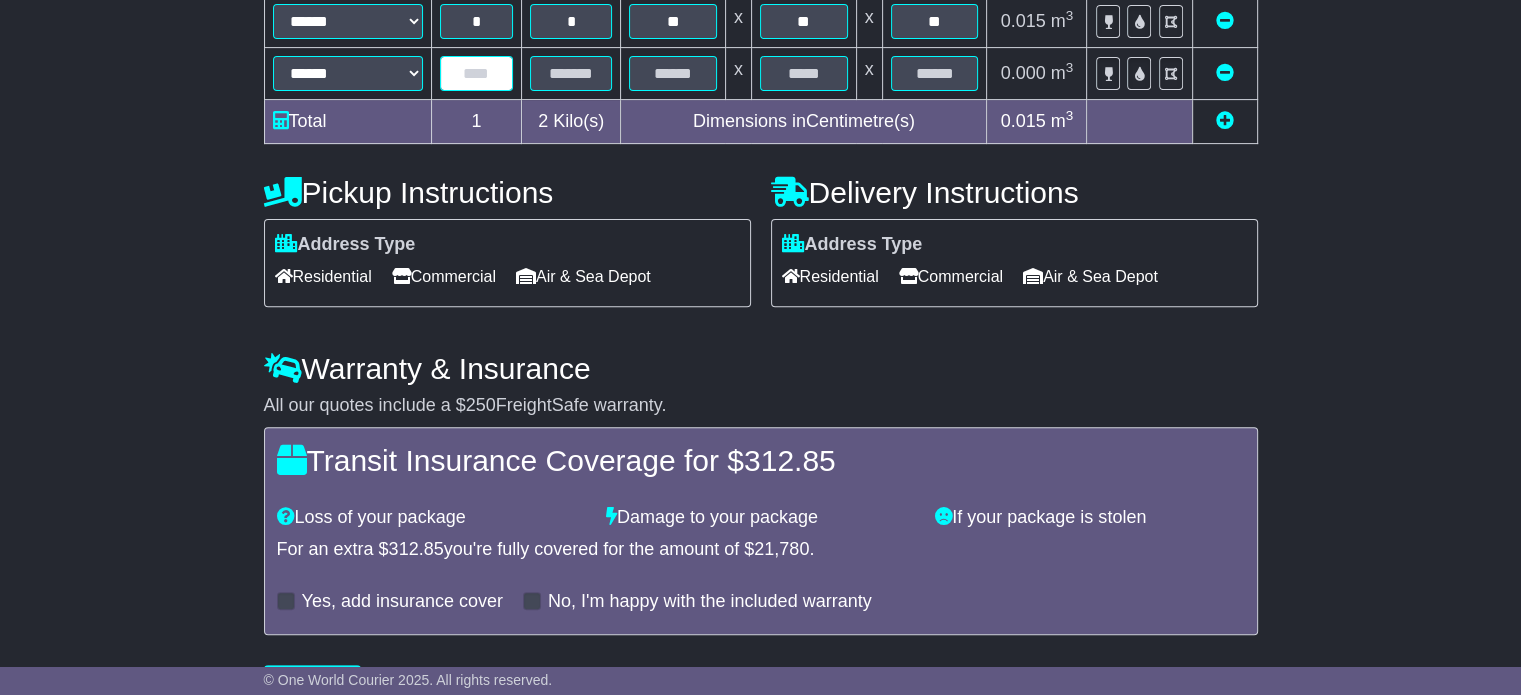click at bounding box center [477, 73] 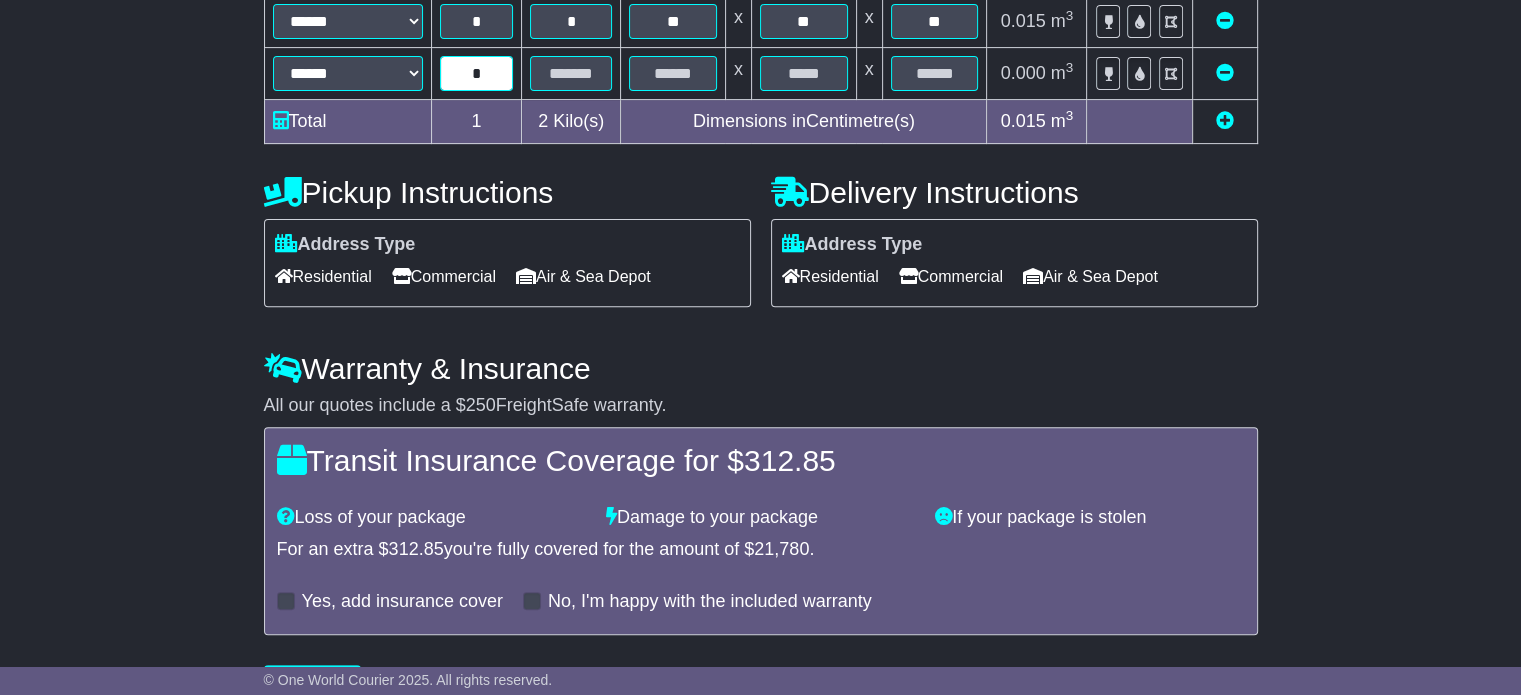 type on "*" 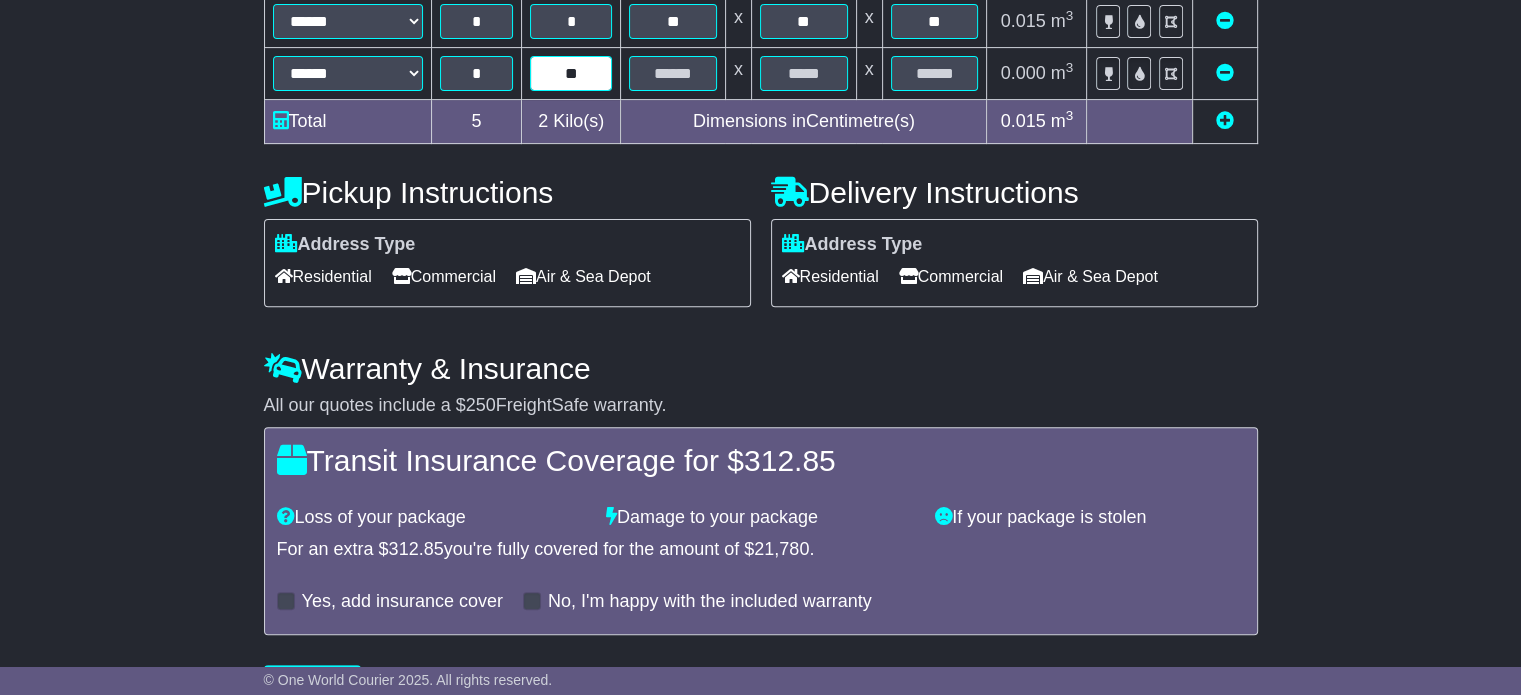 type on "**" 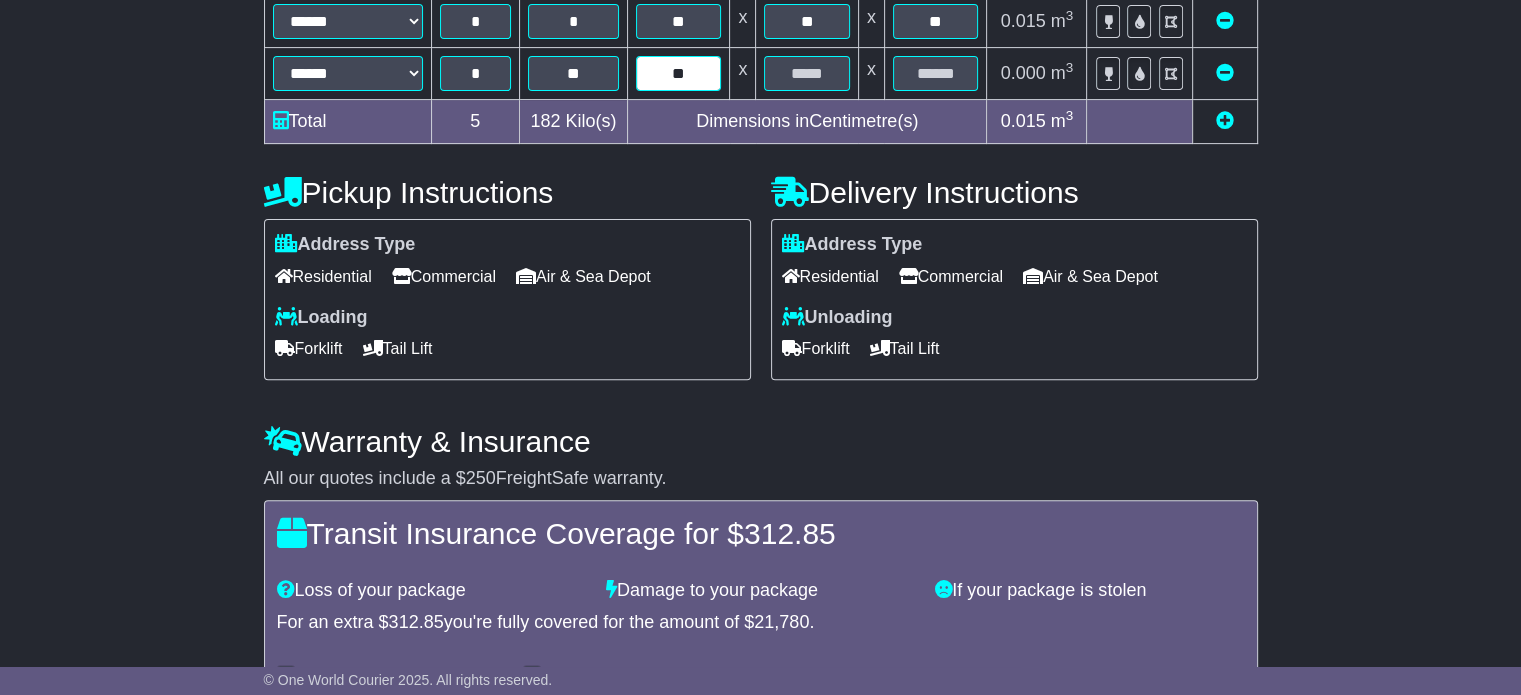 type on "**" 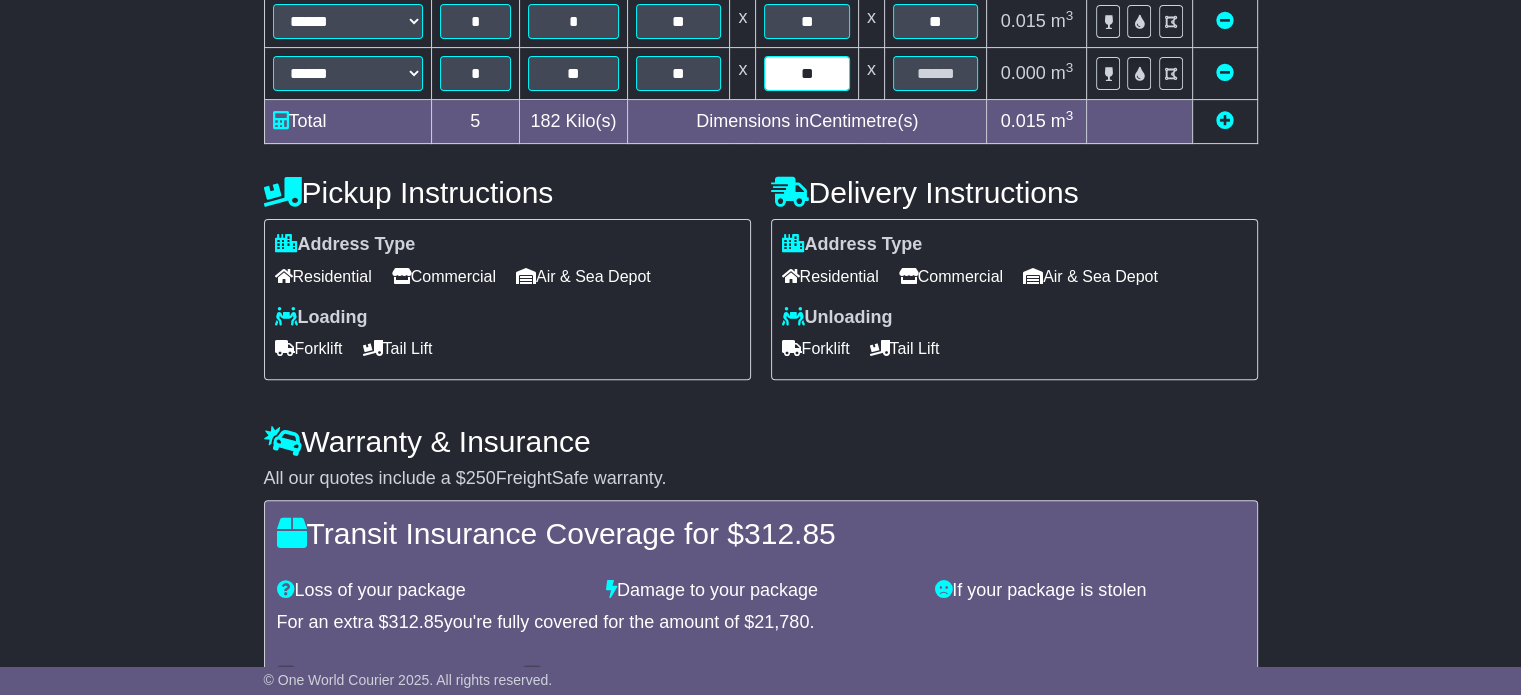 type on "**" 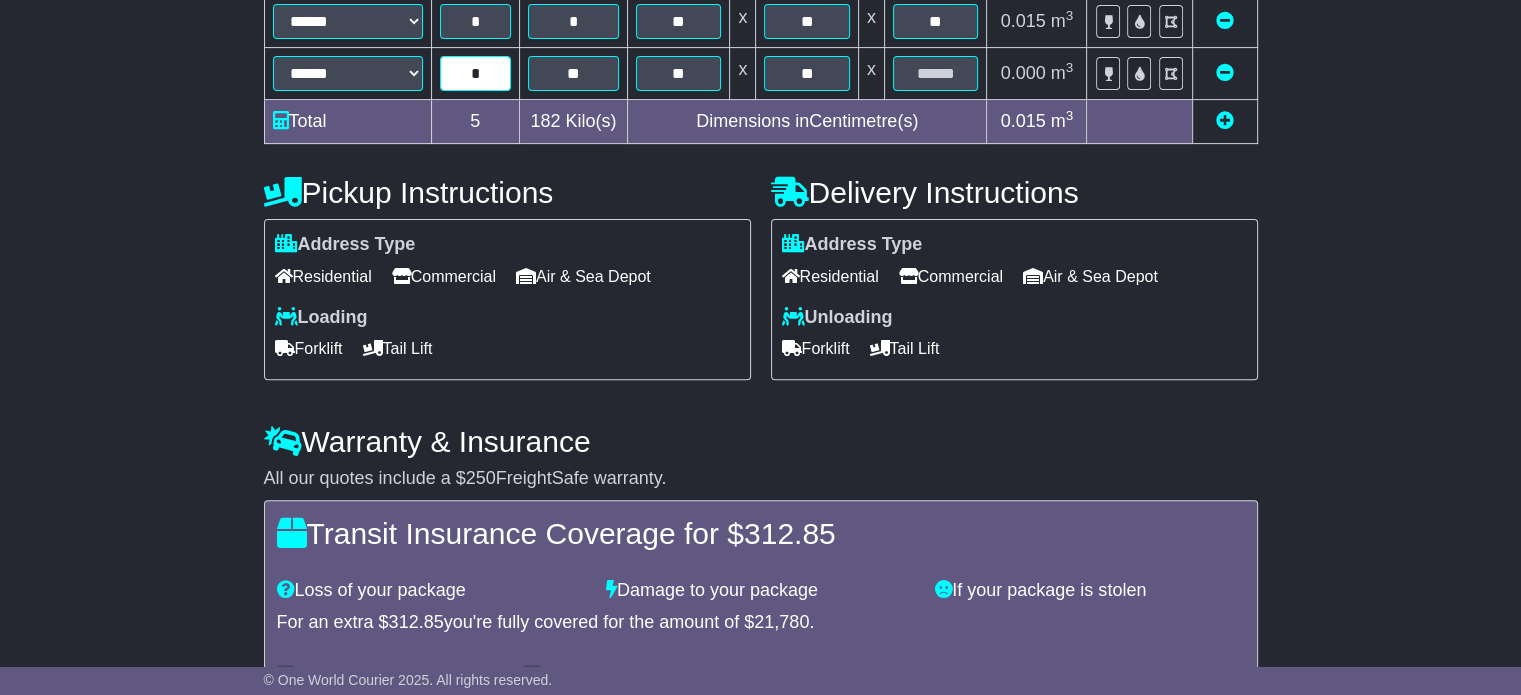 type on "*" 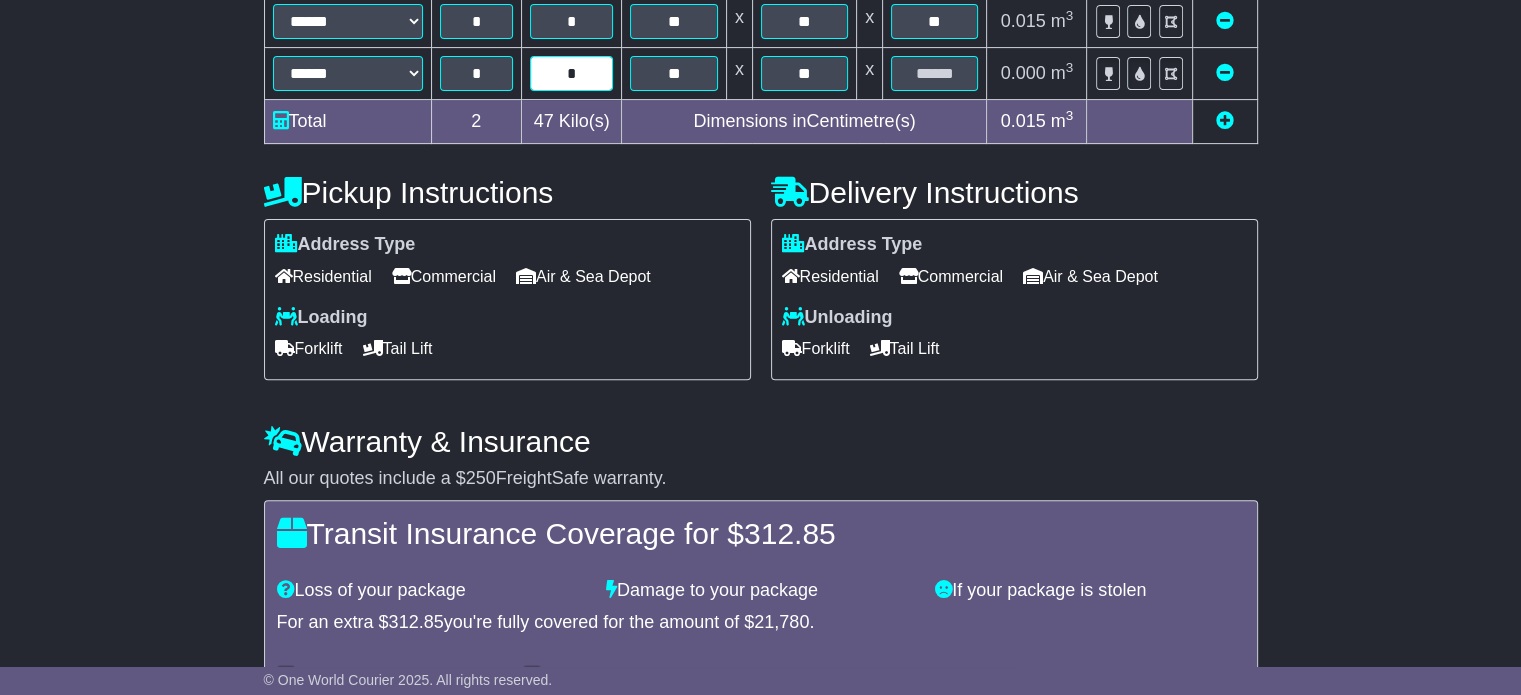 type on "*" 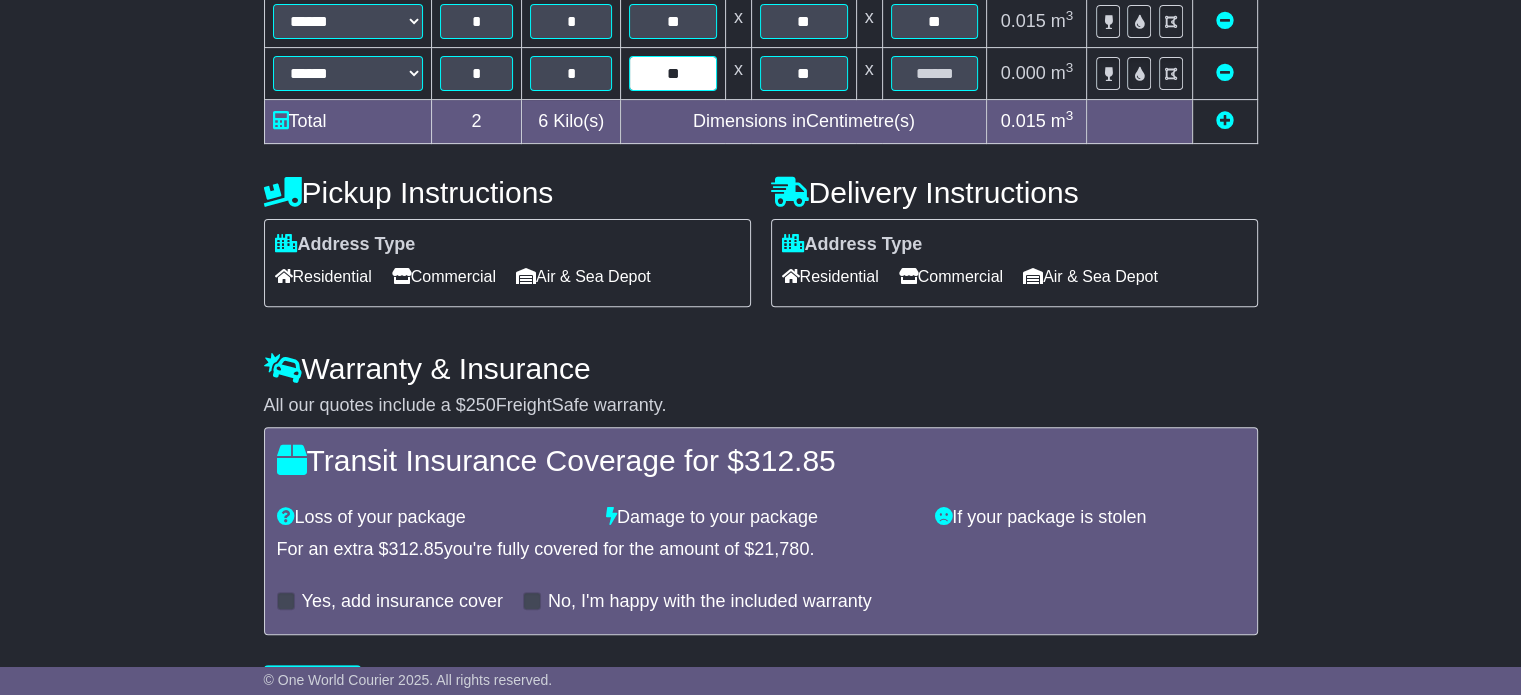 type on "**" 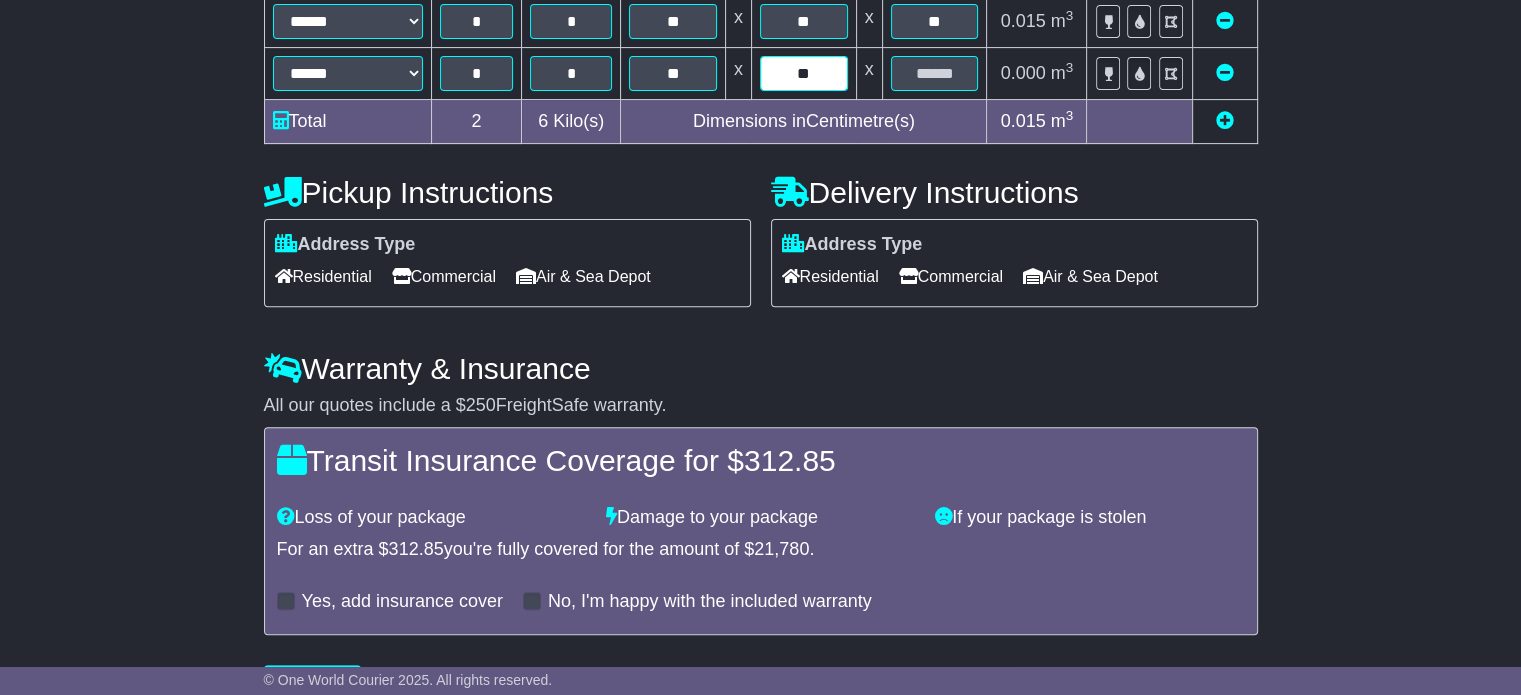 type on "**" 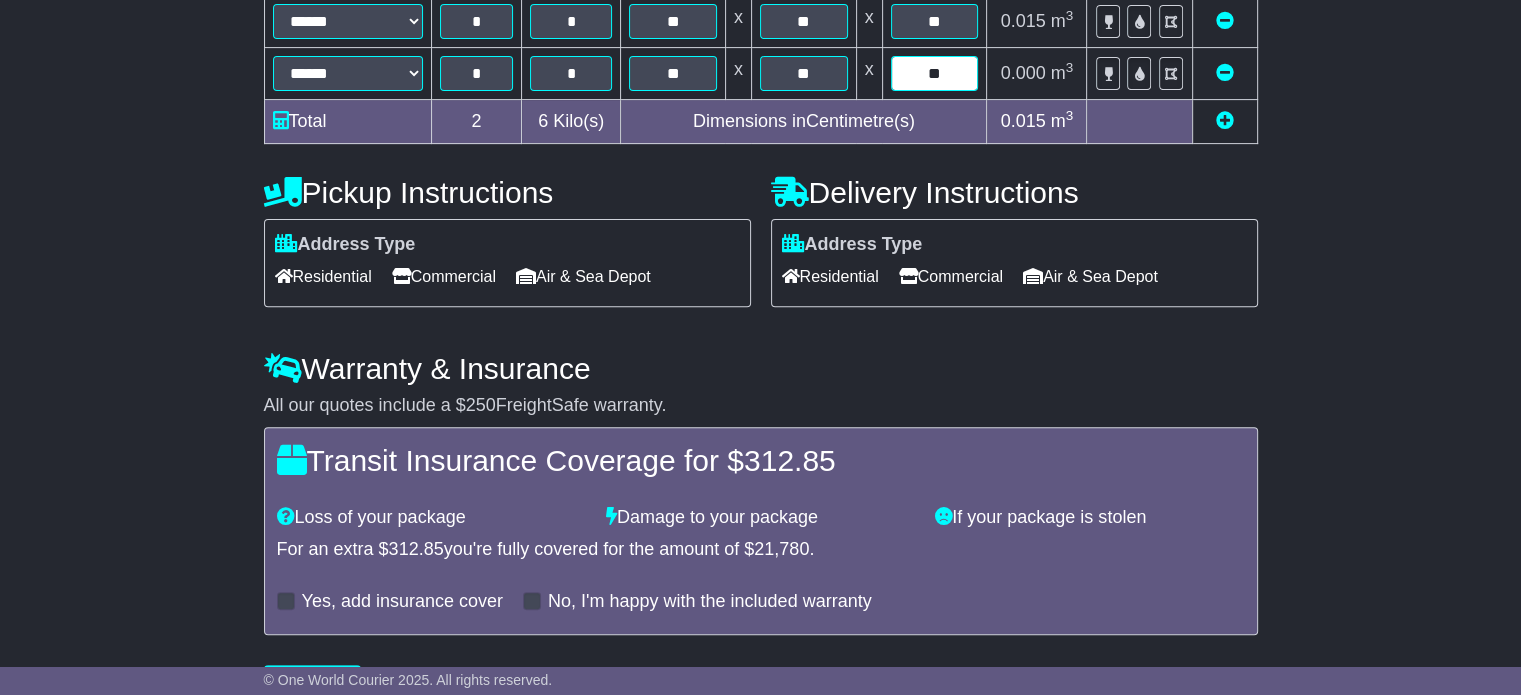 type on "**" 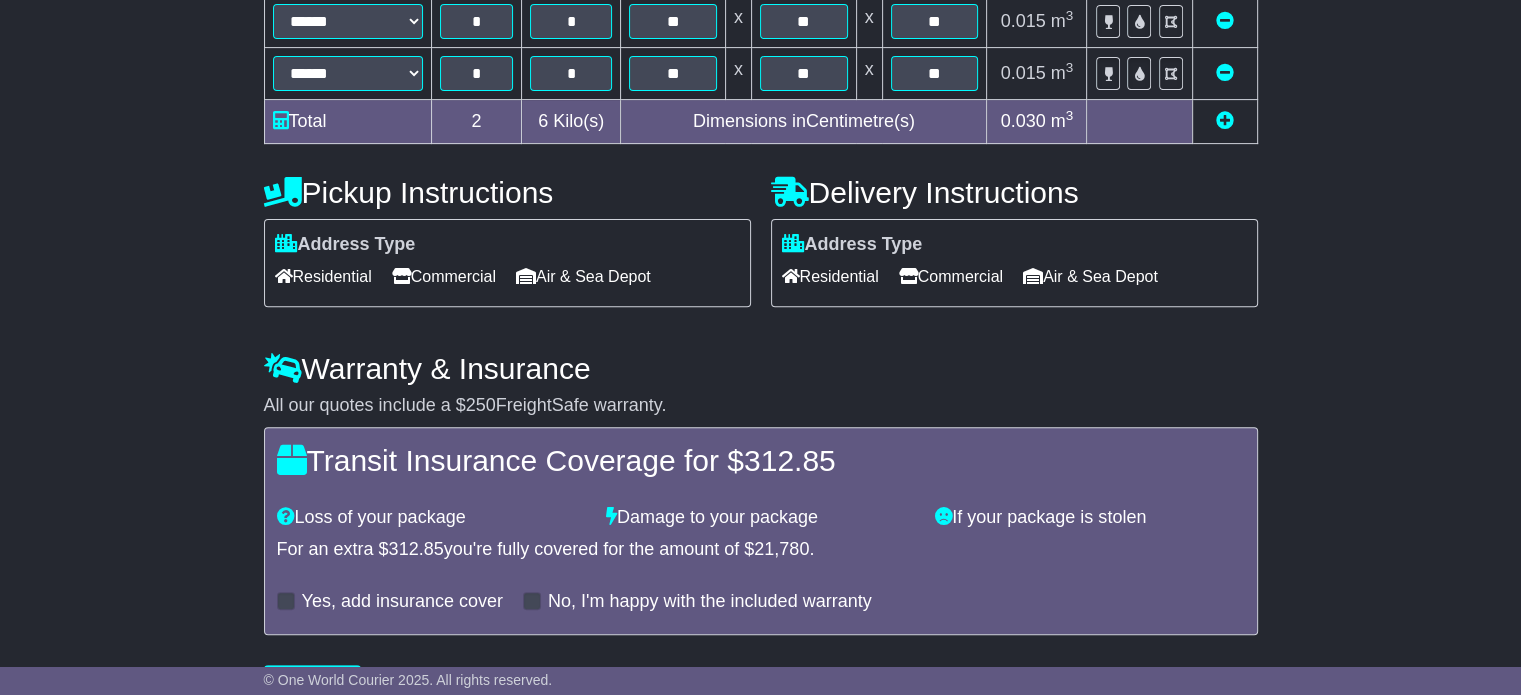 click at bounding box center [1225, 120] 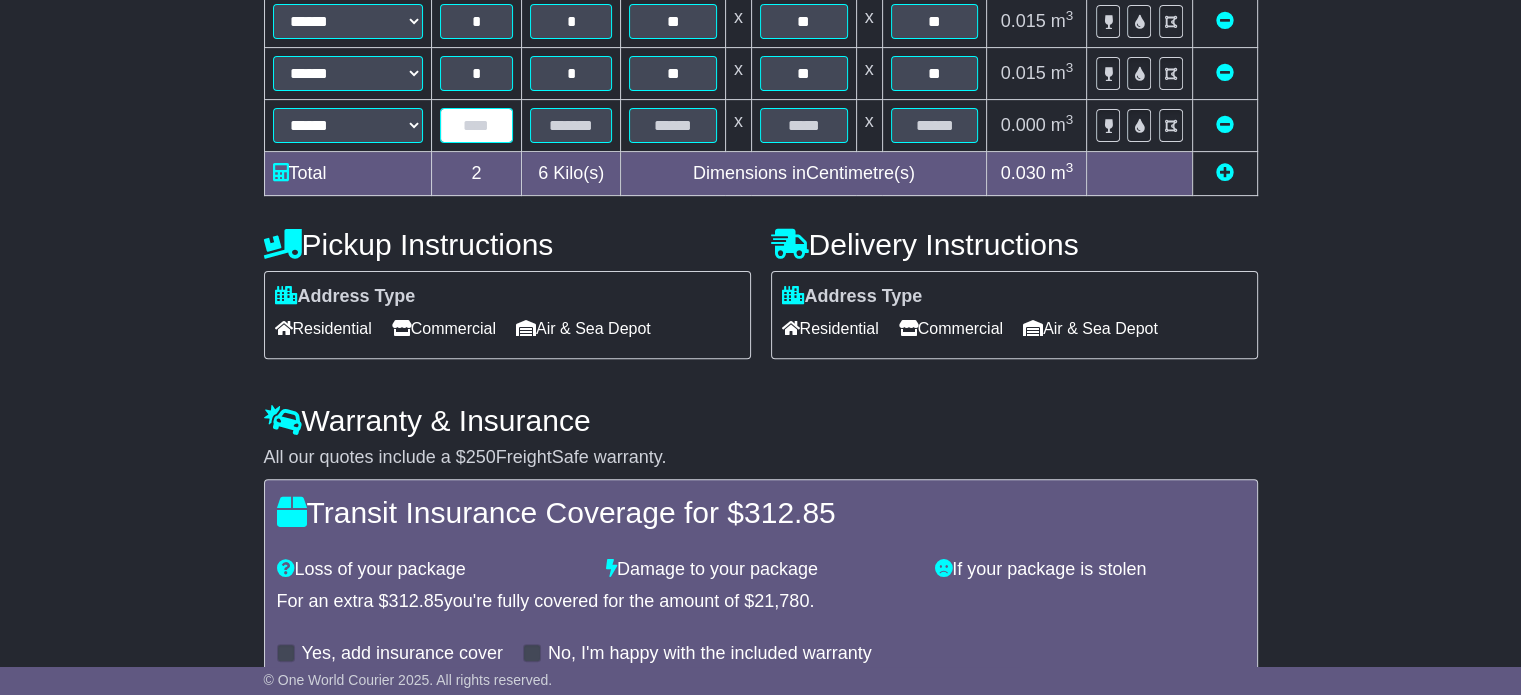 click at bounding box center [477, 125] 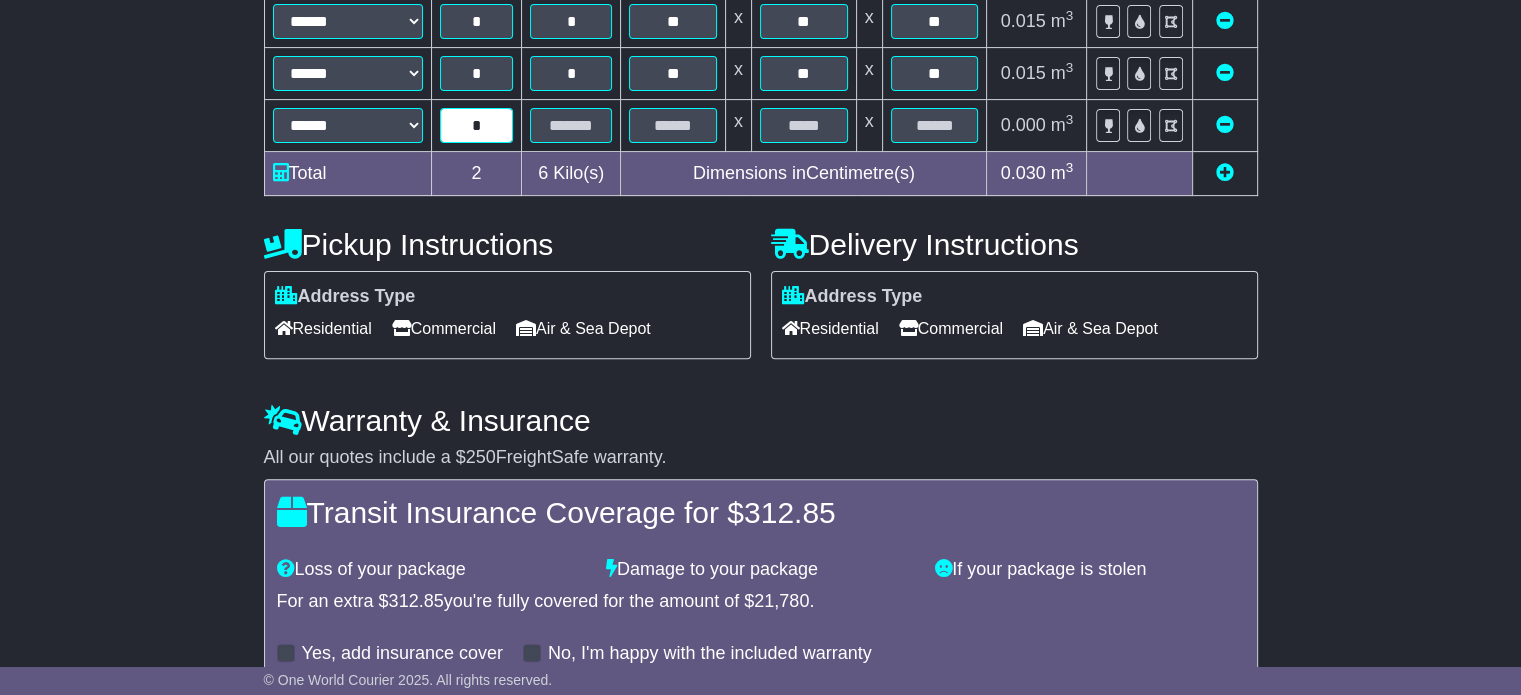 type on "*" 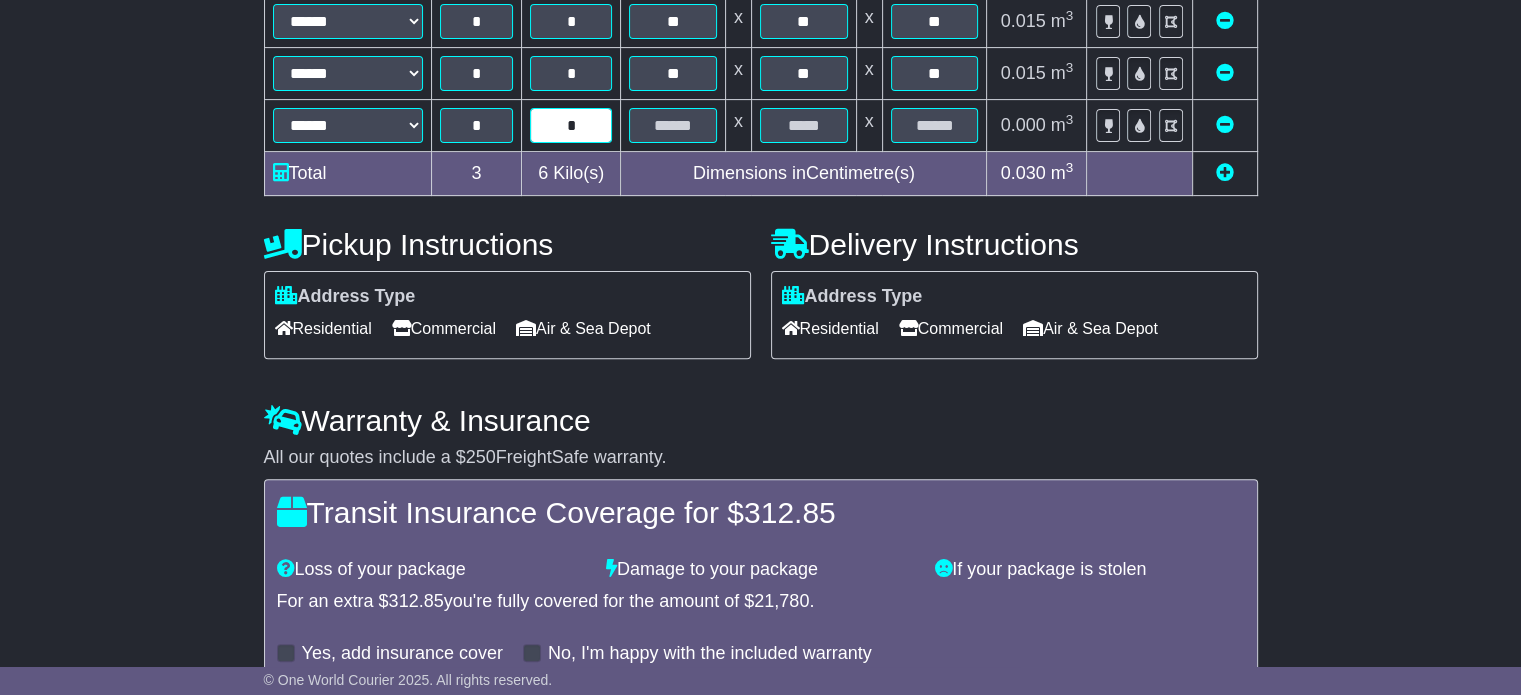 type on "*" 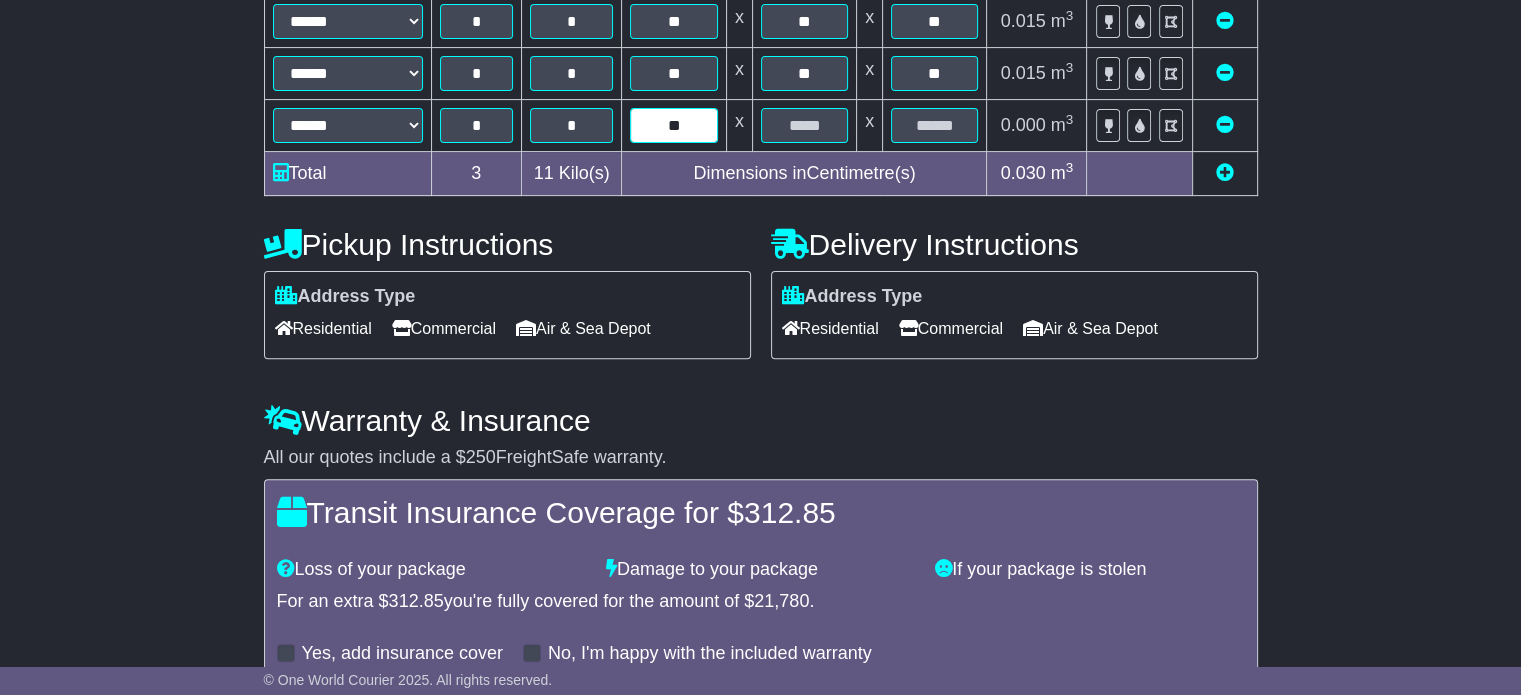type on "**" 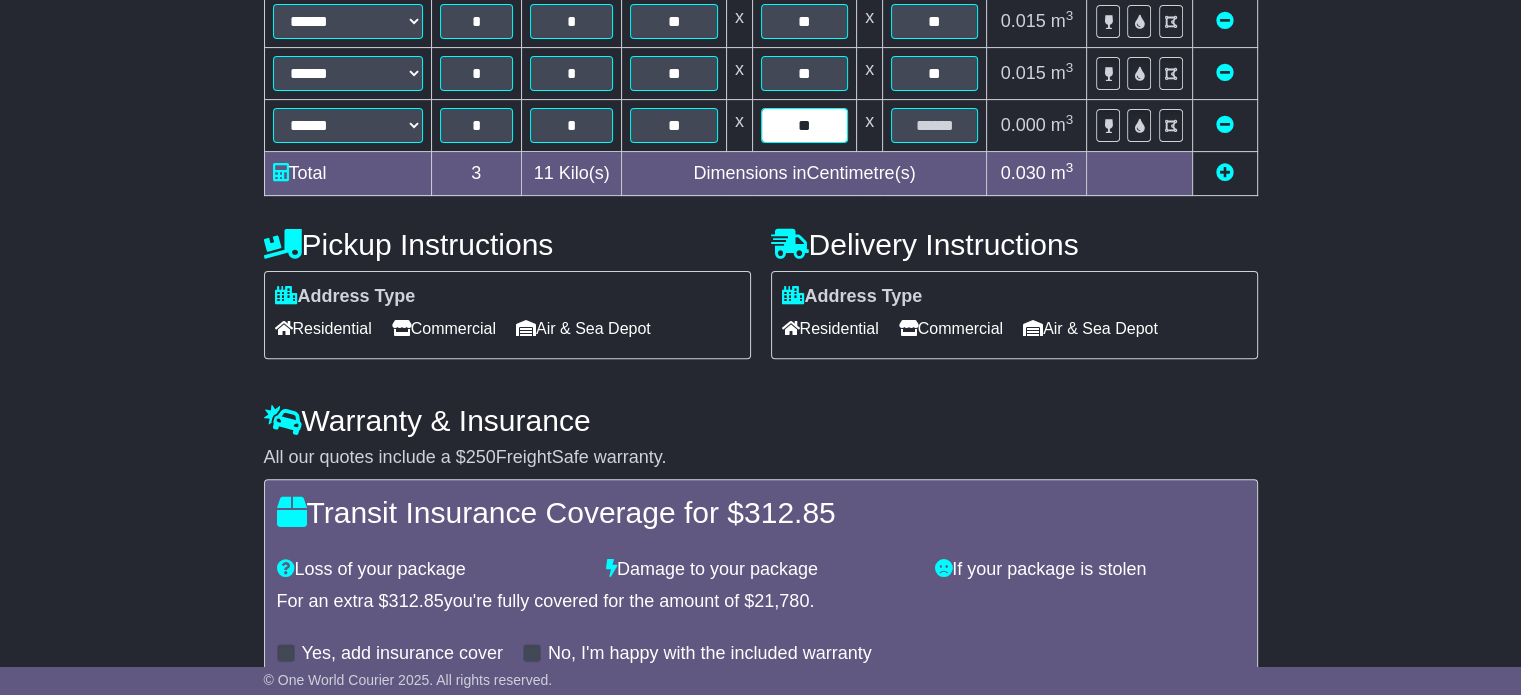 type on "**" 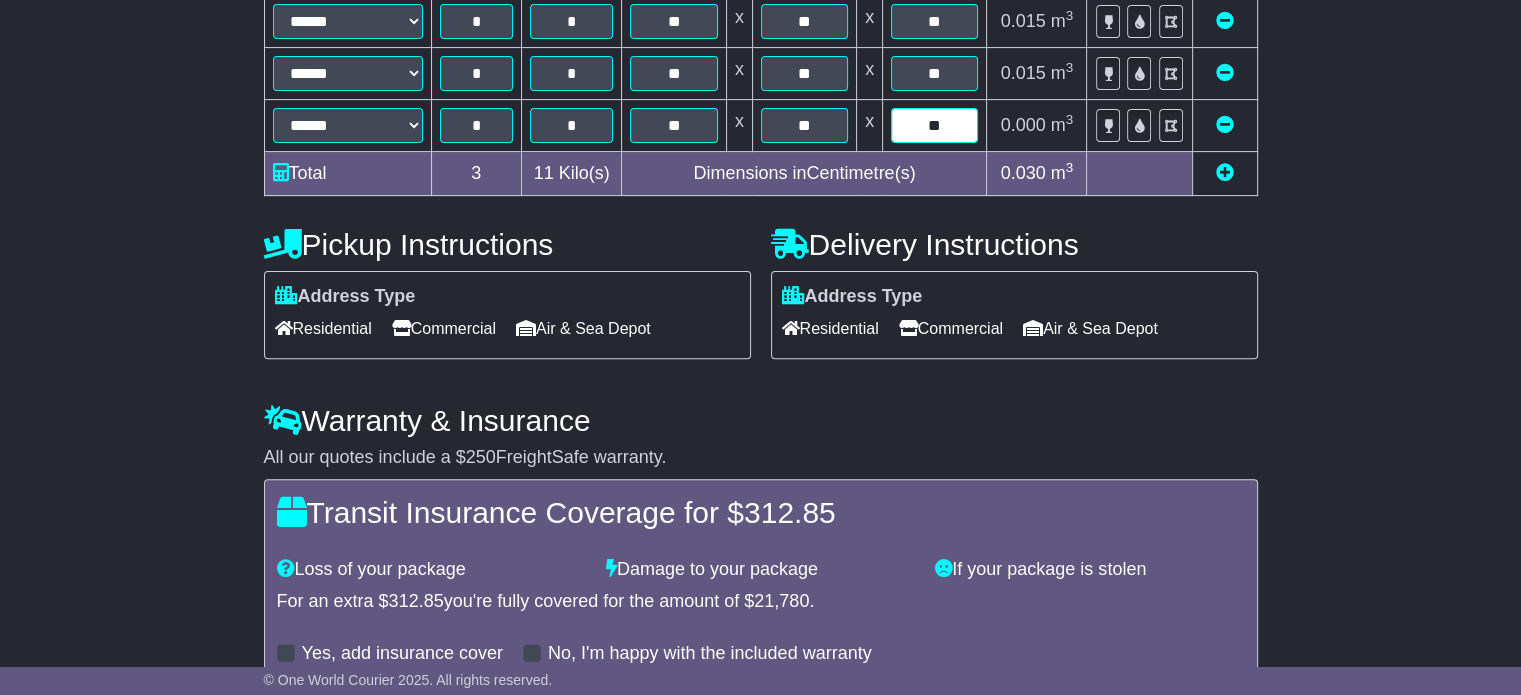 type on "**" 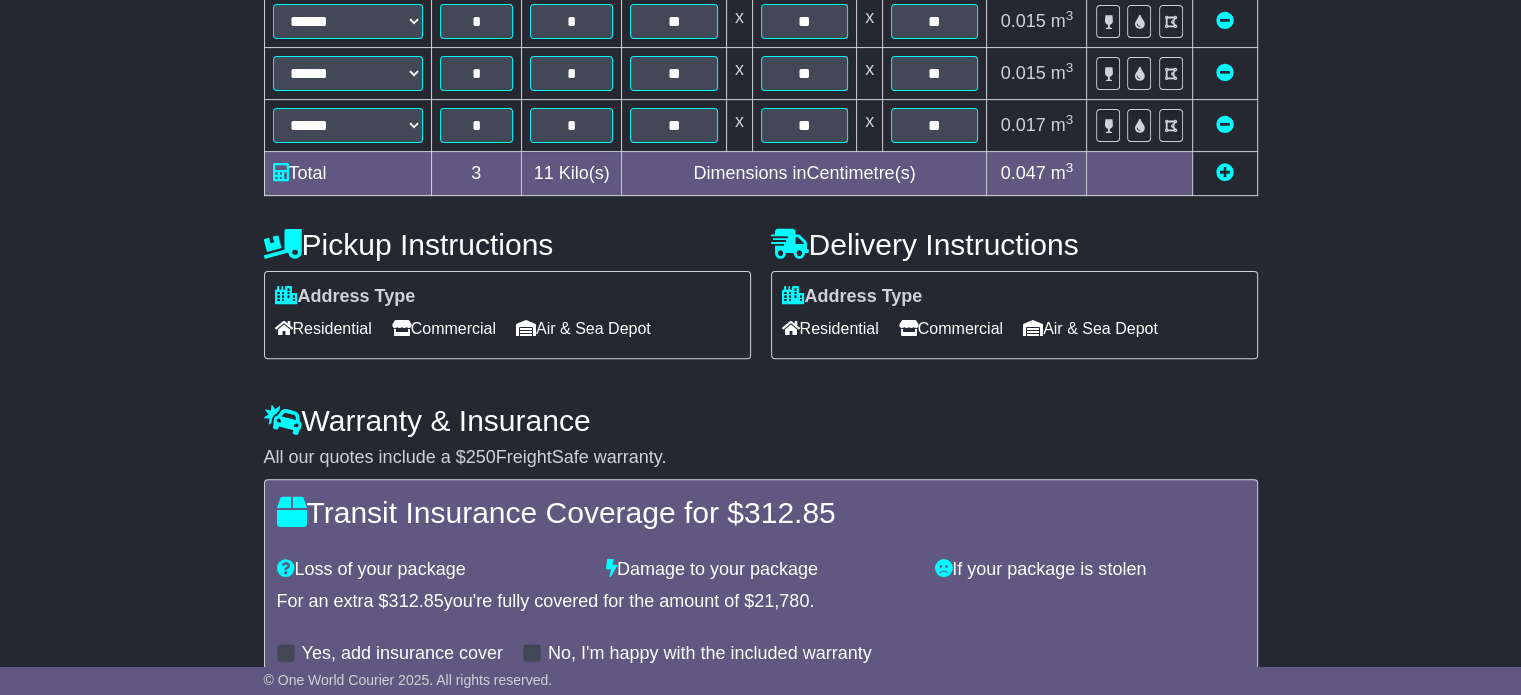 click at bounding box center [1225, 172] 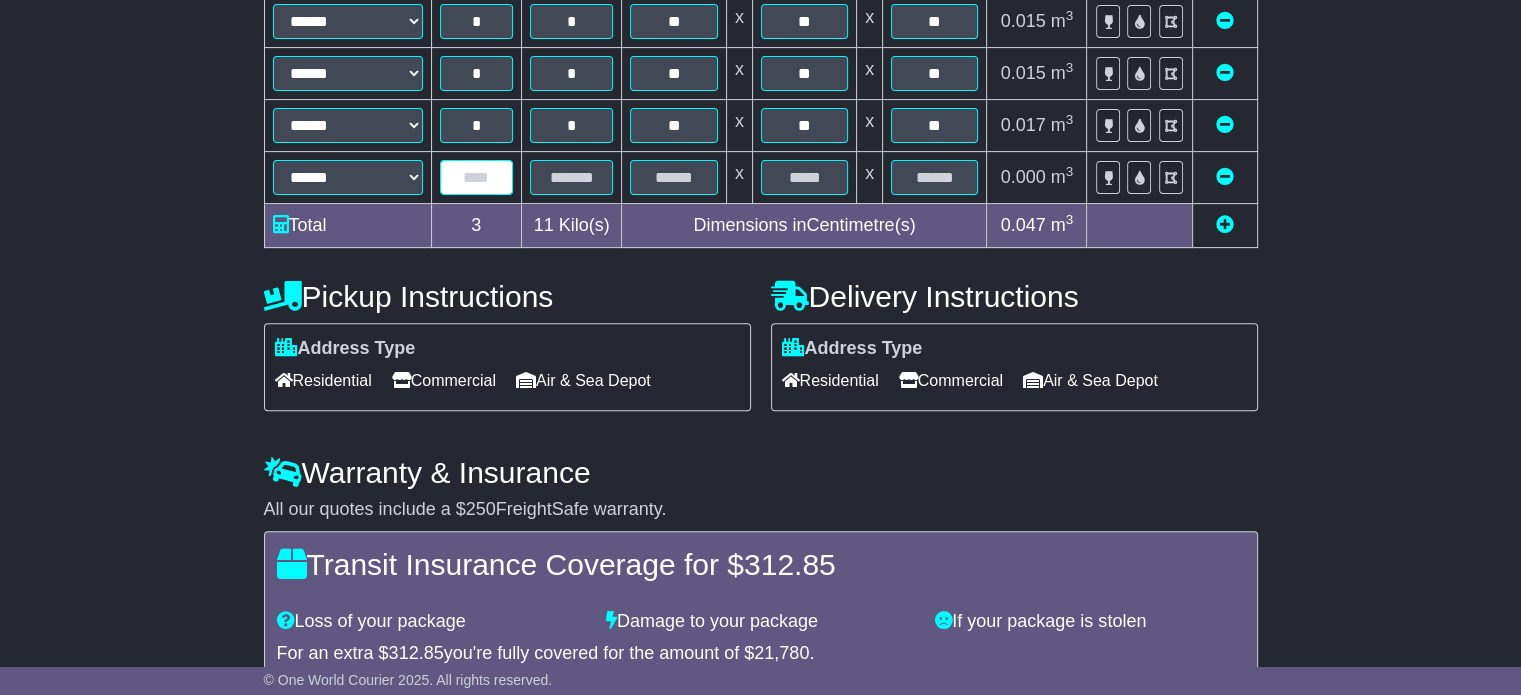 click at bounding box center (476, 177) 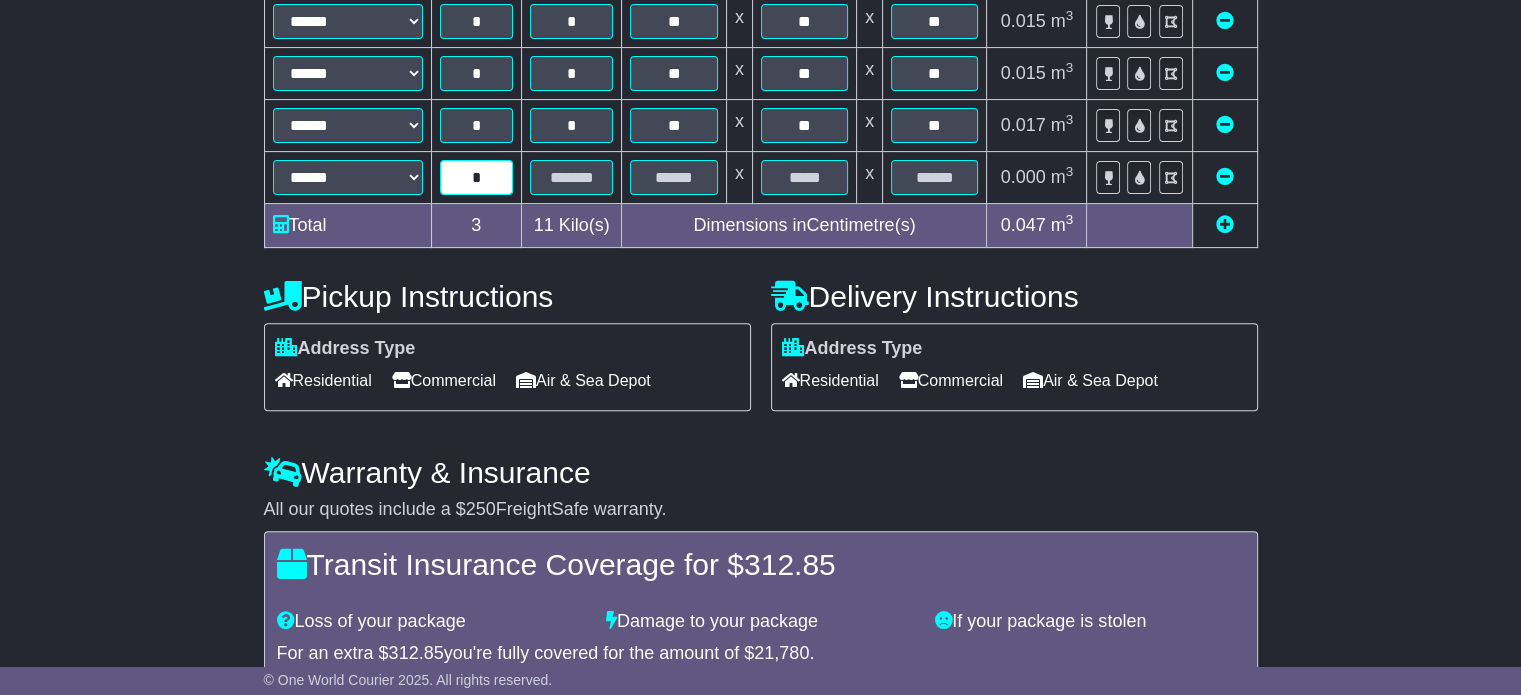 type on "*" 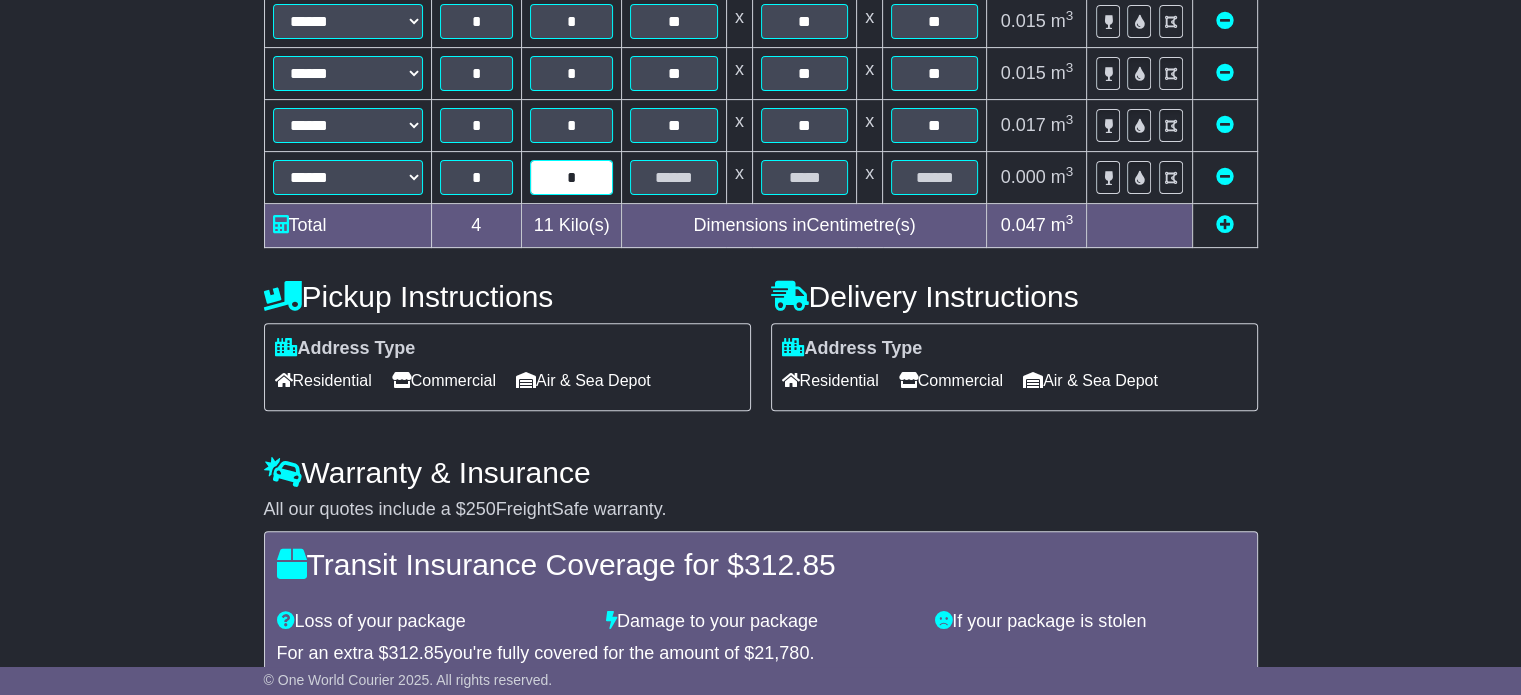 type on "*" 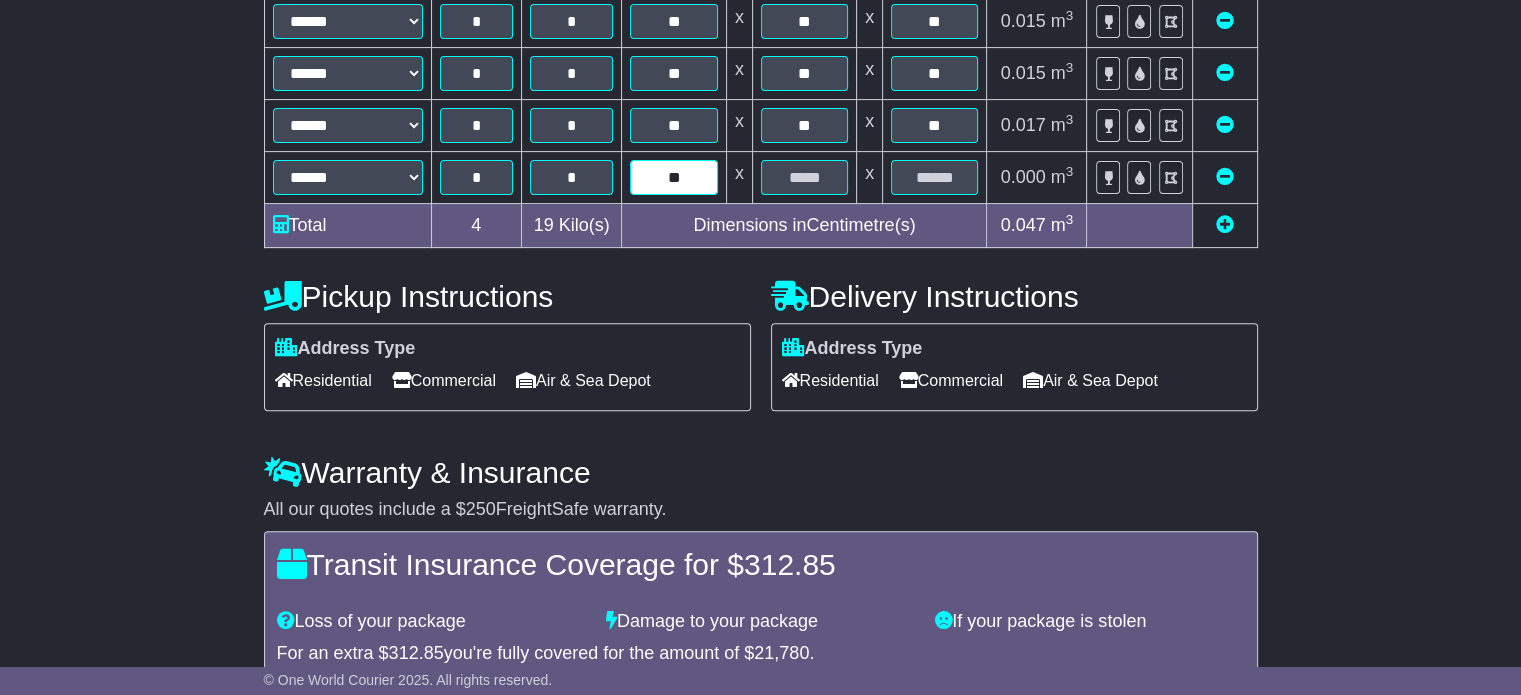 type on "**" 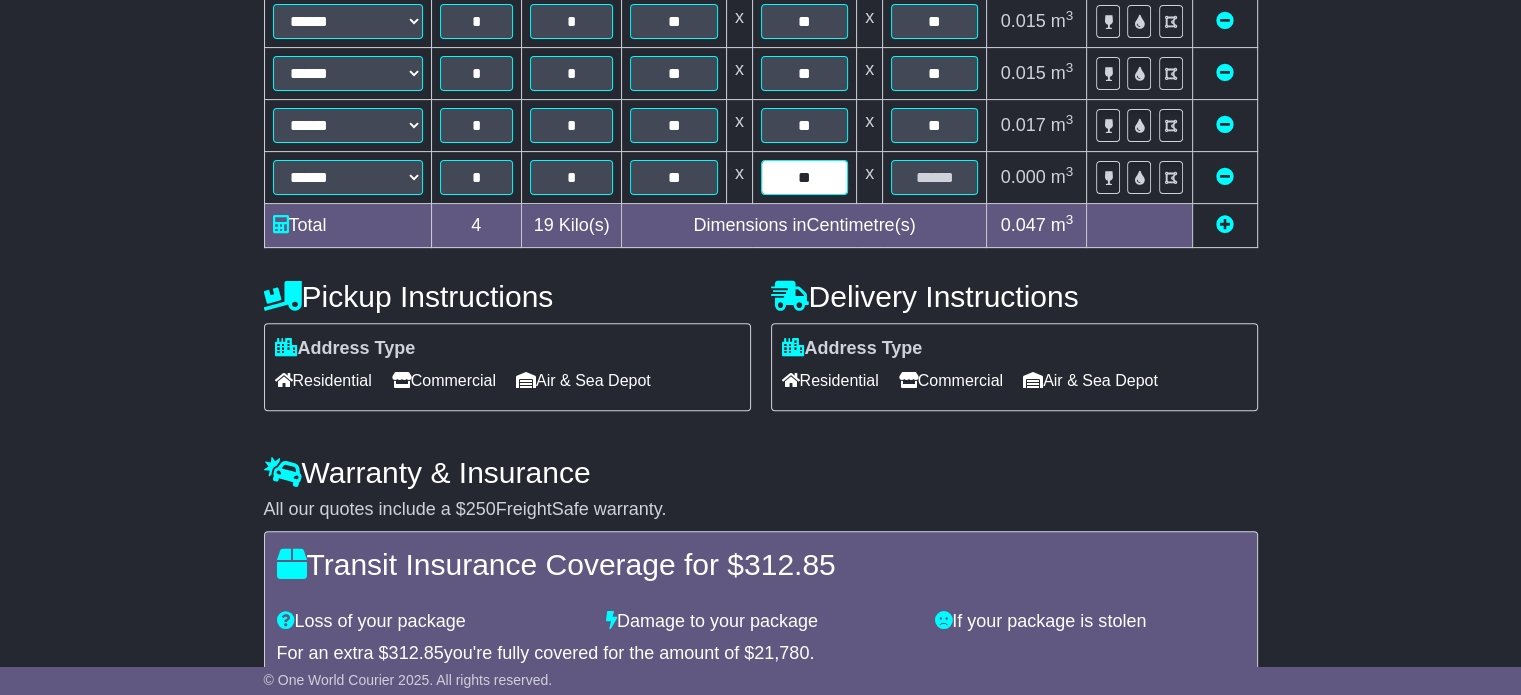 type on "**" 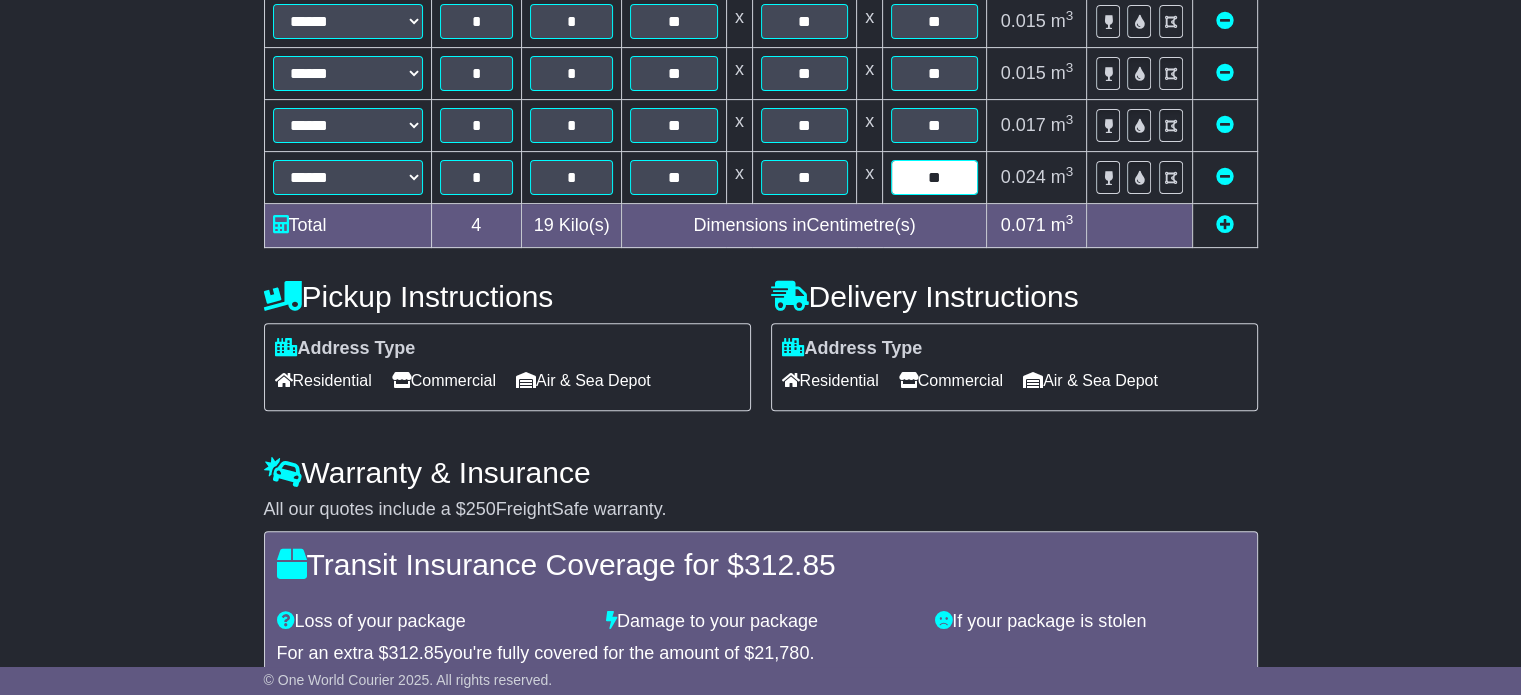 type on "*" 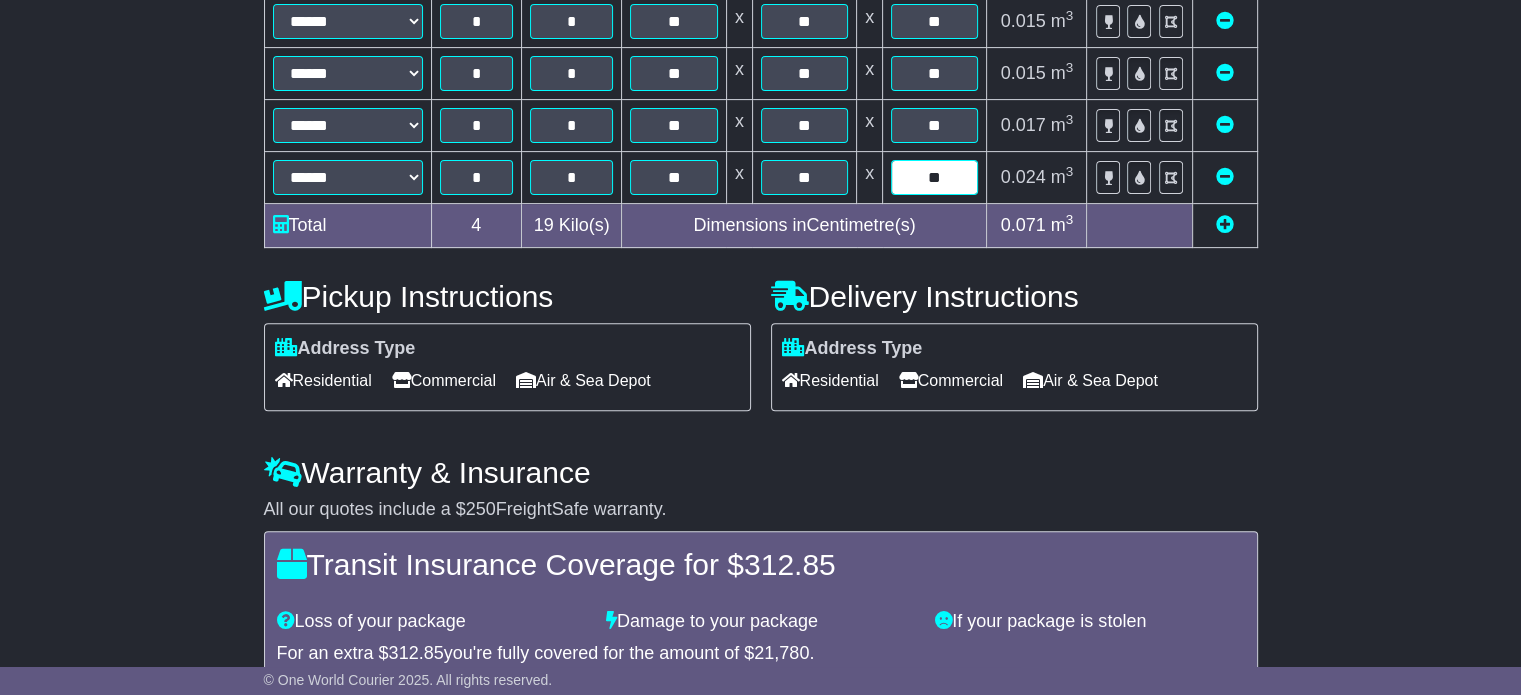 type on "**" 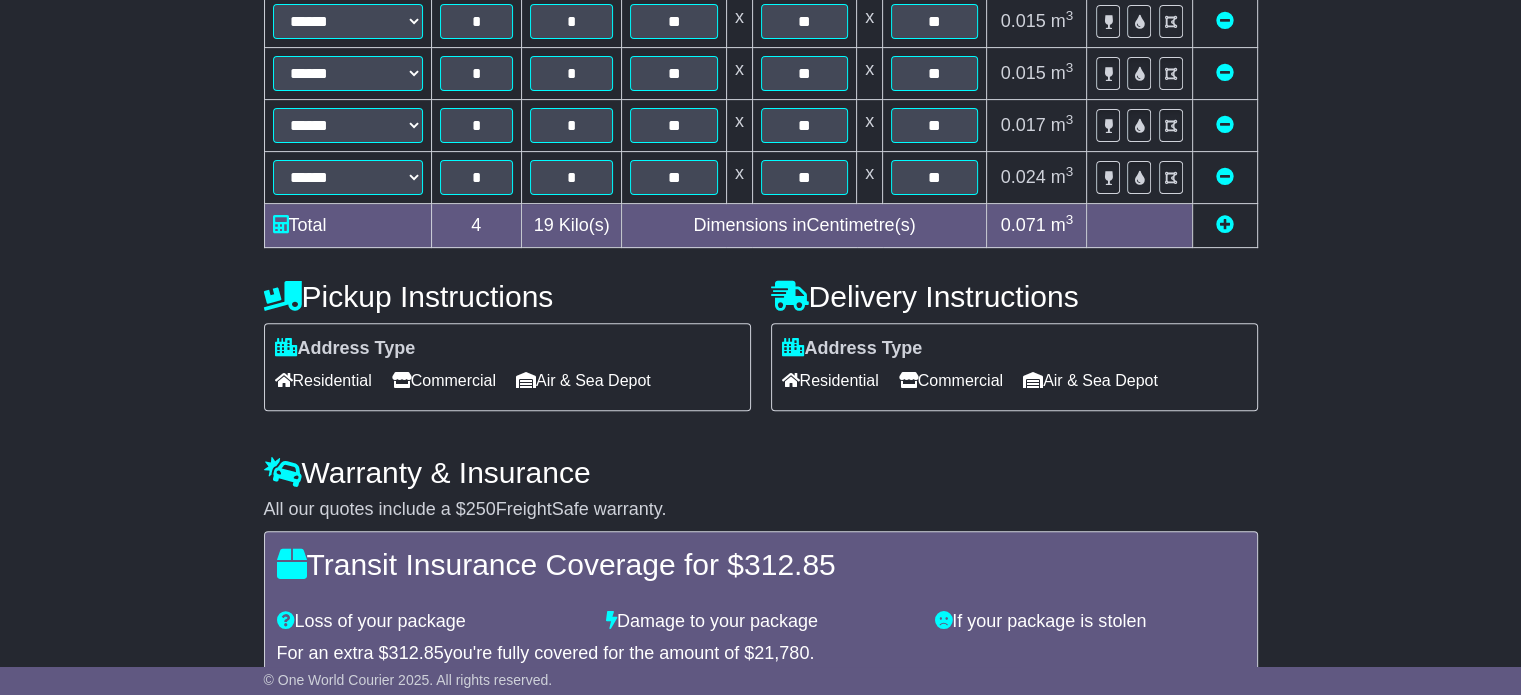click at bounding box center (1225, 224) 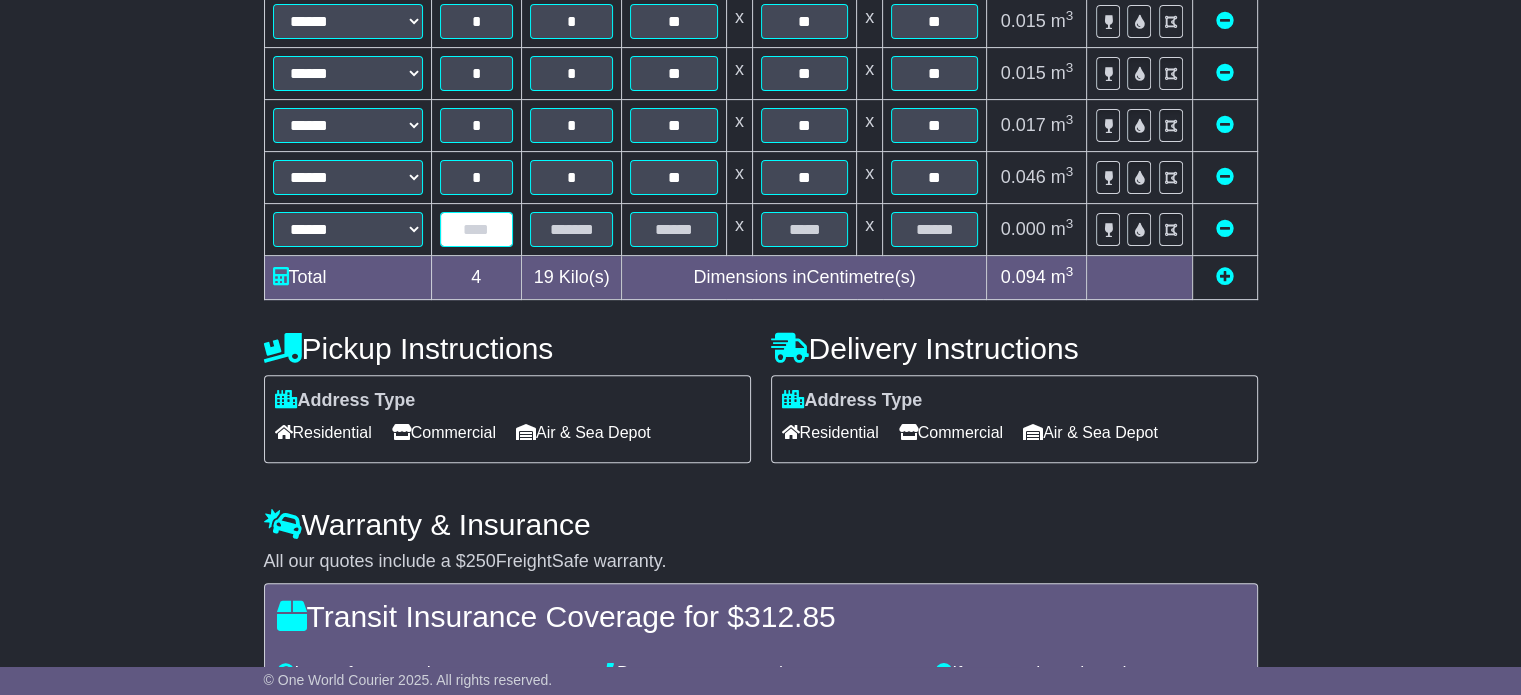 click at bounding box center [476, 229] 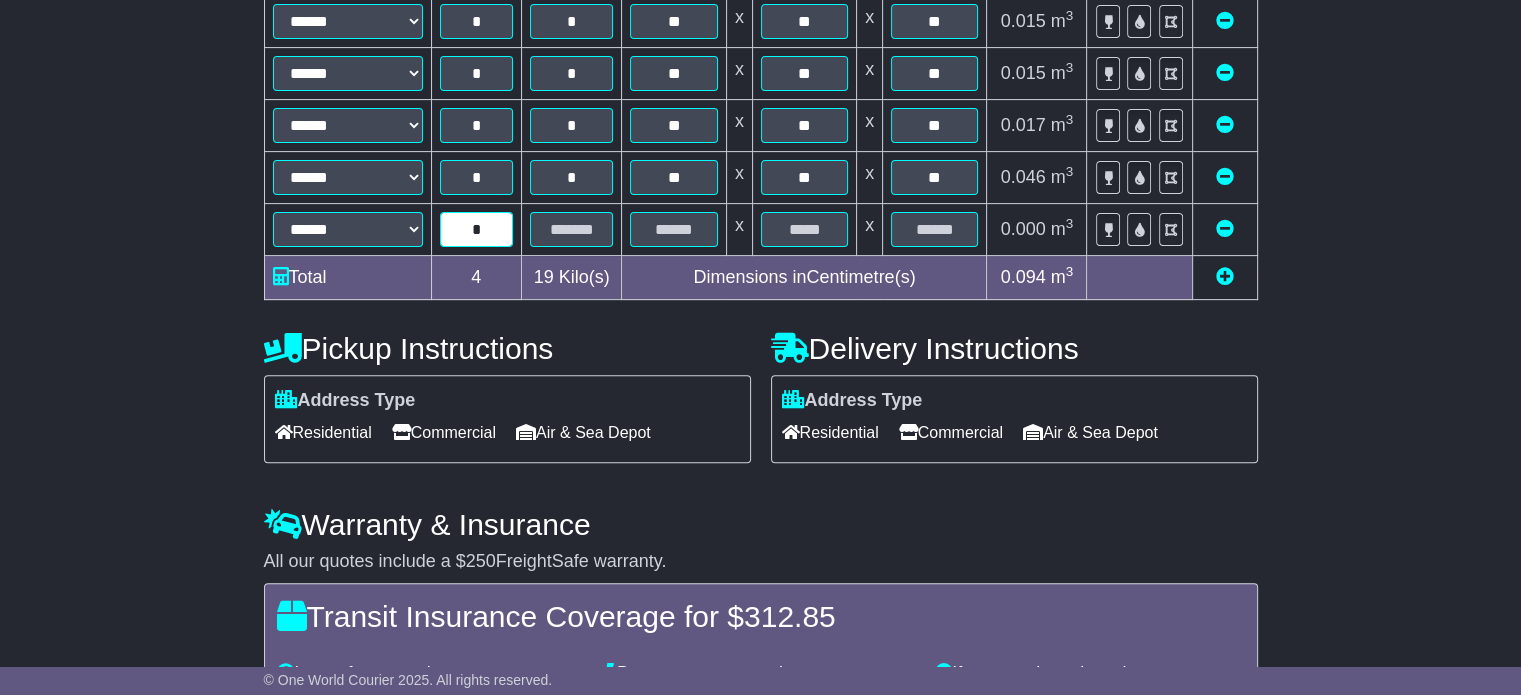 type on "*" 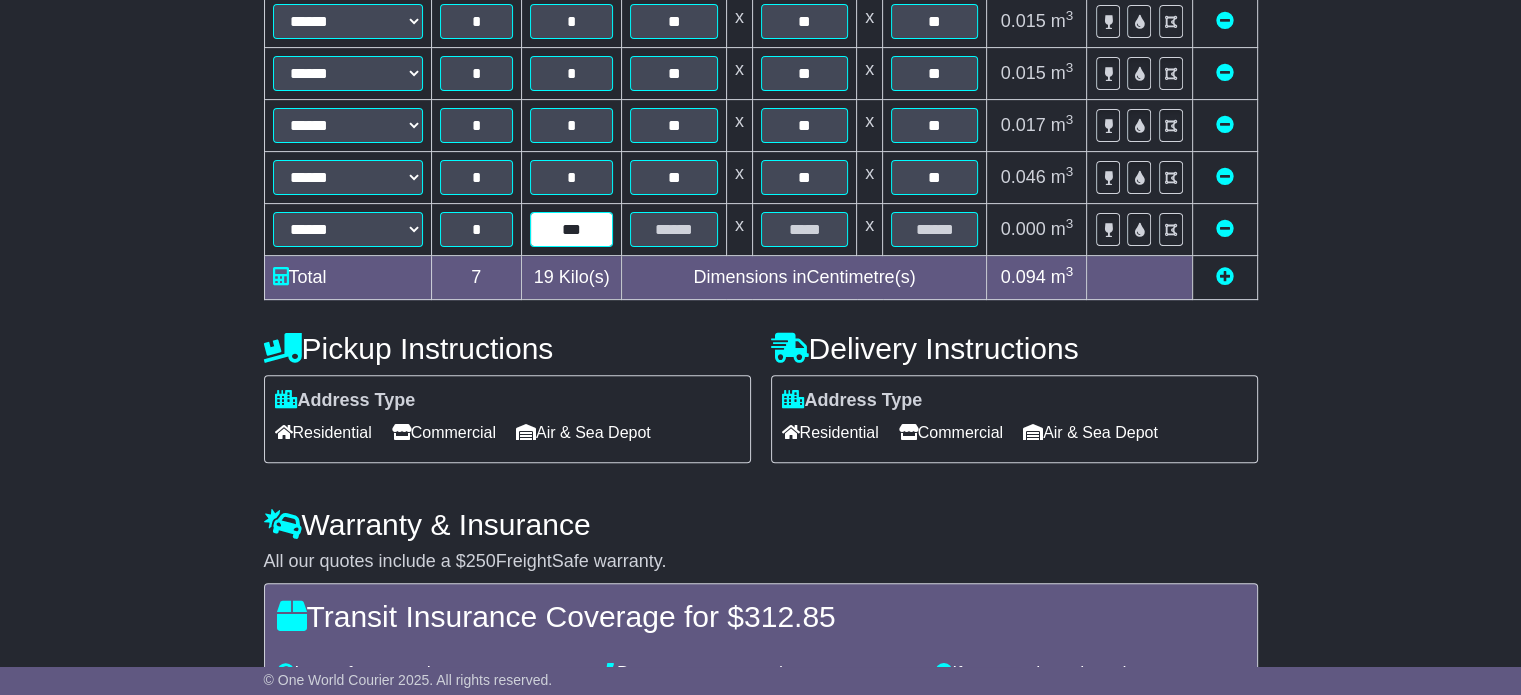 type on "***" 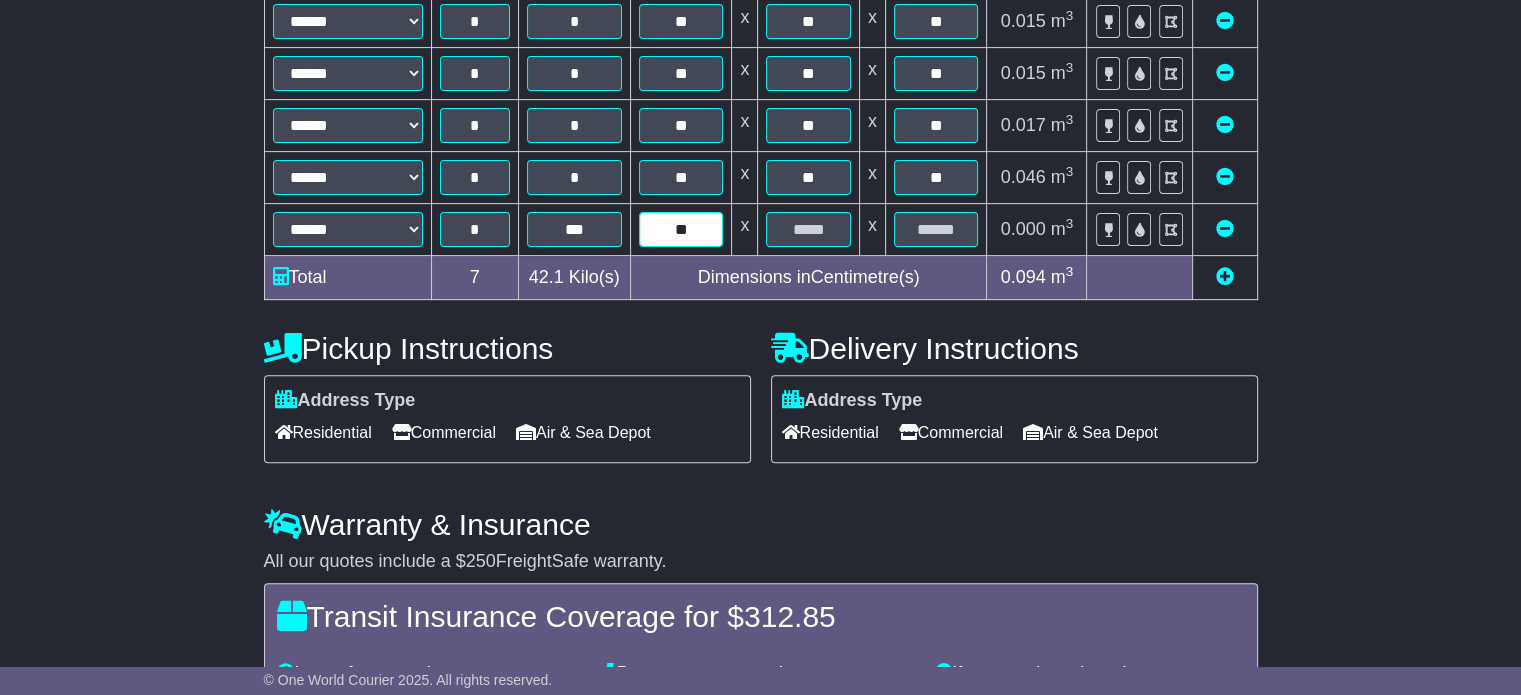 type on "**" 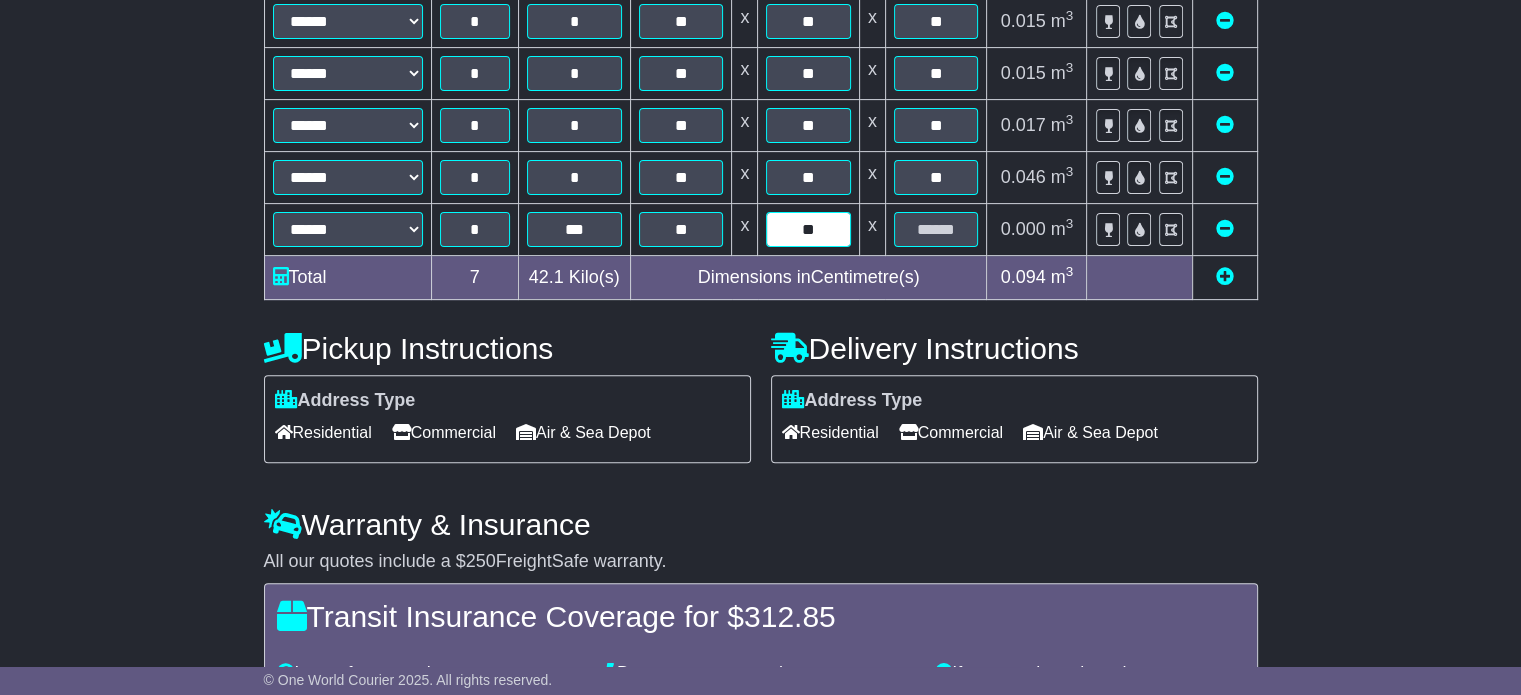 type on "**" 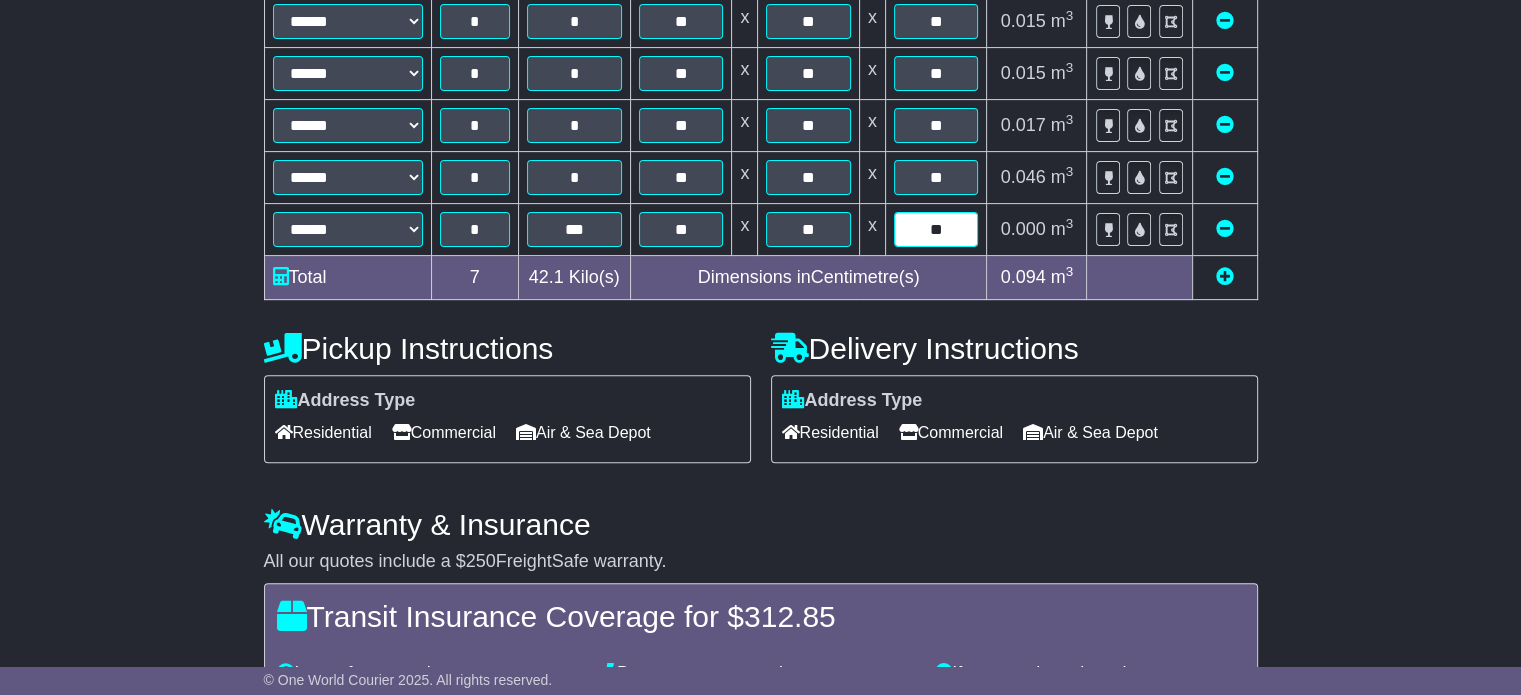 type on "**" 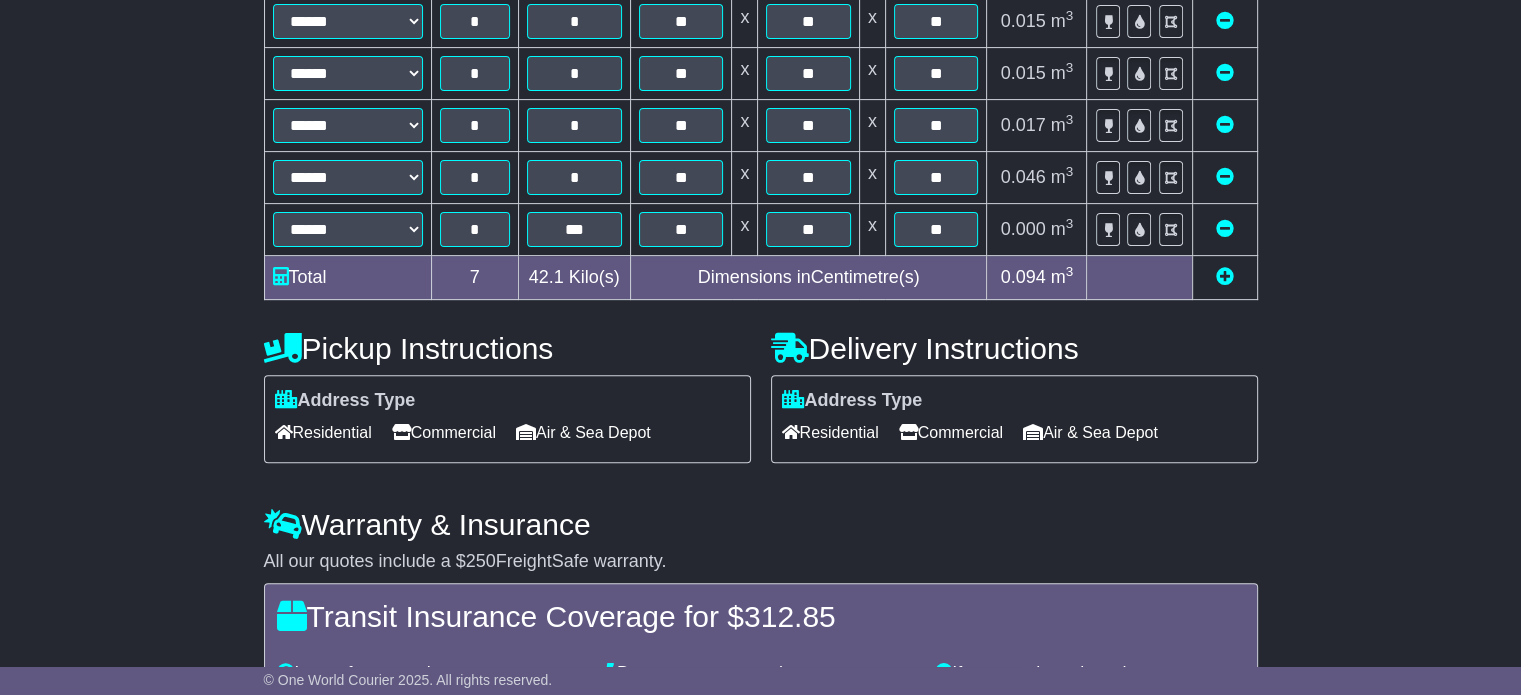 scroll, scrollTop: 864, scrollLeft: 0, axis: vertical 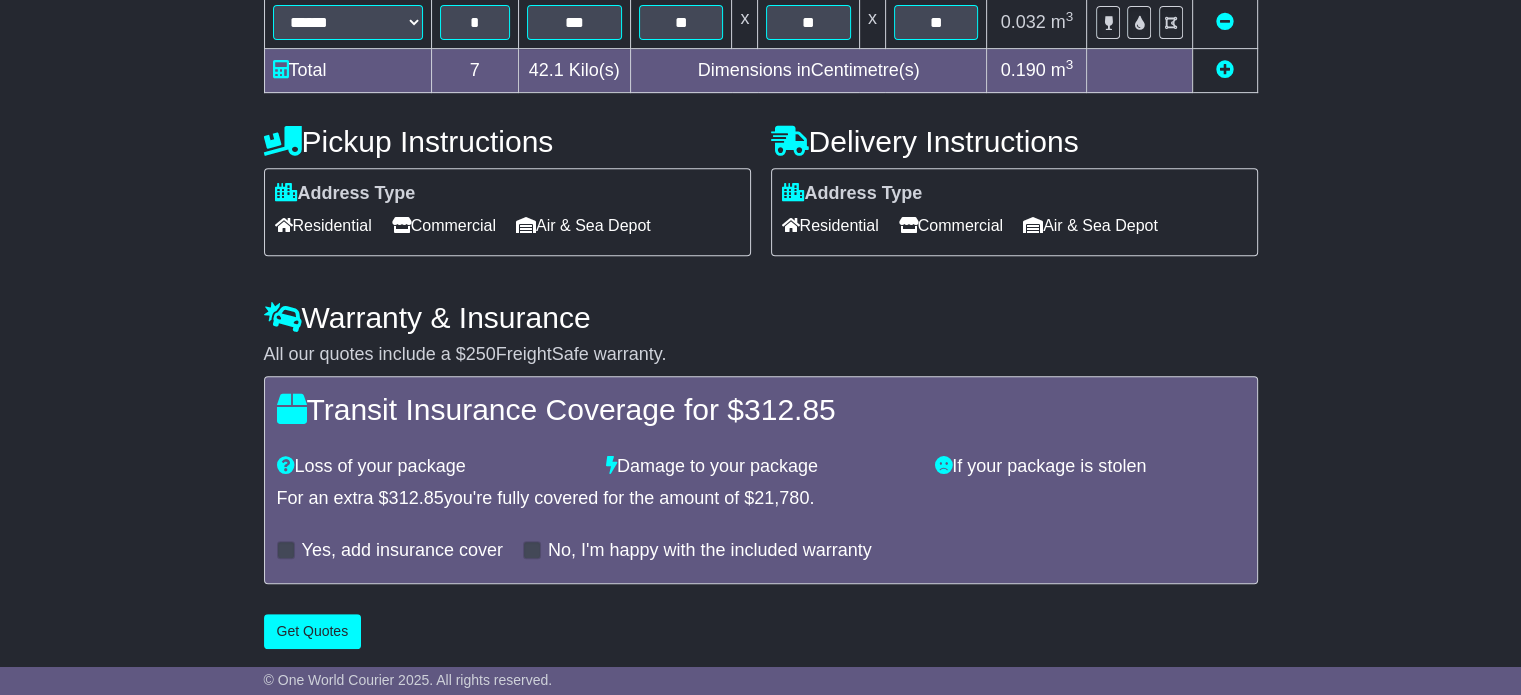 click on "Commercial" at bounding box center (951, 225) 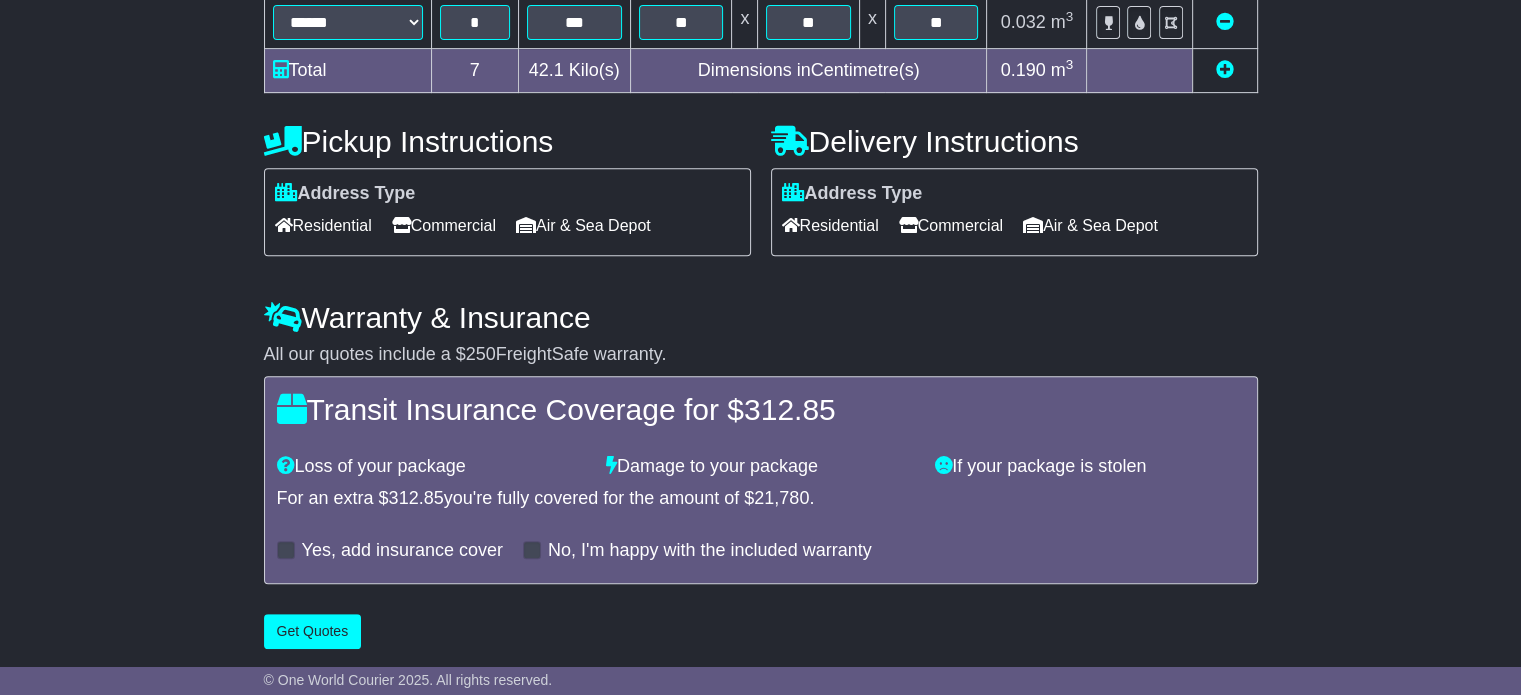 click on "Yes, add insurance cover" at bounding box center [402, 551] 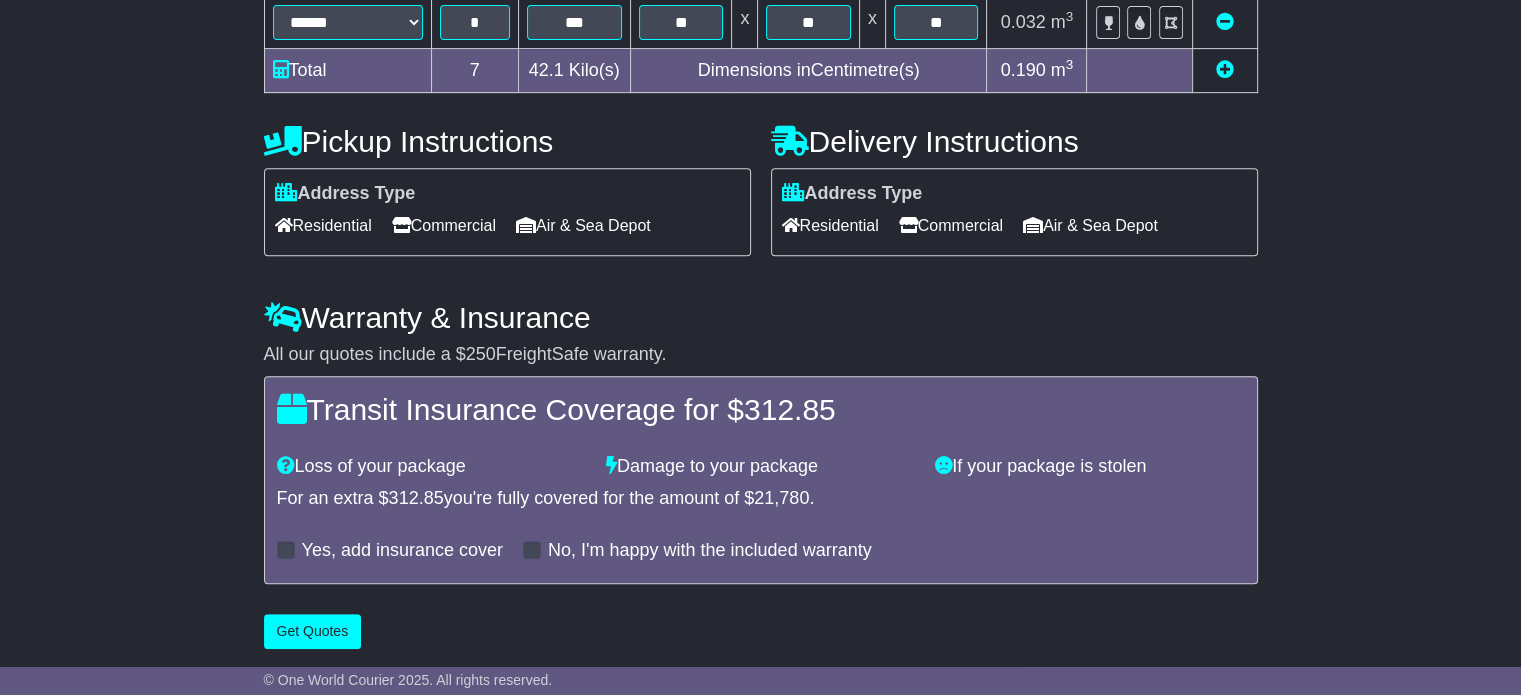 click on "Yes, add insurance cover" at bounding box center (402, 551) 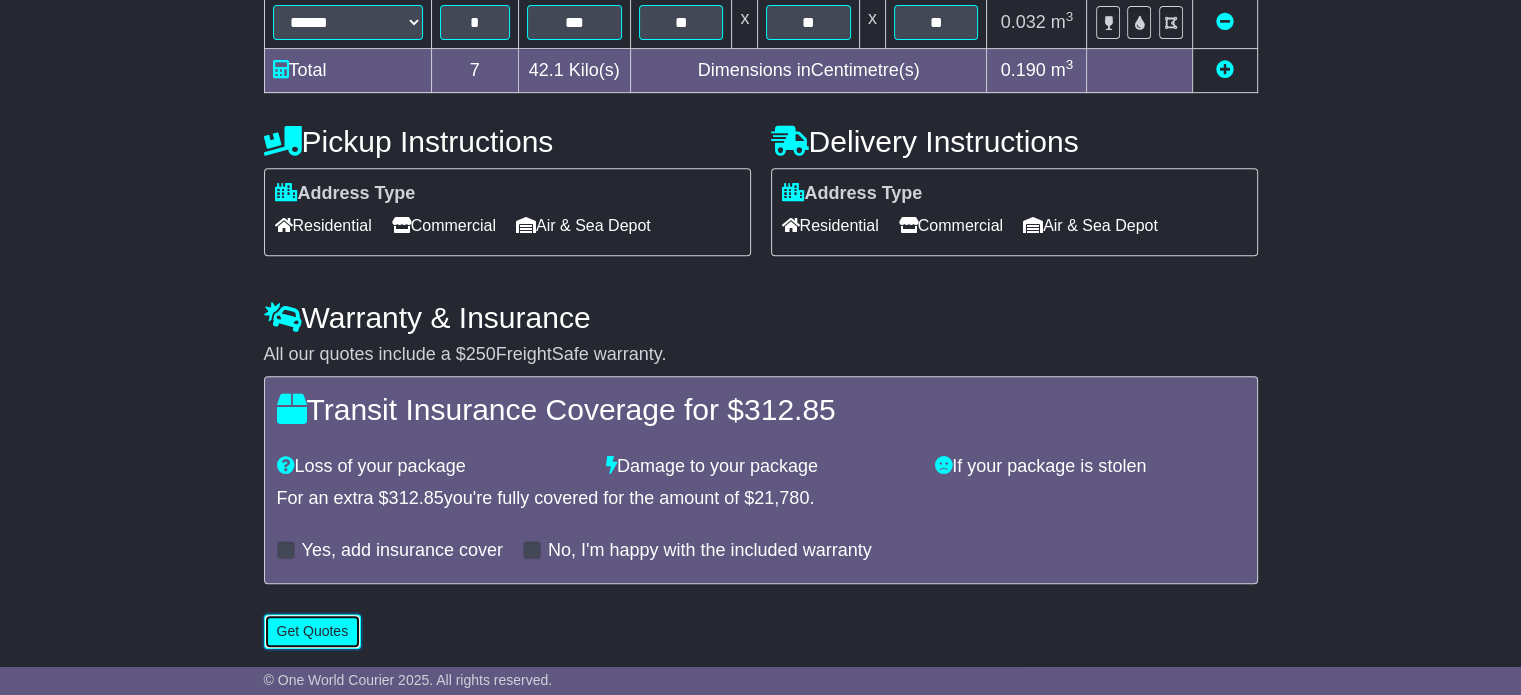 click on "Get Quotes" at bounding box center (313, 631) 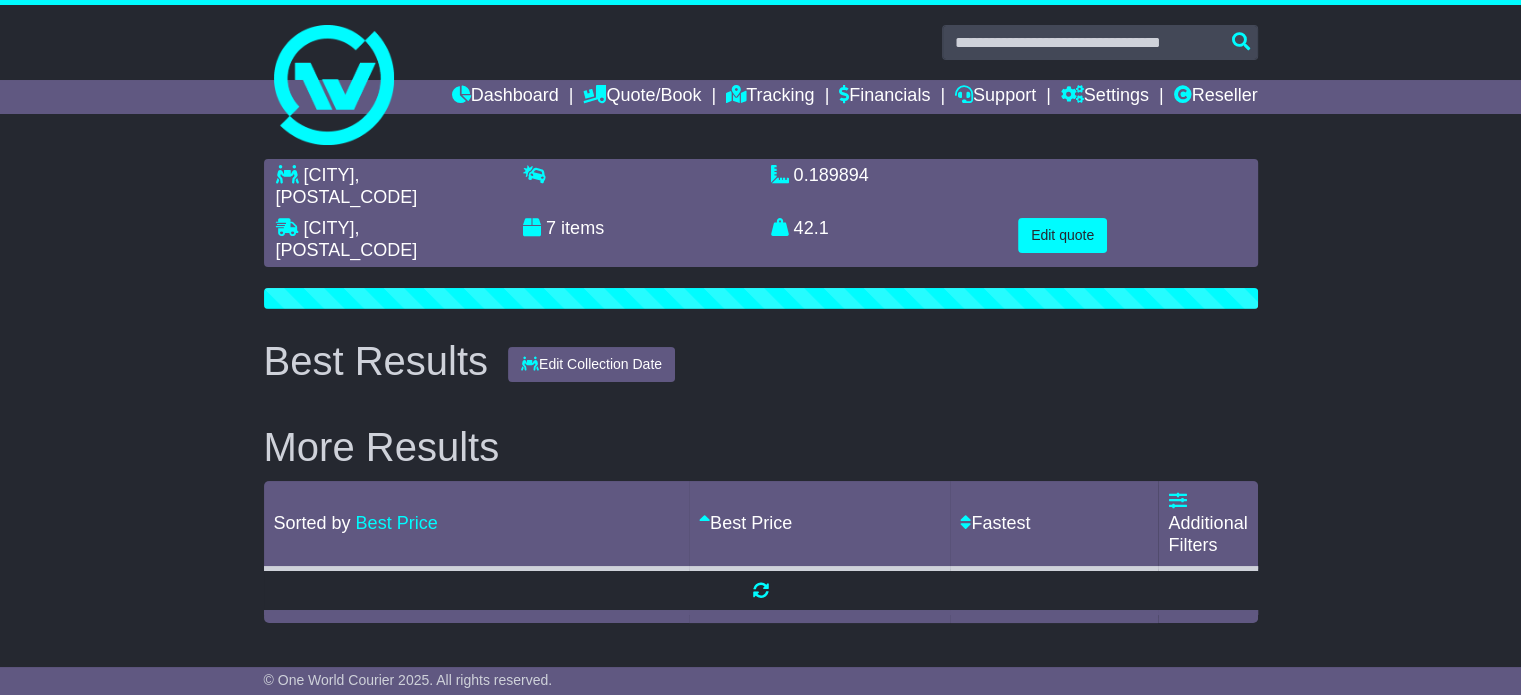 scroll, scrollTop: 0, scrollLeft: 0, axis: both 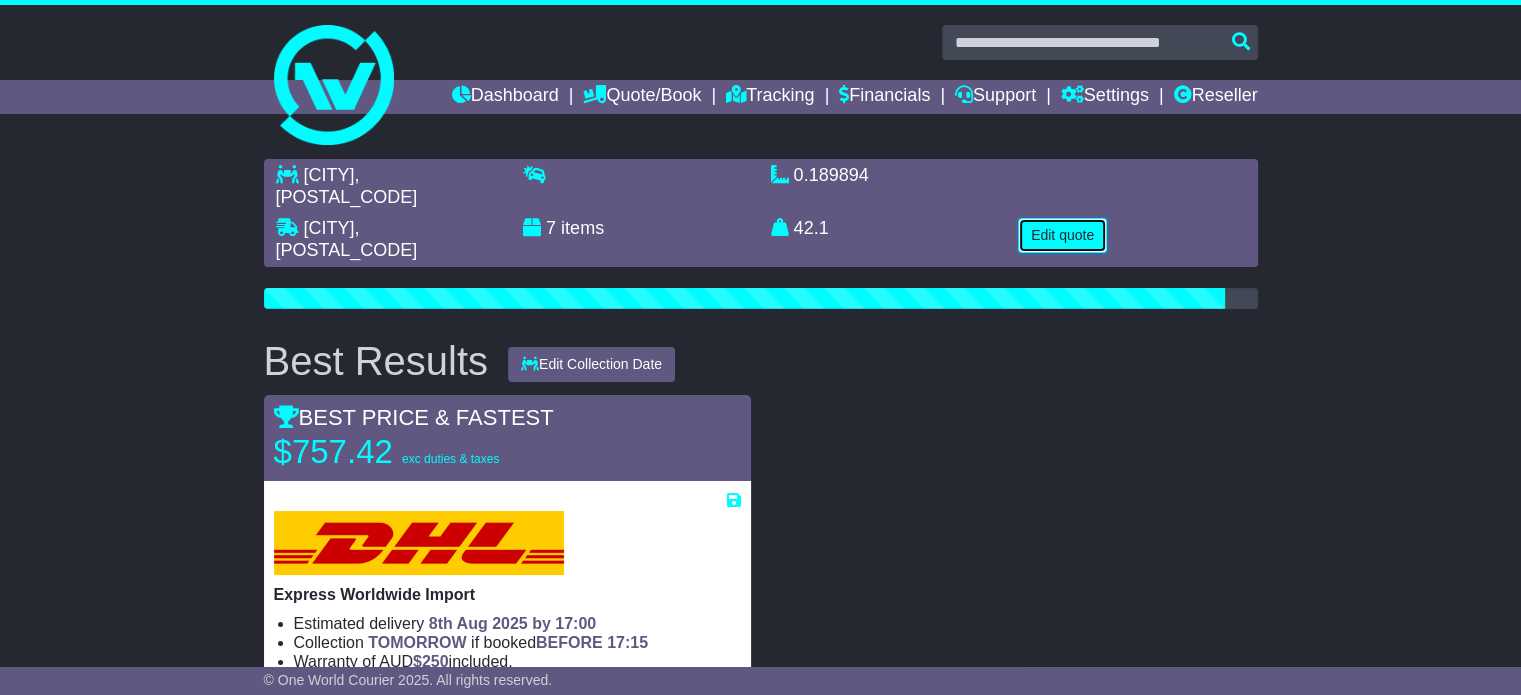 click on "Edit quote" at bounding box center [1062, 235] 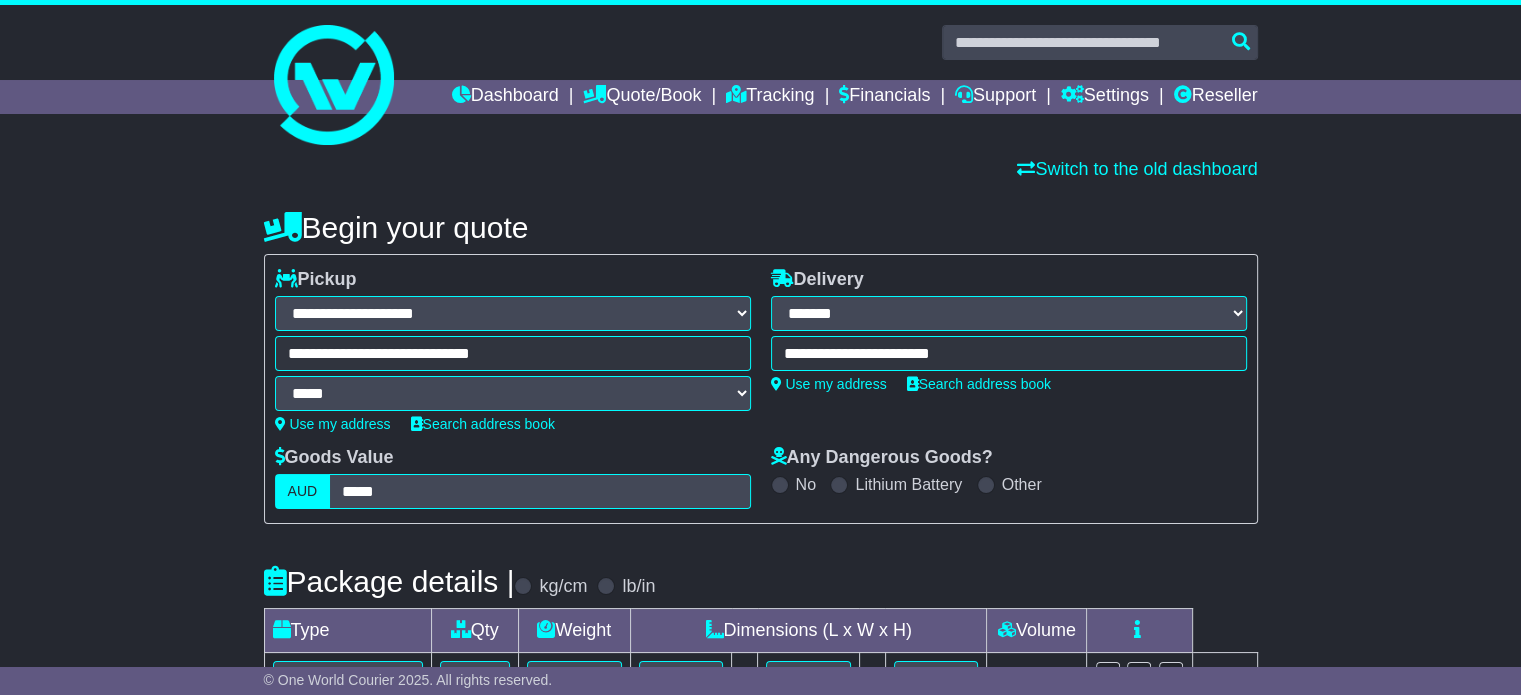 click on "Lithium Battery" at bounding box center [908, 484] 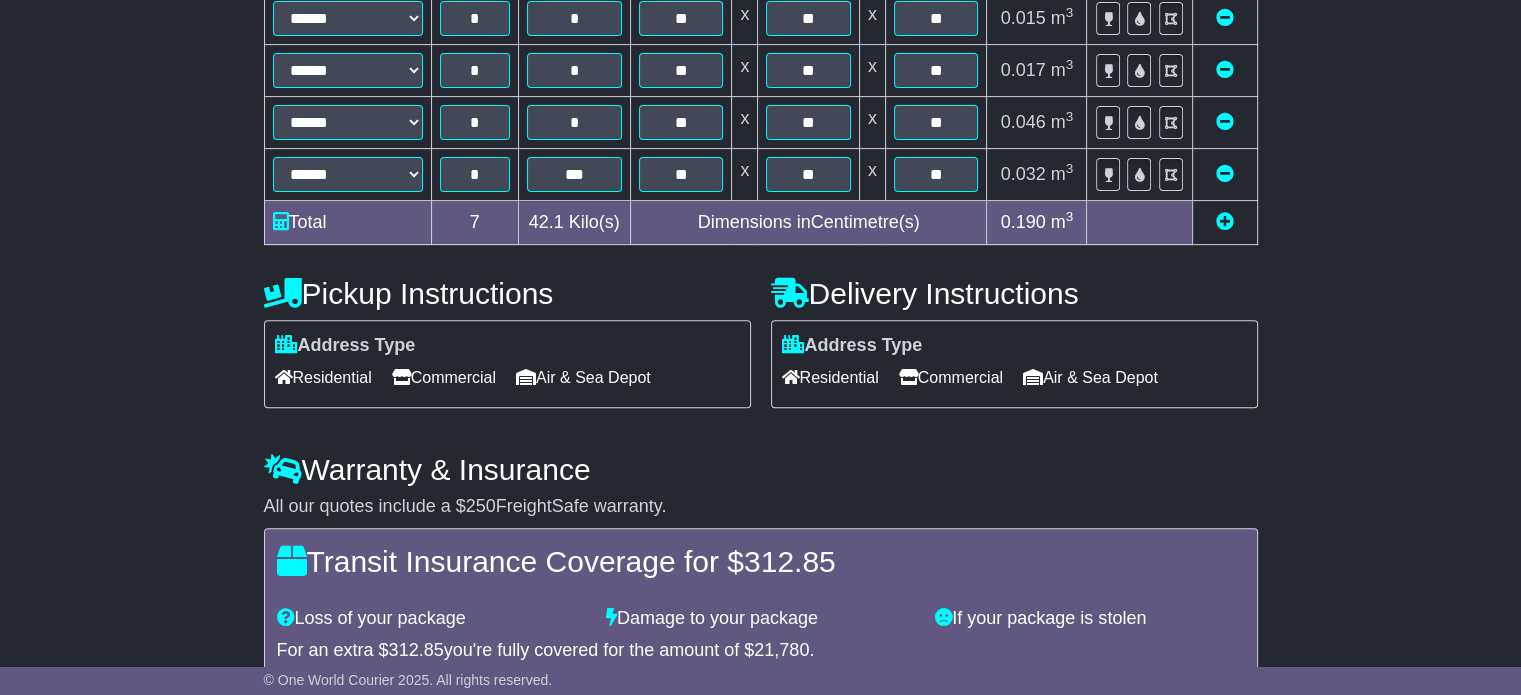 scroll, scrollTop: 866, scrollLeft: 0, axis: vertical 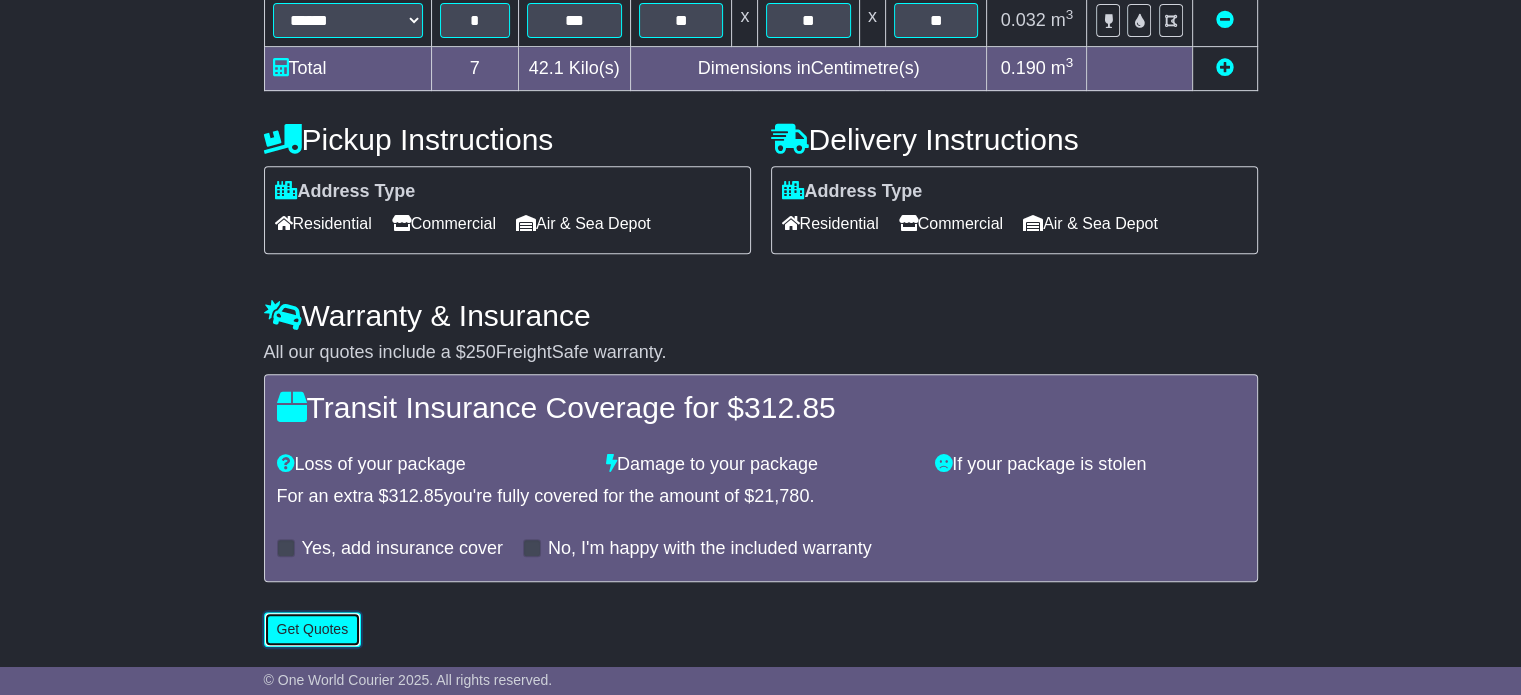 click on "Get Quotes" at bounding box center (313, 629) 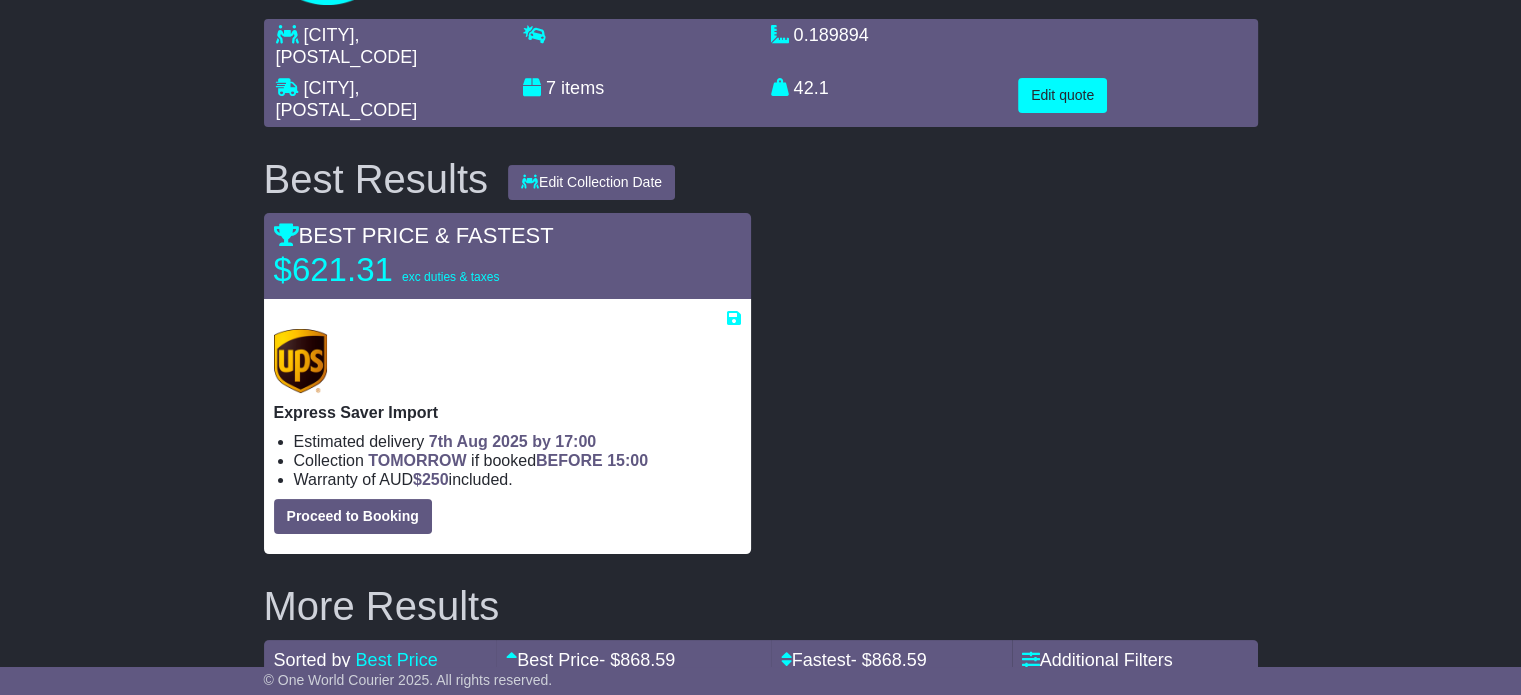 scroll, scrollTop: 424, scrollLeft: 0, axis: vertical 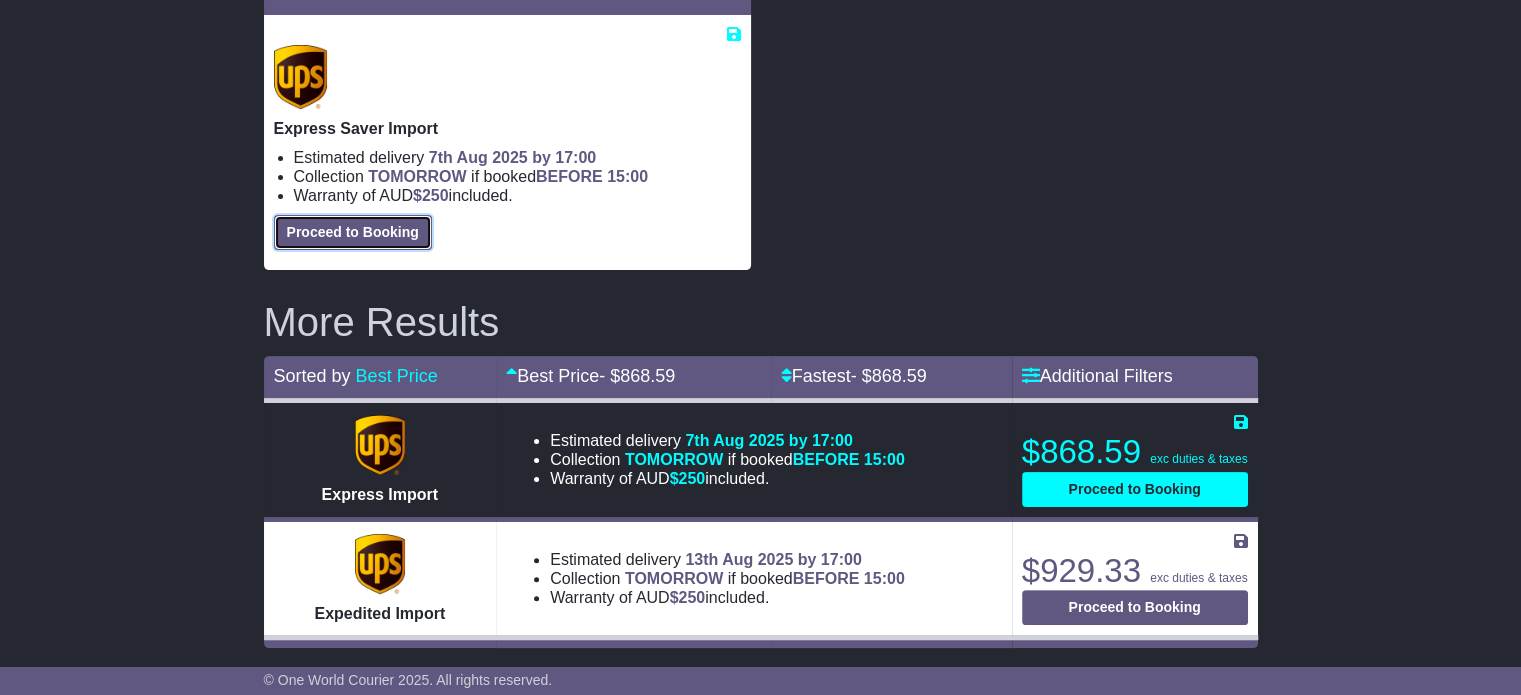click on "Proceed to Booking" at bounding box center (353, 232) 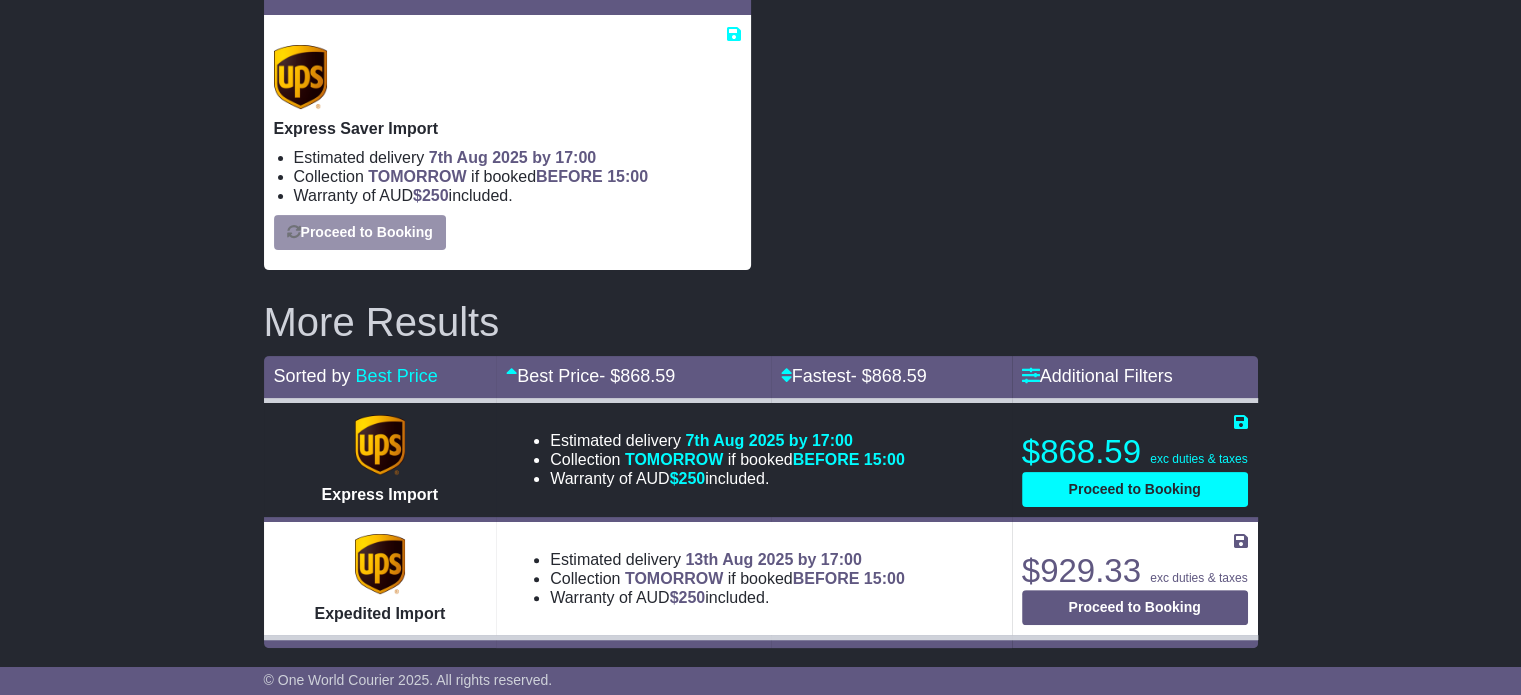 select on "**********" 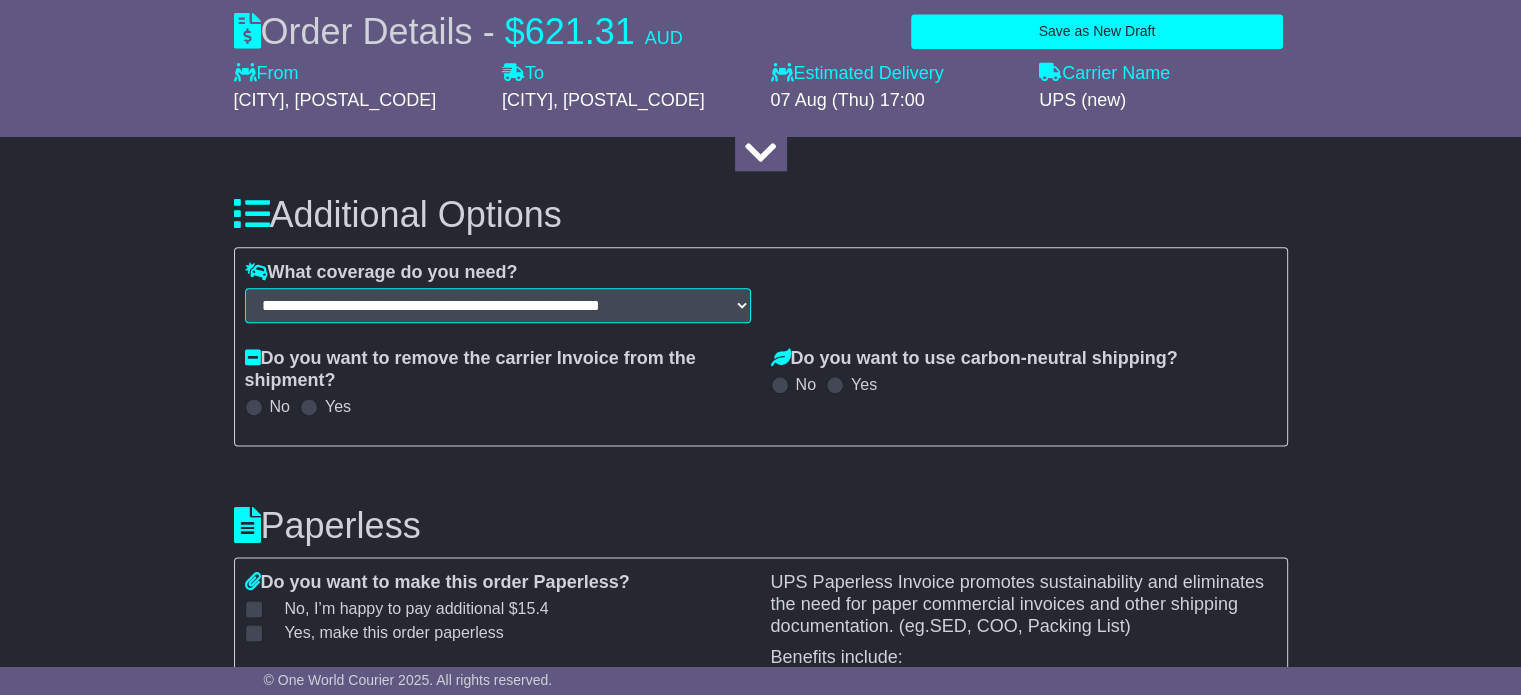 scroll, scrollTop: 2459, scrollLeft: 0, axis: vertical 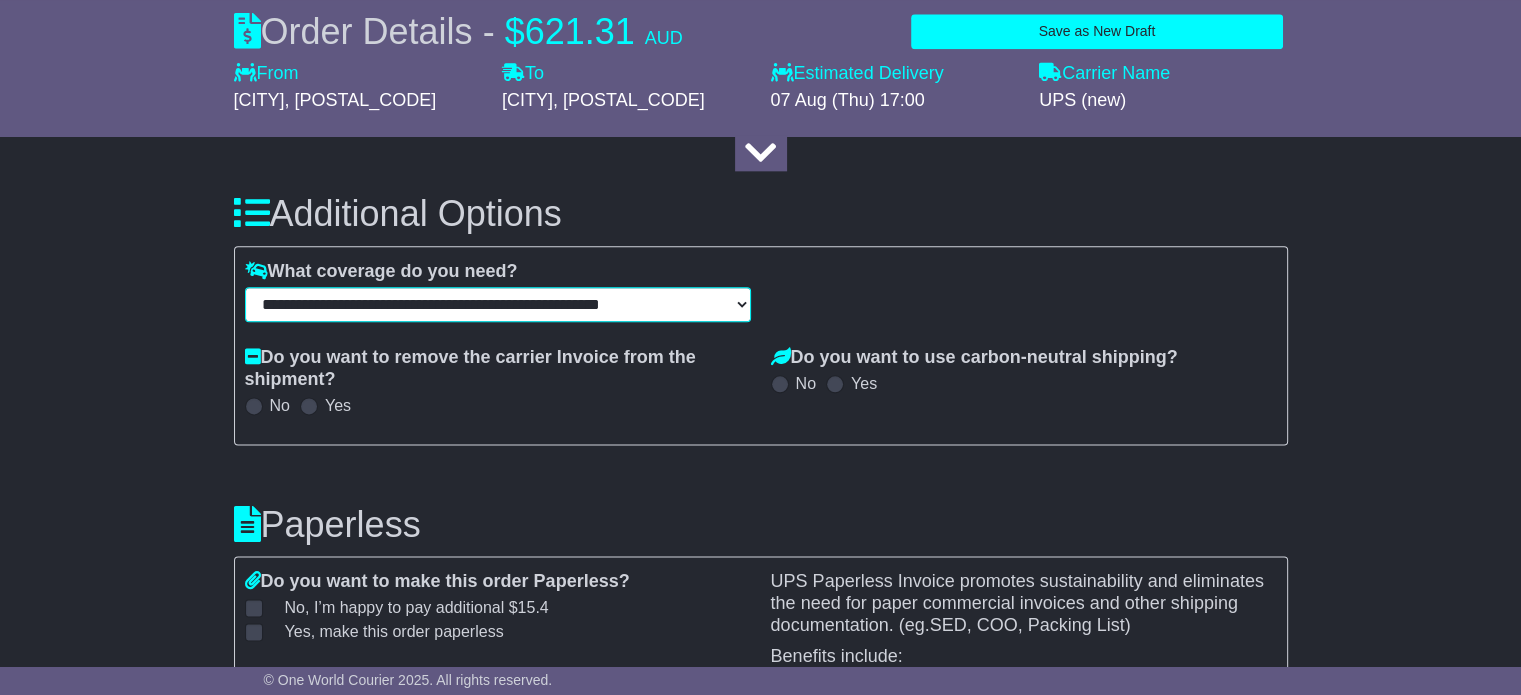 click on "**********" at bounding box center (498, 304) 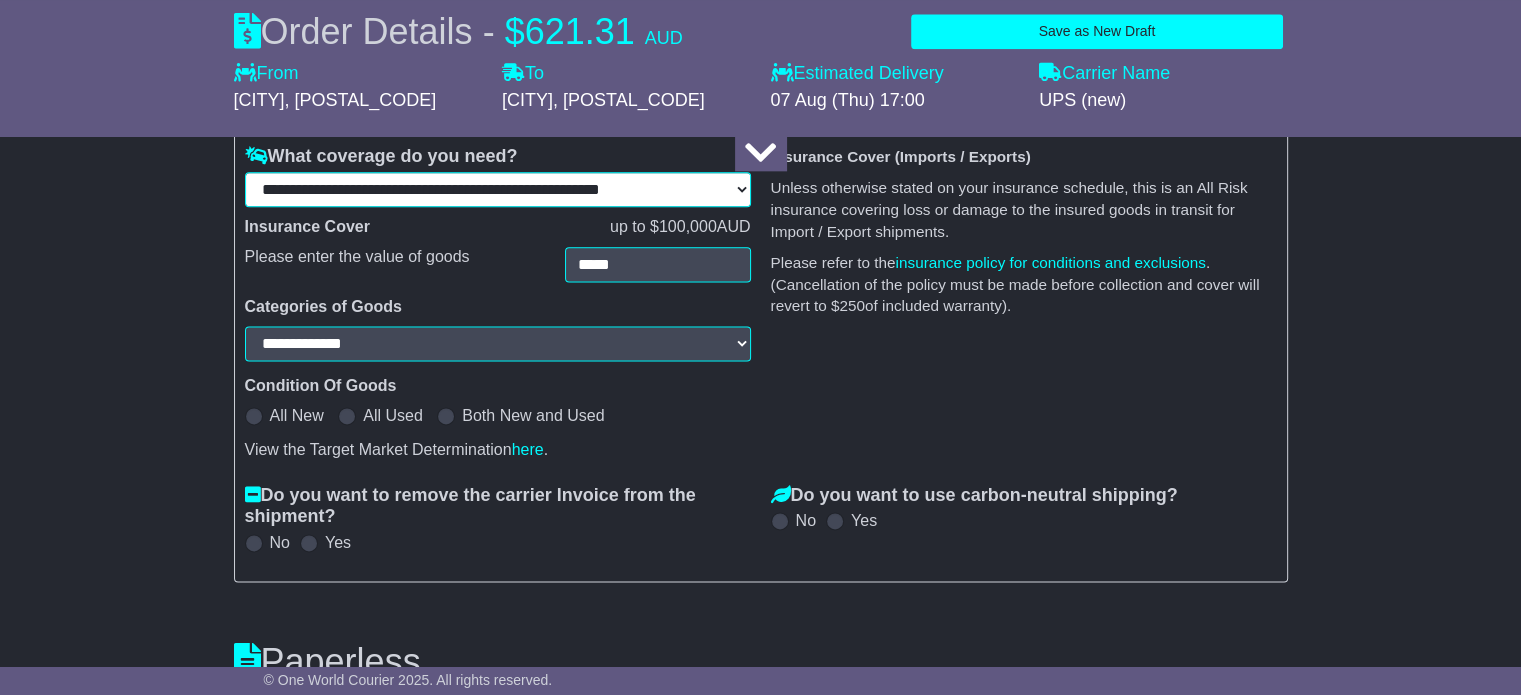 scroll, scrollTop: 2575, scrollLeft: 0, axis: vertical 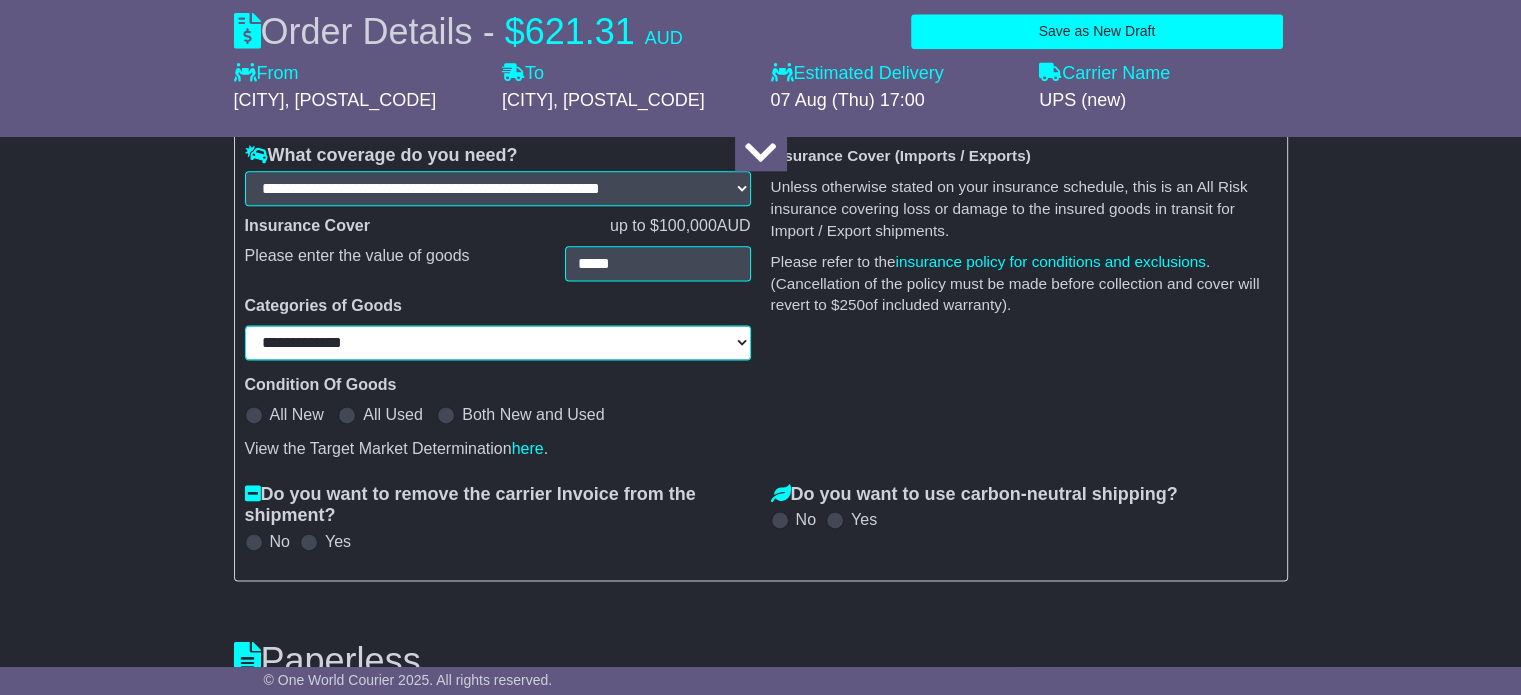 click on "**********" at bounding box center (498, 342) 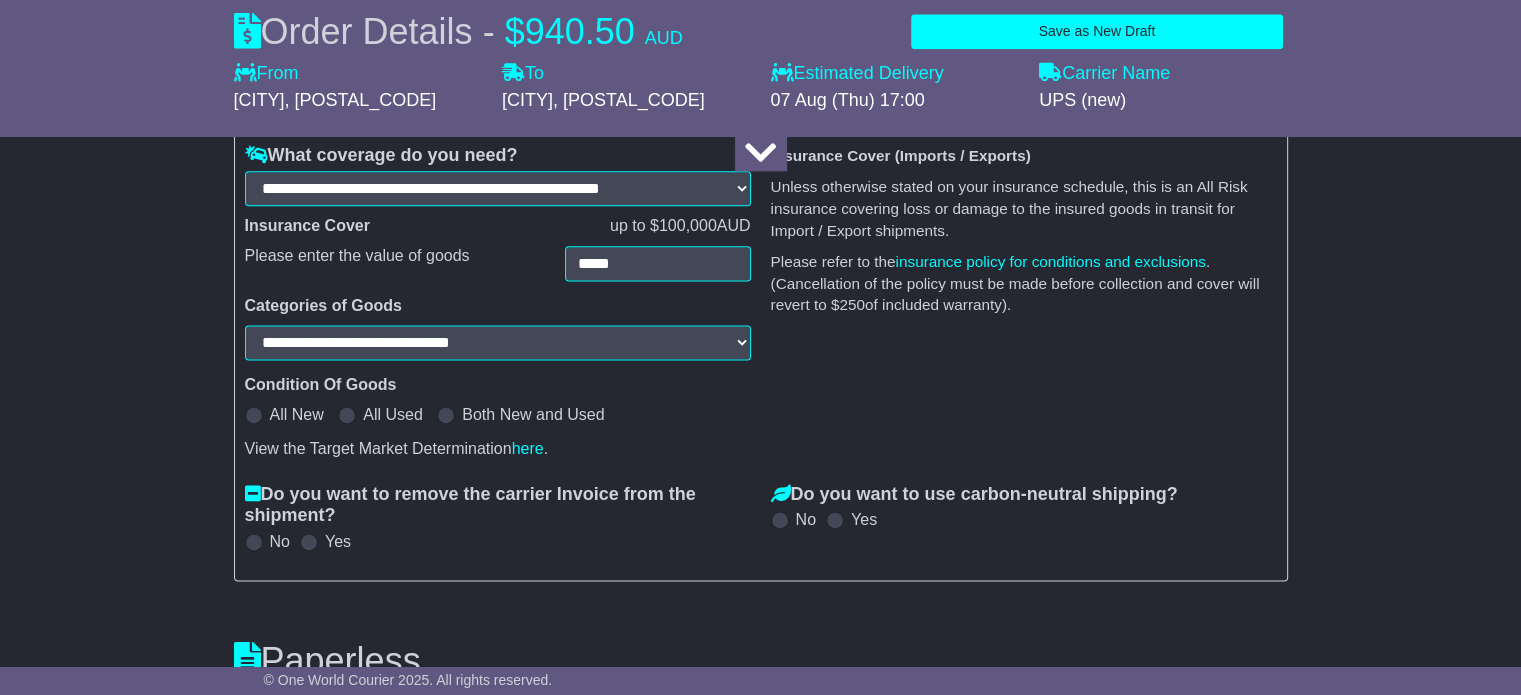 select on "**********" 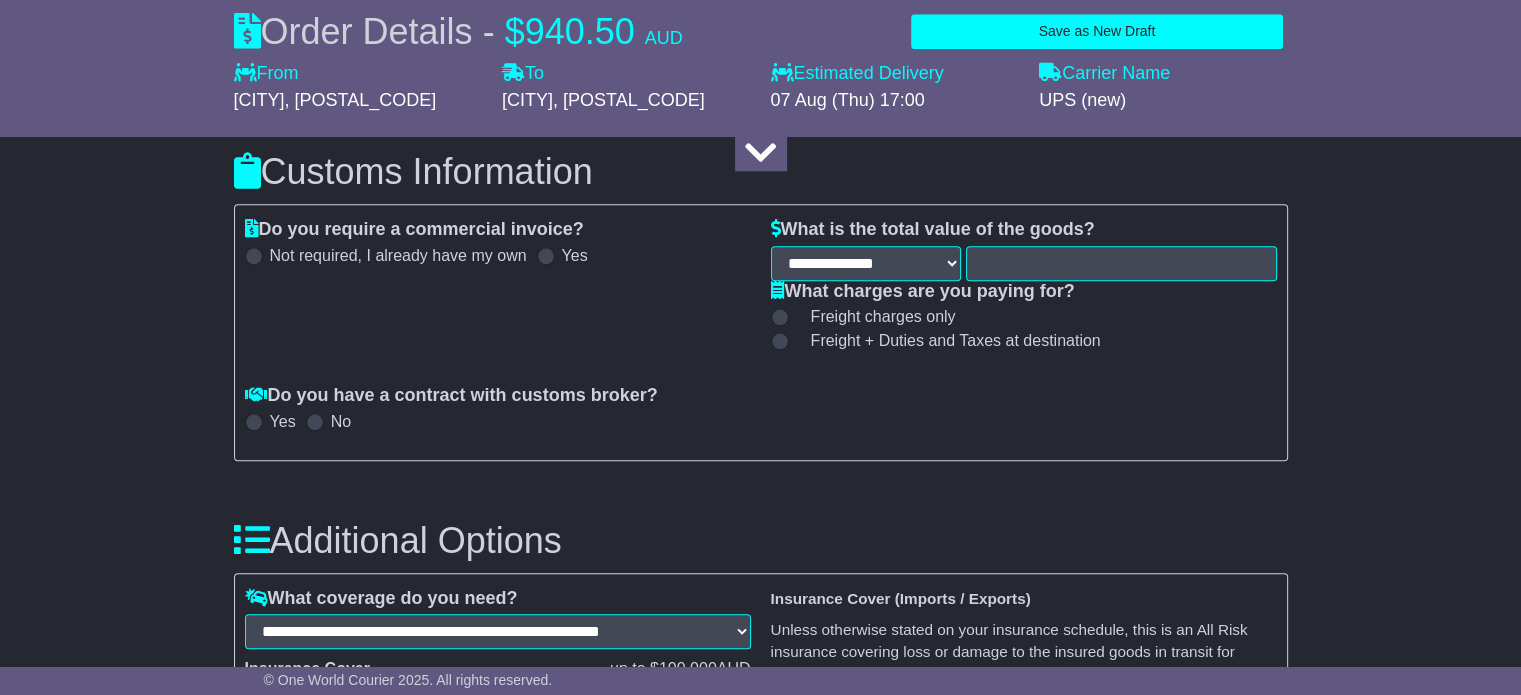 scroll, scrollTop: 2131, scrollLeft: 0, axis: vertical 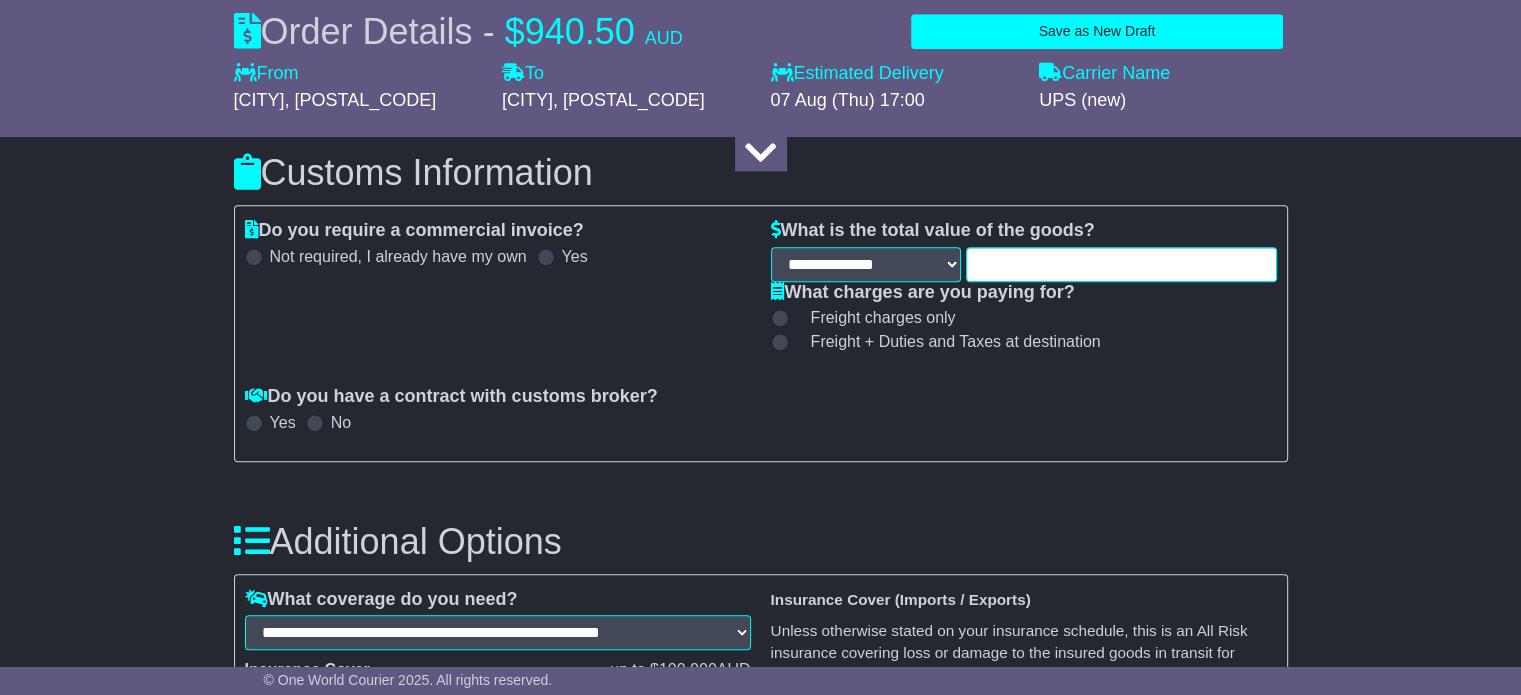 click at bounding box center [1121, 264] 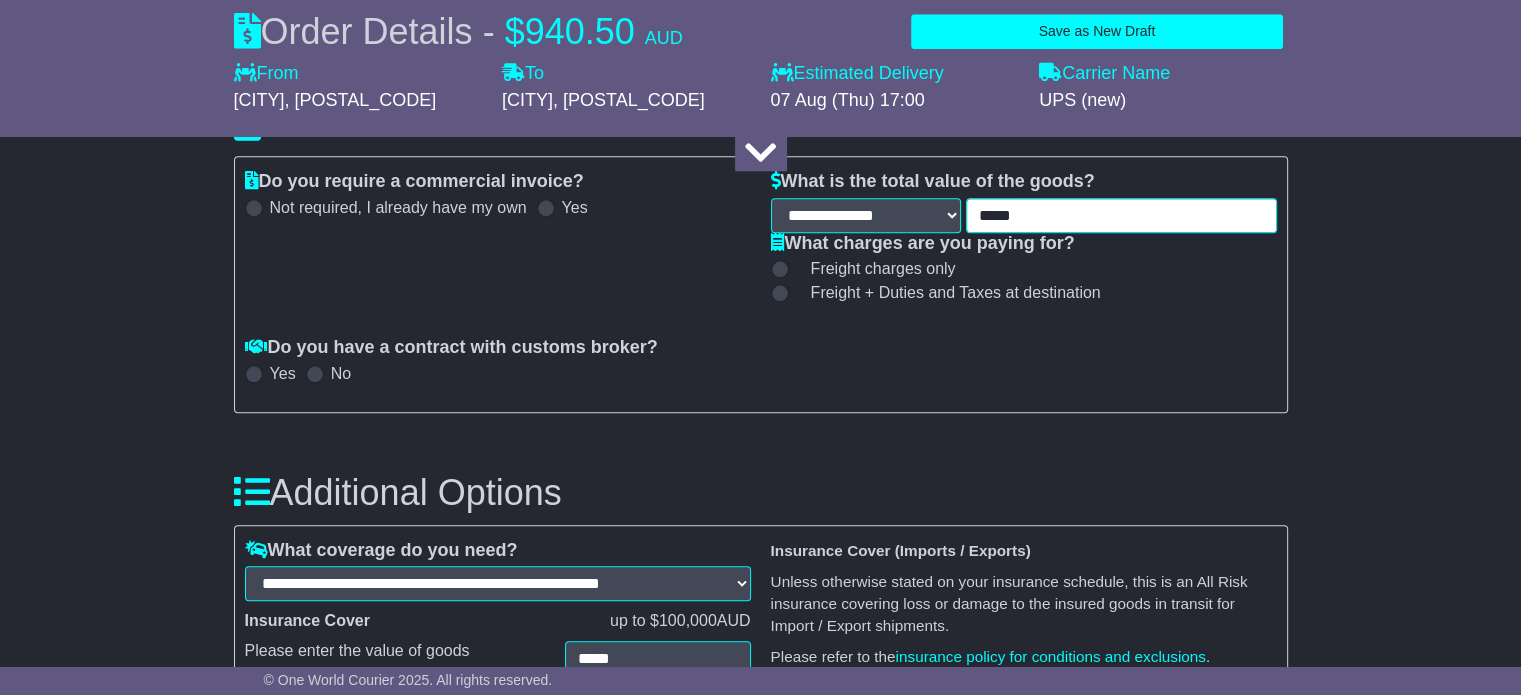 scroll, scrollTop: 2182, scrollLeft: 0, axis: vertical 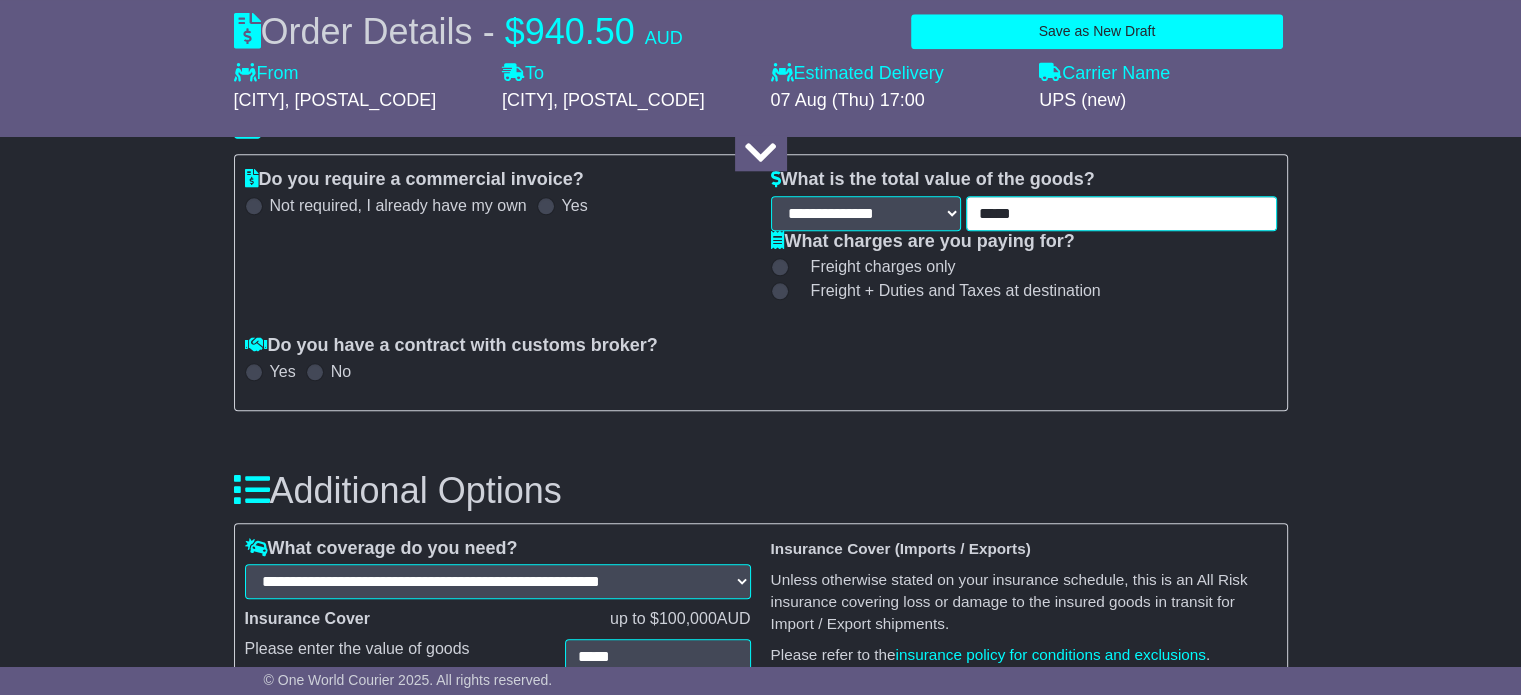 type on "*****" 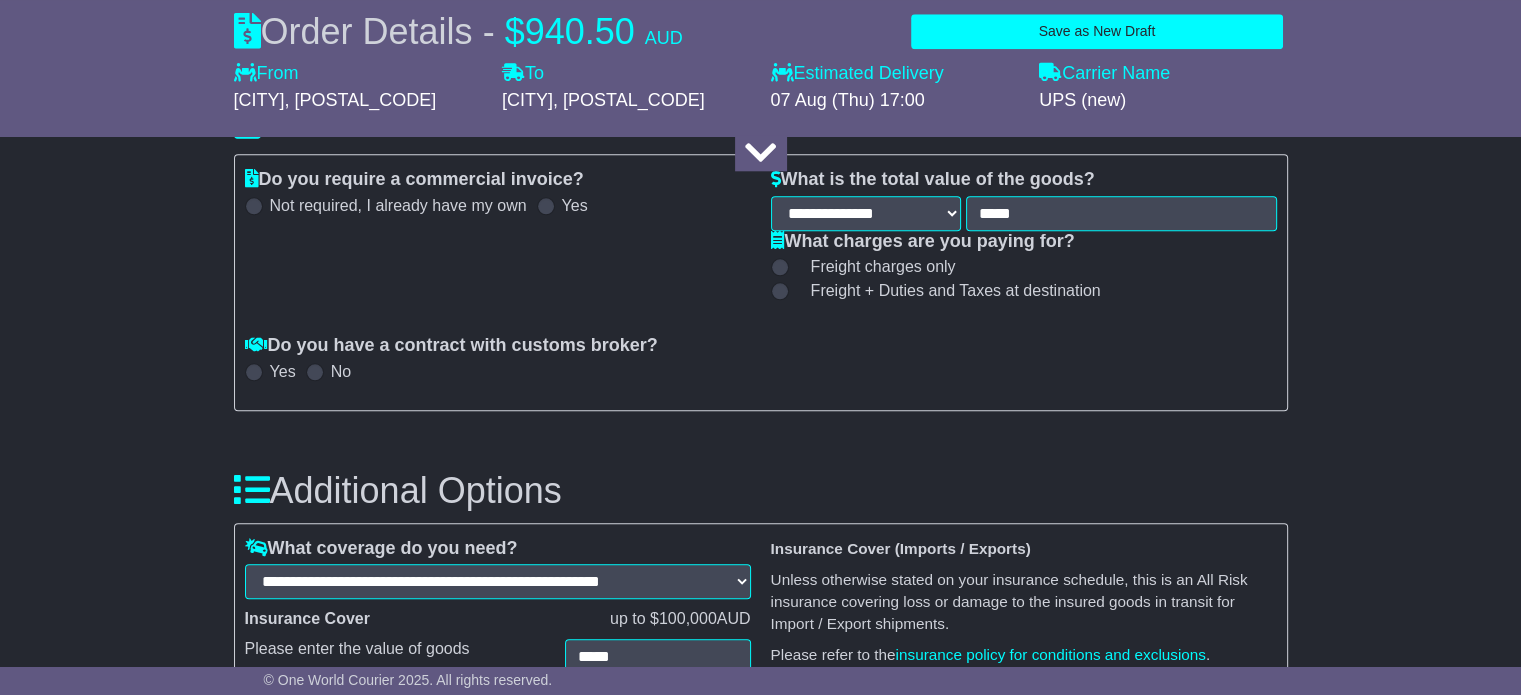click on "Yes" at bounding box center [283, 371] 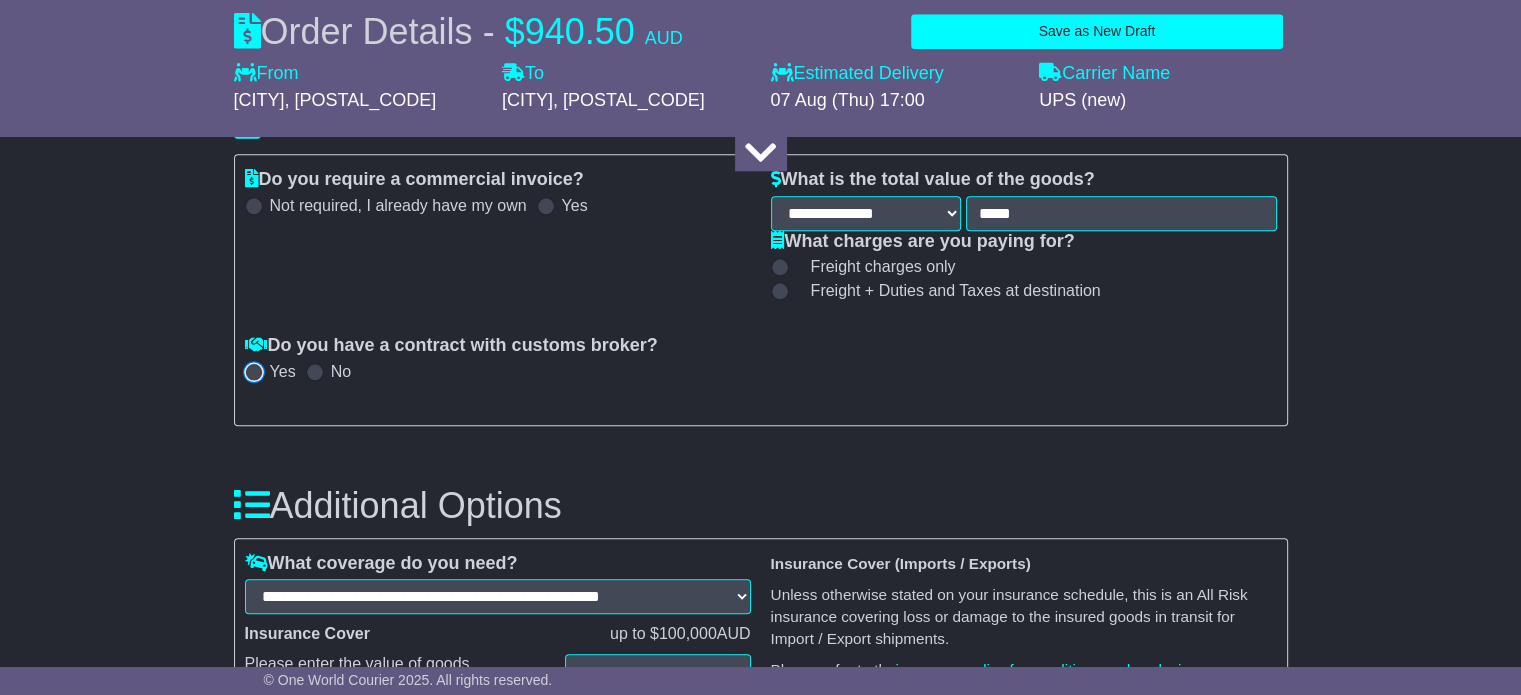select on "**" 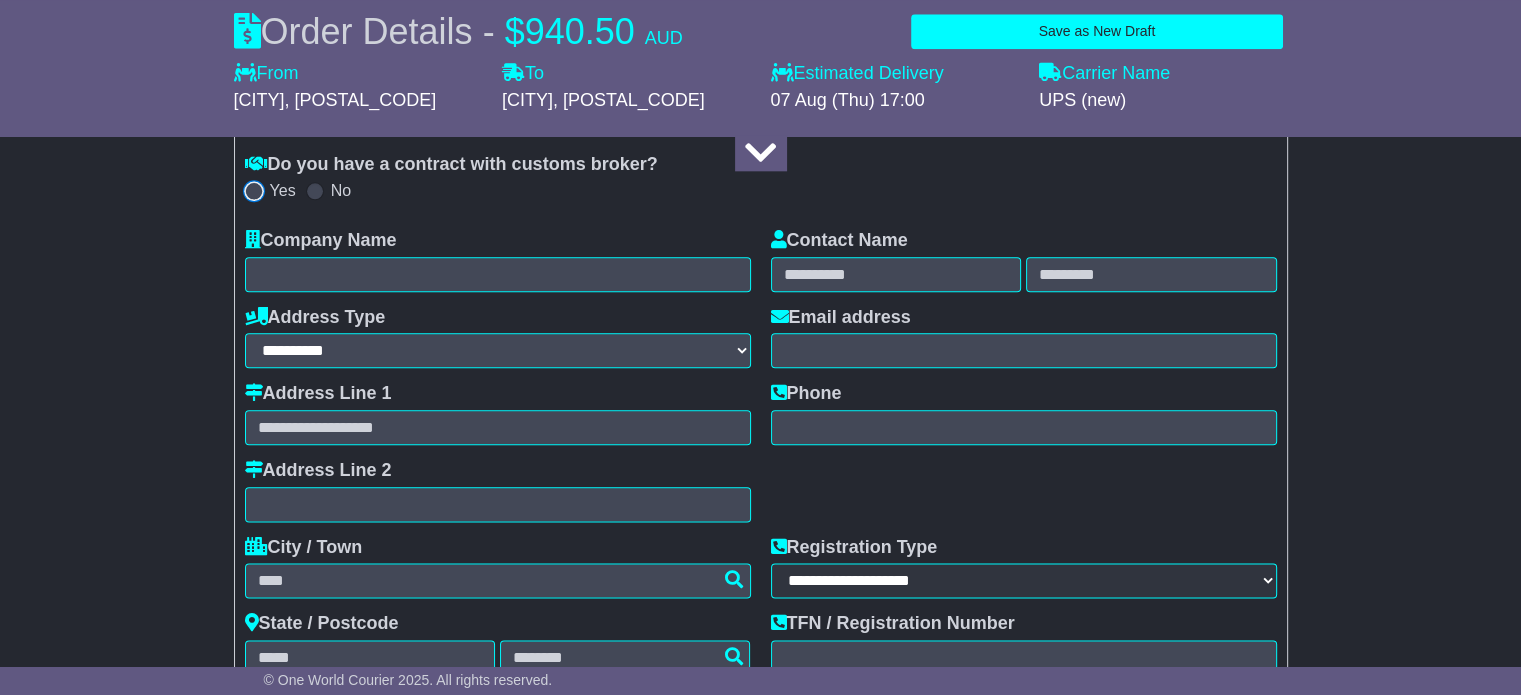 scroll, scrollTop: 2362, scrollLeft: 0, axis: vertical 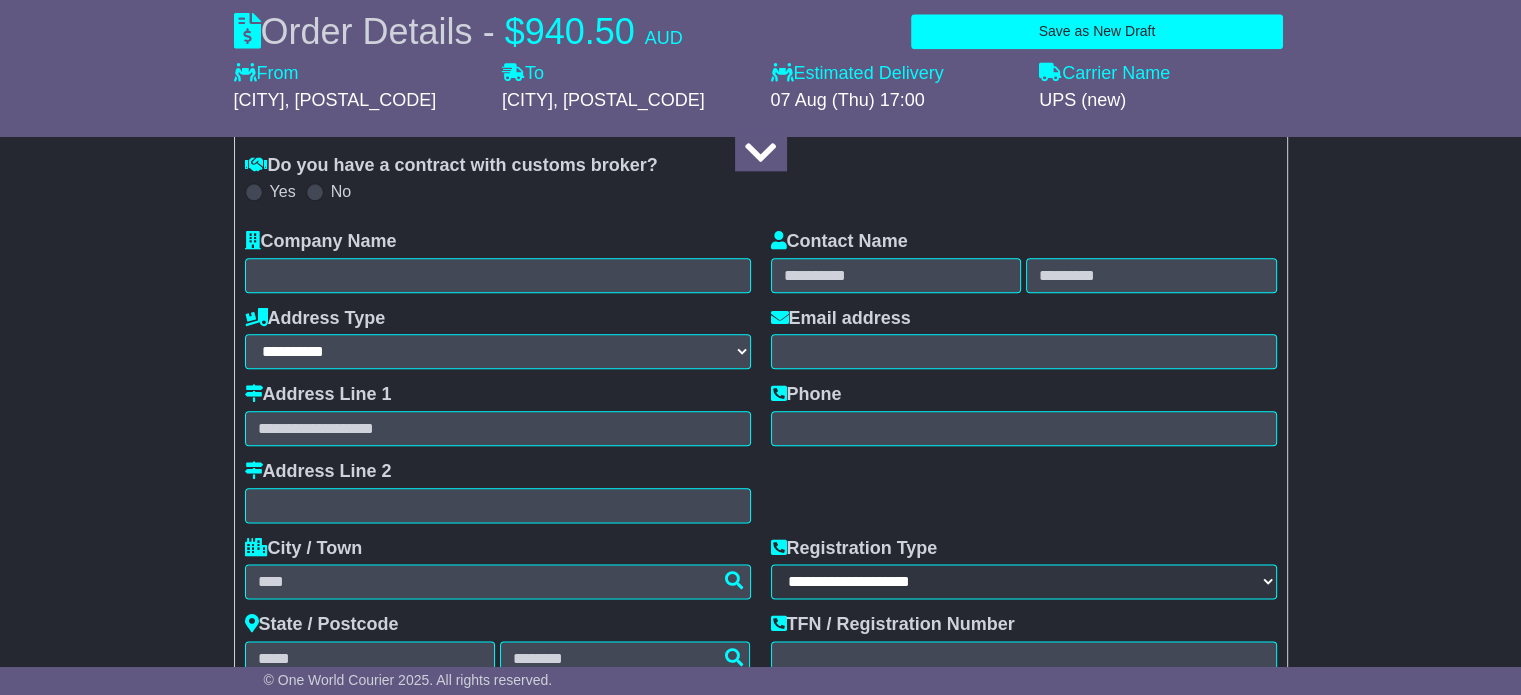 click on "No" at bounding box center (341, 191) 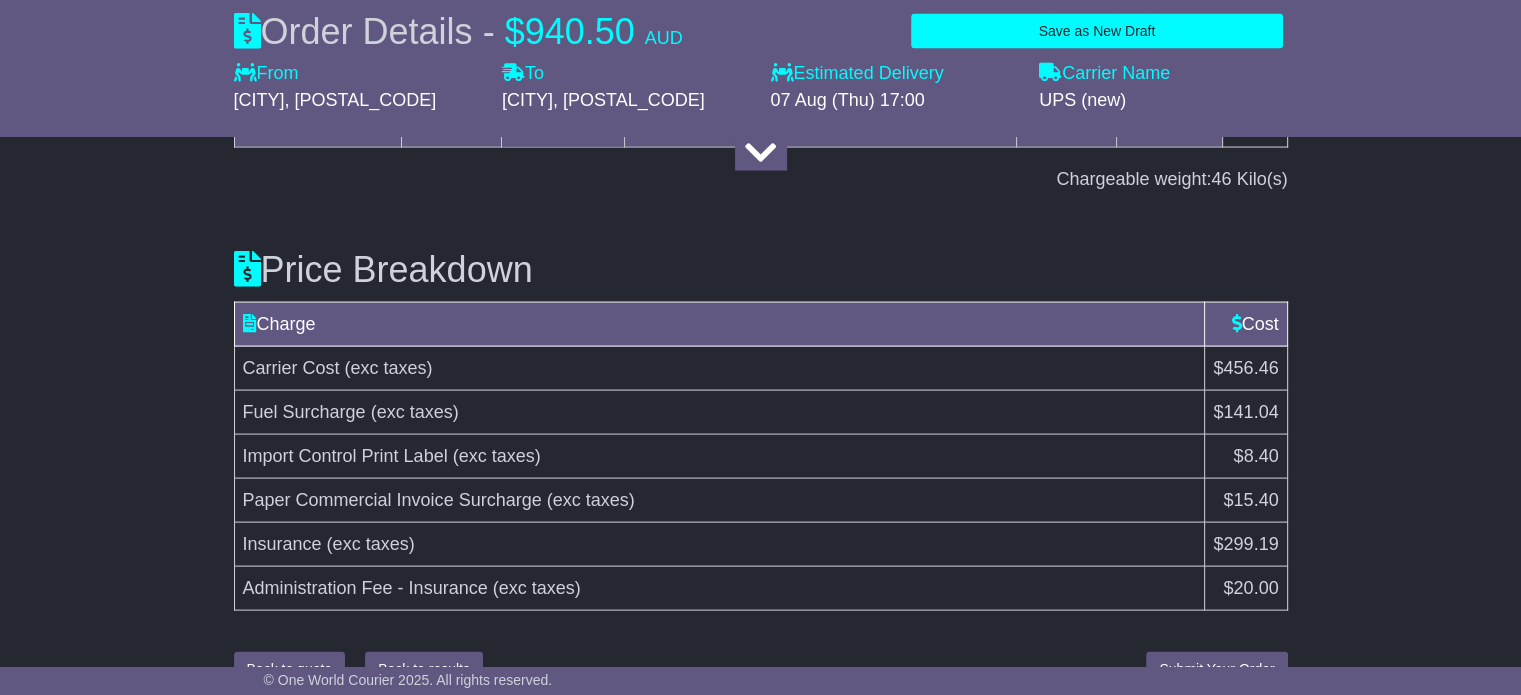 scroll, scrollTop: 4013, scrollLeft: 0, axis: vertical 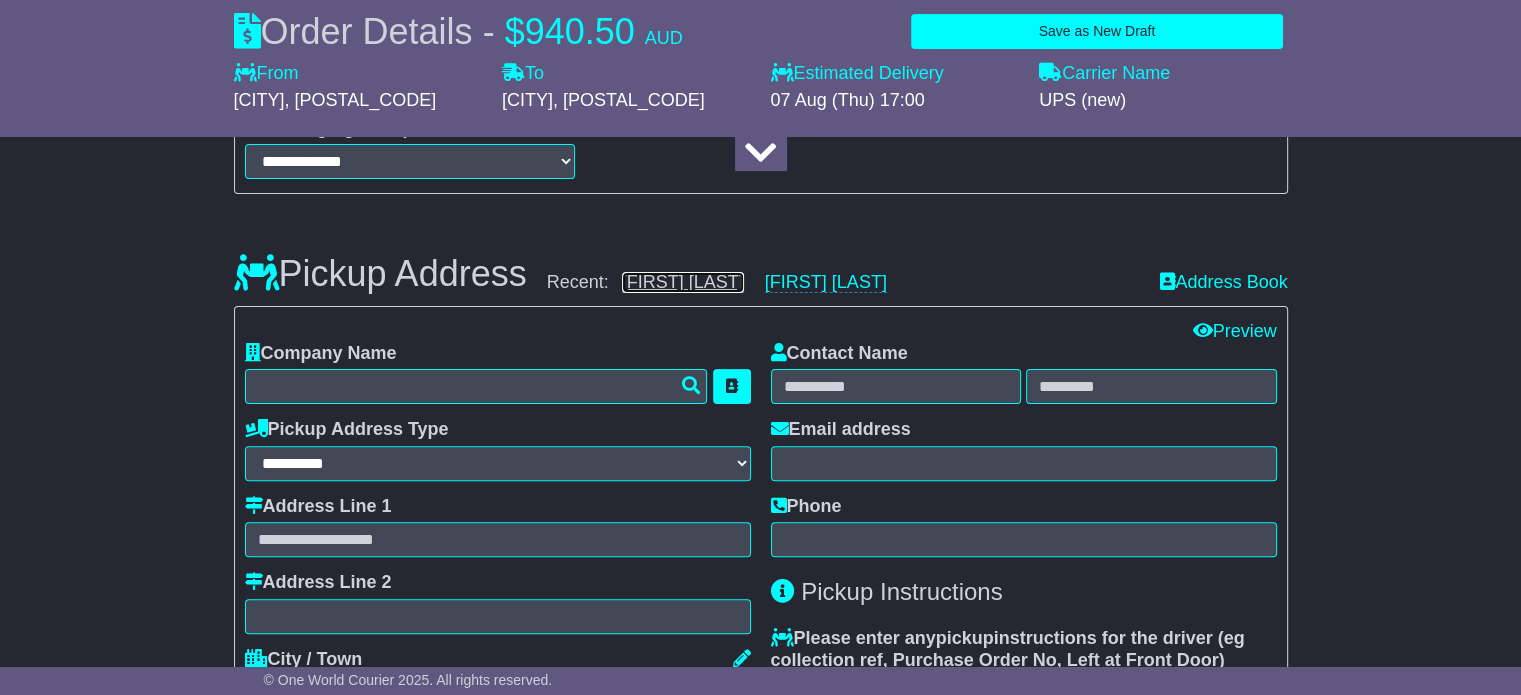 click on "Alex Patchett" at bounding box center [683, 282] 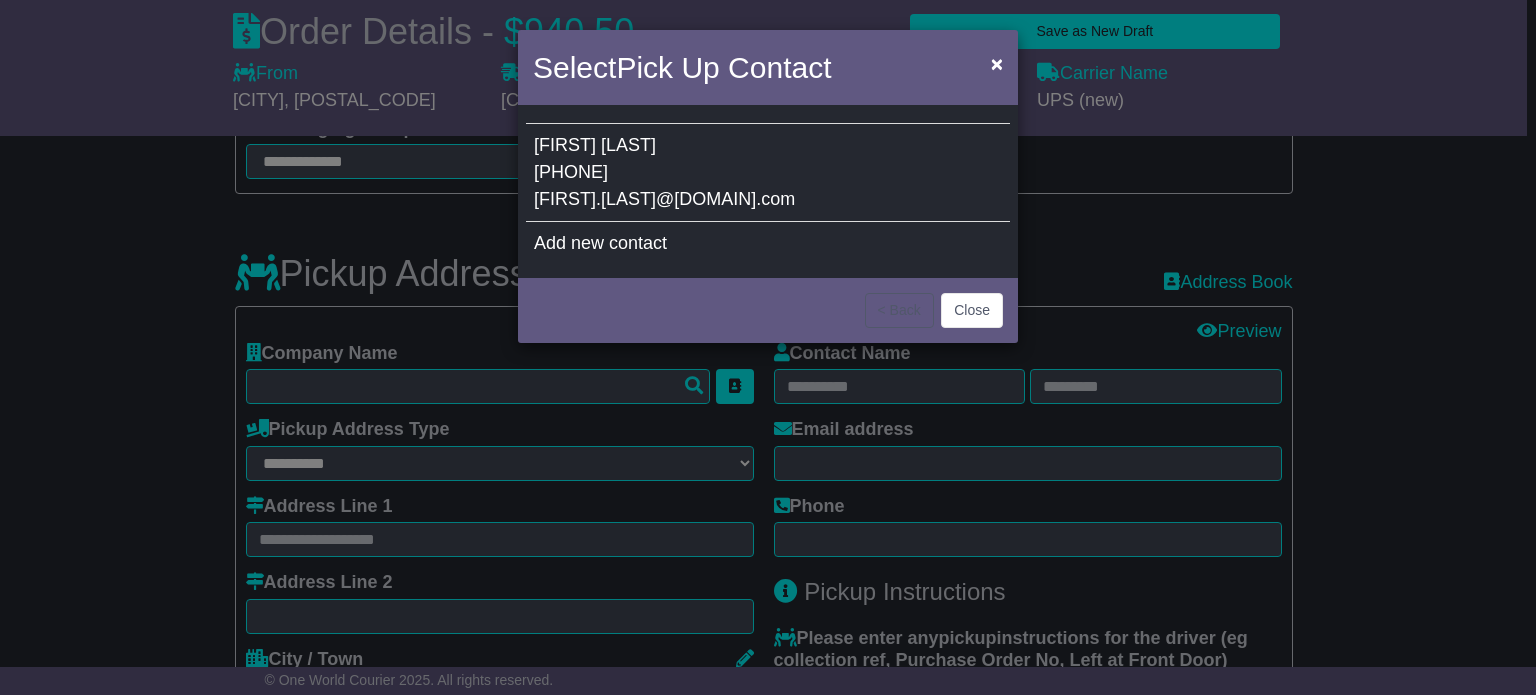 click on "Alex   Patchett
5413259021
Alex.L.Patchett@gmail.com" at bounding box center [768, 173] 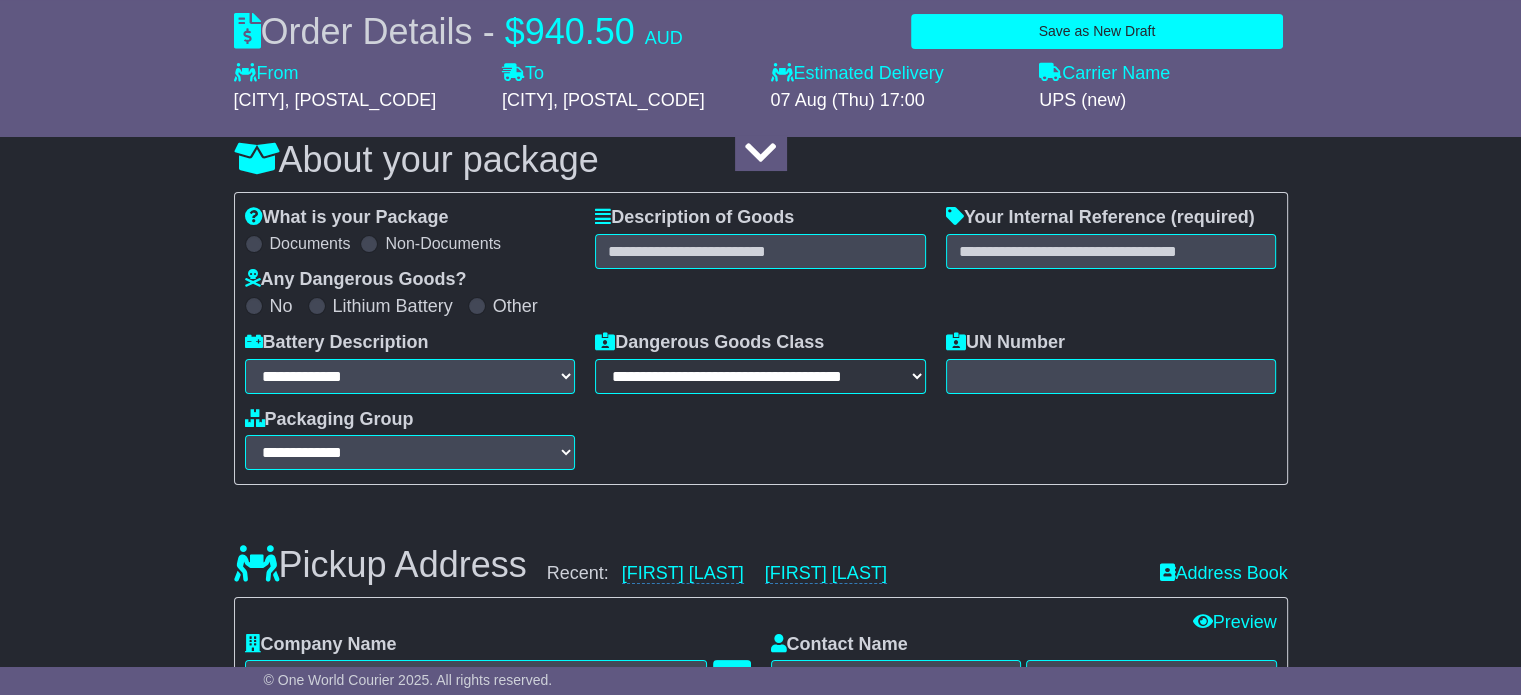 scroll, scrollTop: 244, scrollLeft: 0, axis: vertical 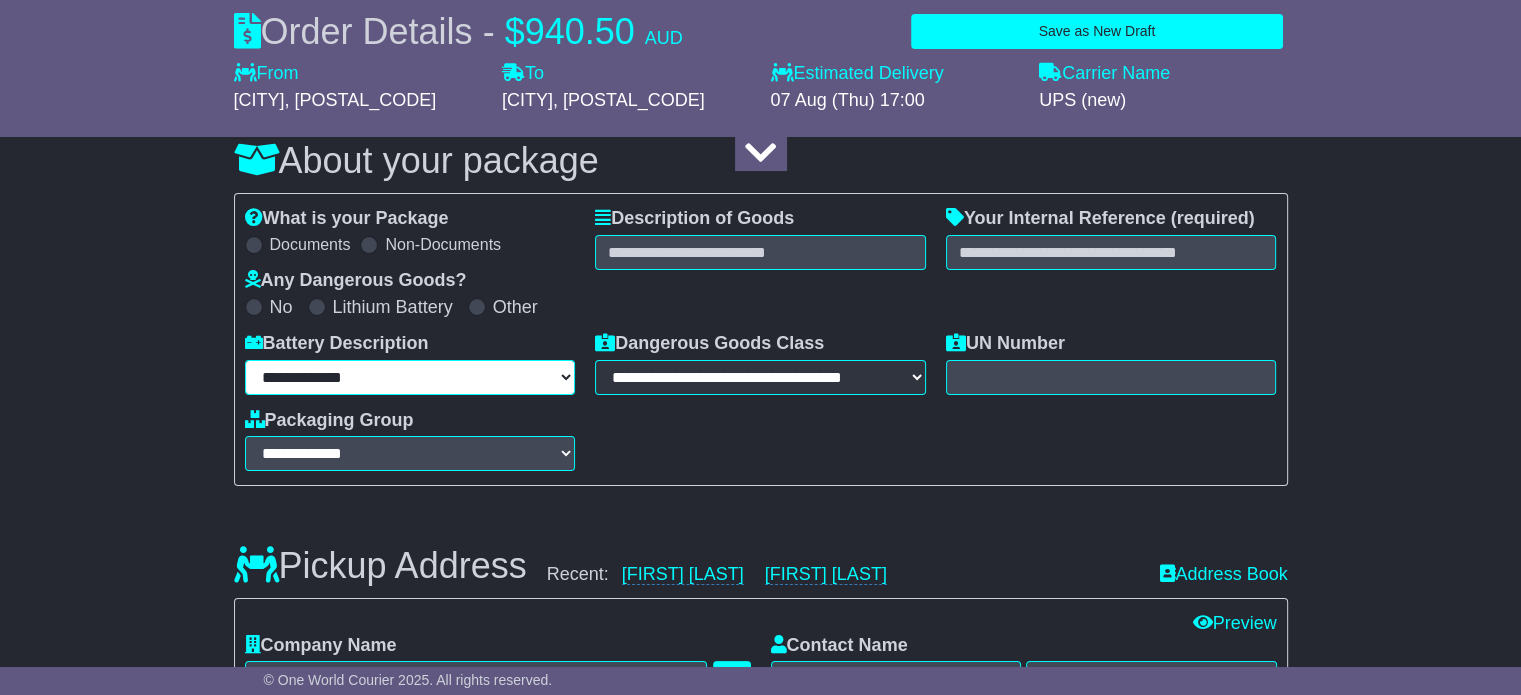 click on "**********" at bounding box center (410, 377) 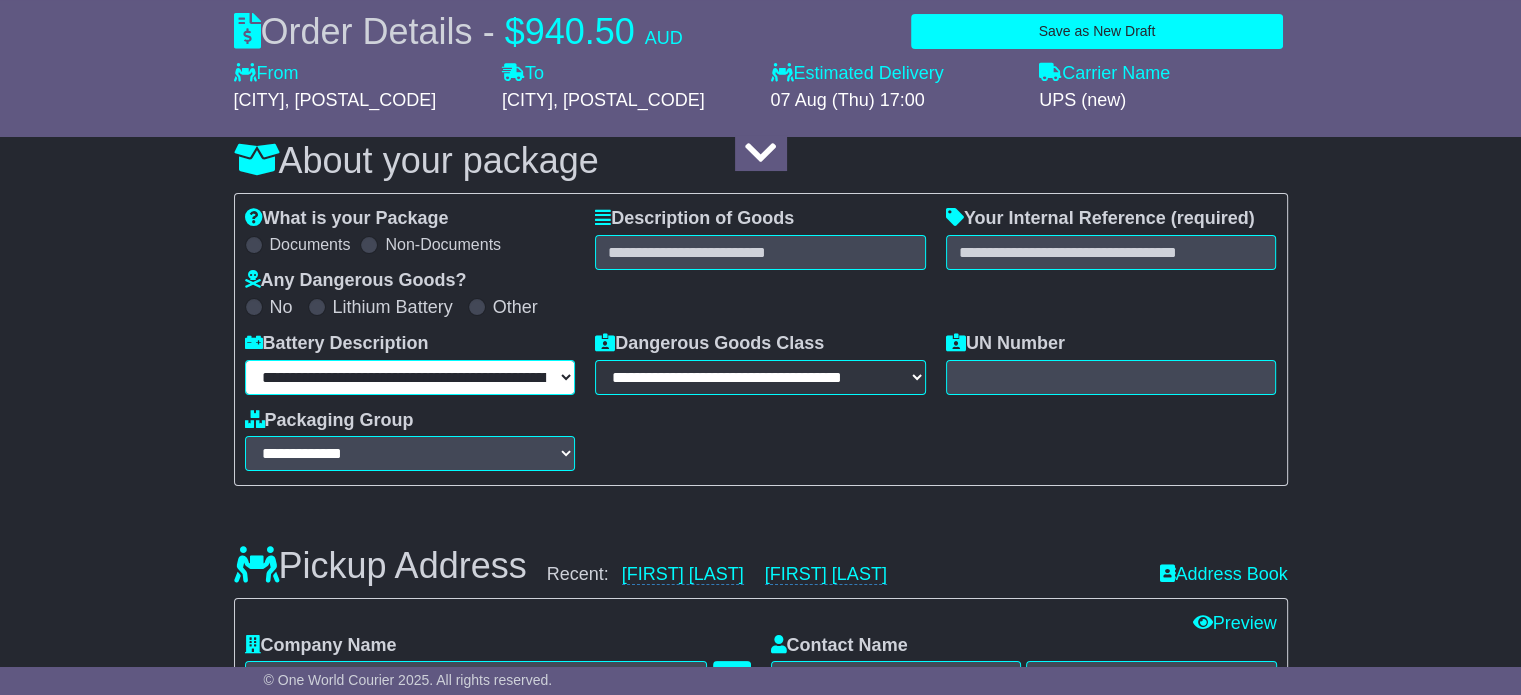 click on "**********" at bounding box center [410, 377] 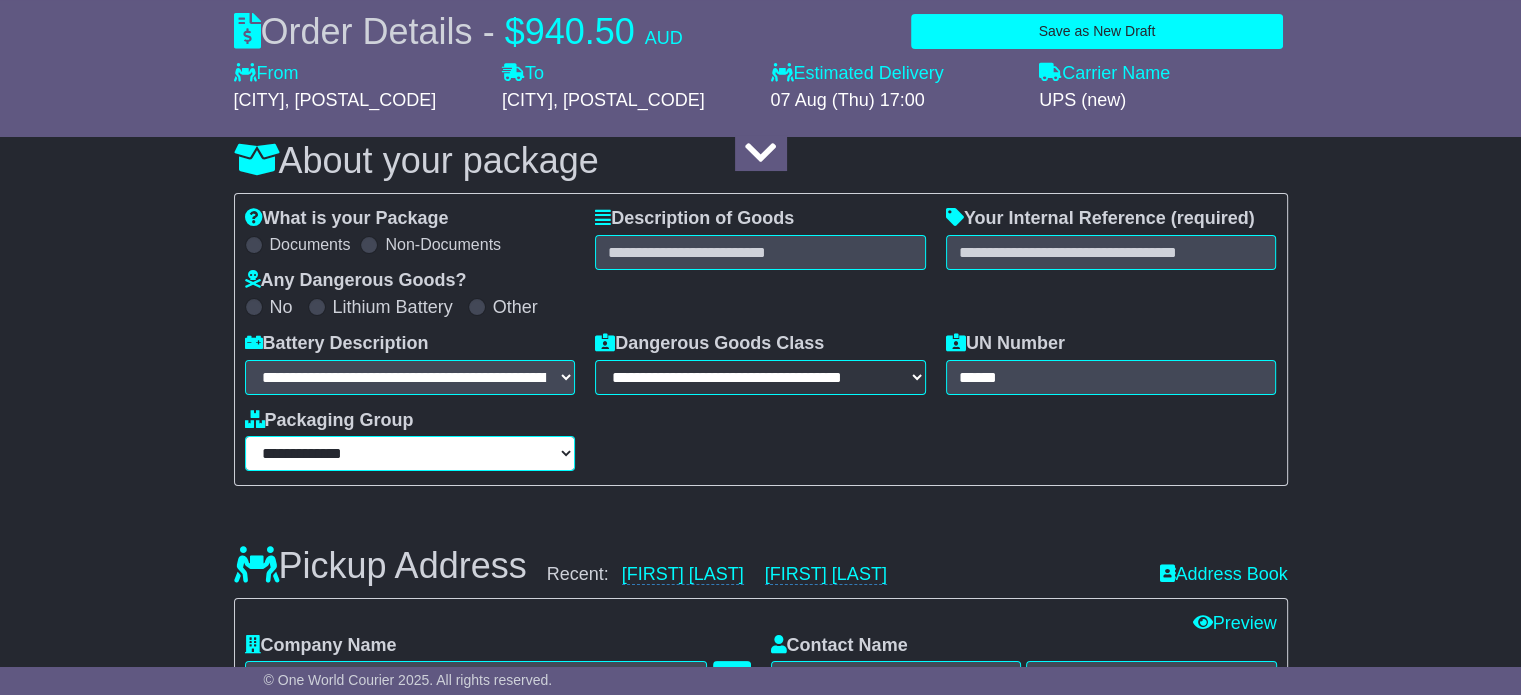 click on "**********" at bounding box center [410, 453] 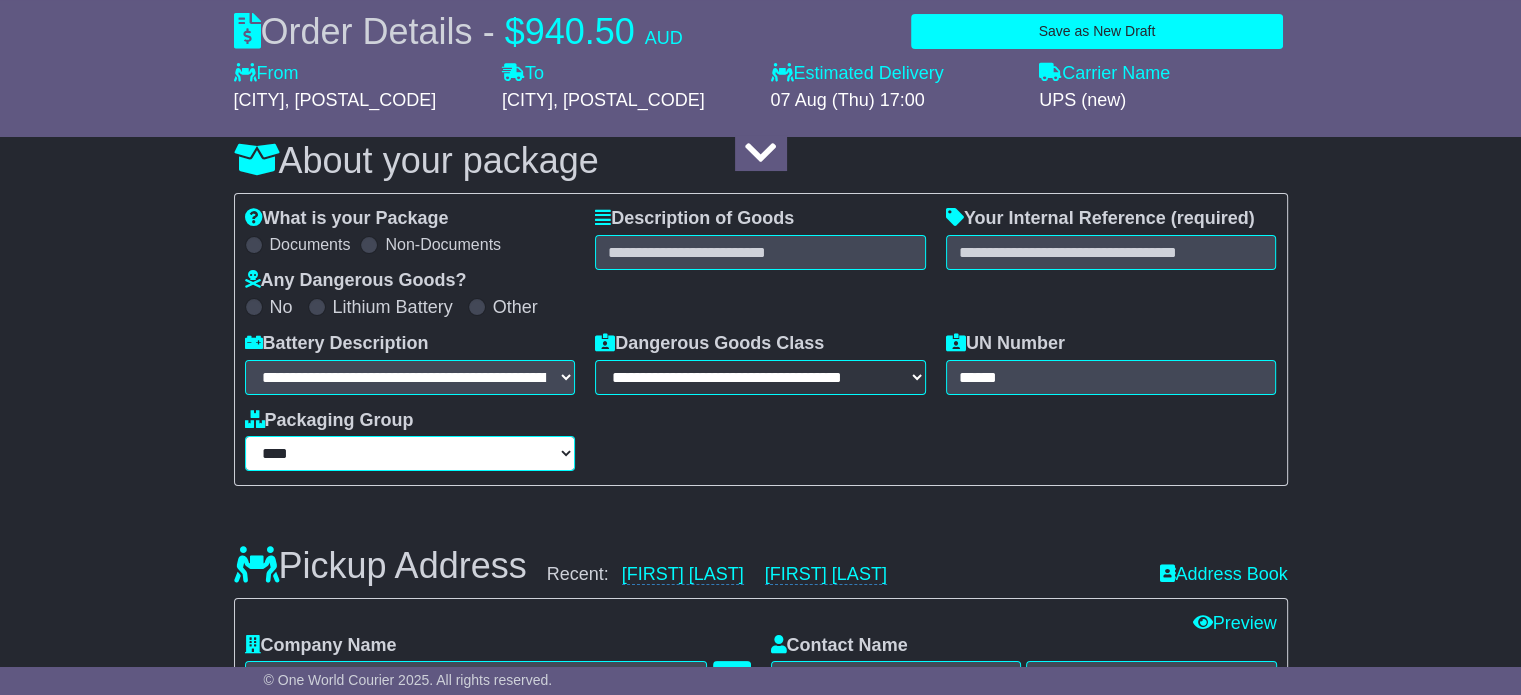 click on "**********" at bounding box center (410, 453) 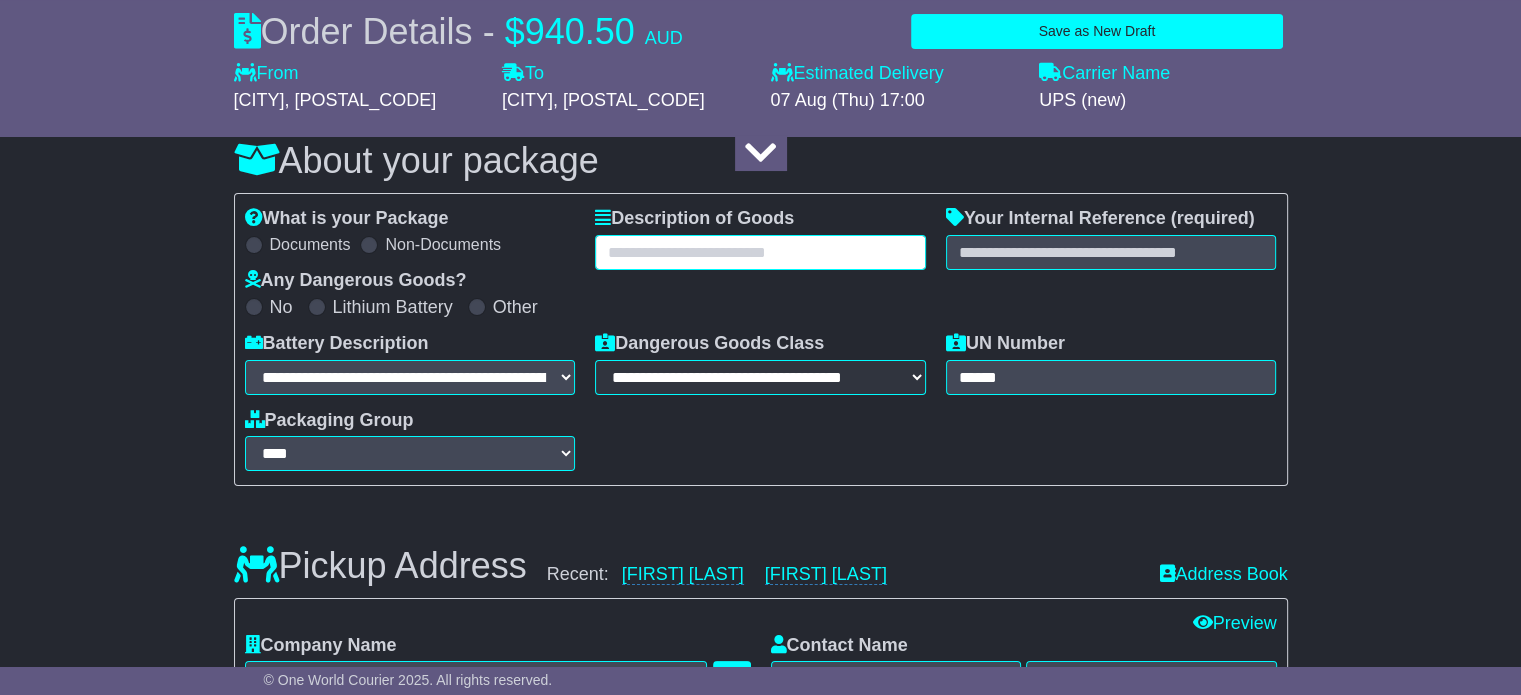 click at bounding box center (760, 252) 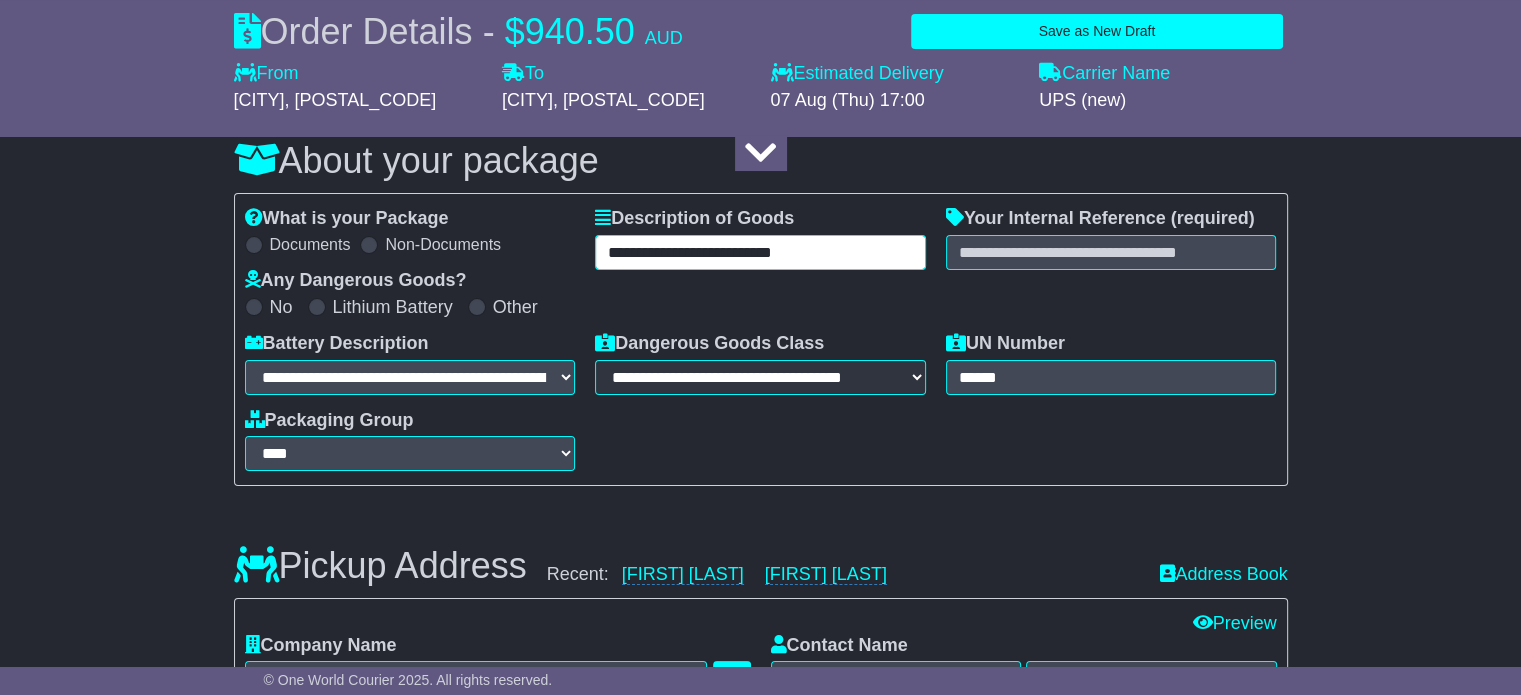 type on "**********" 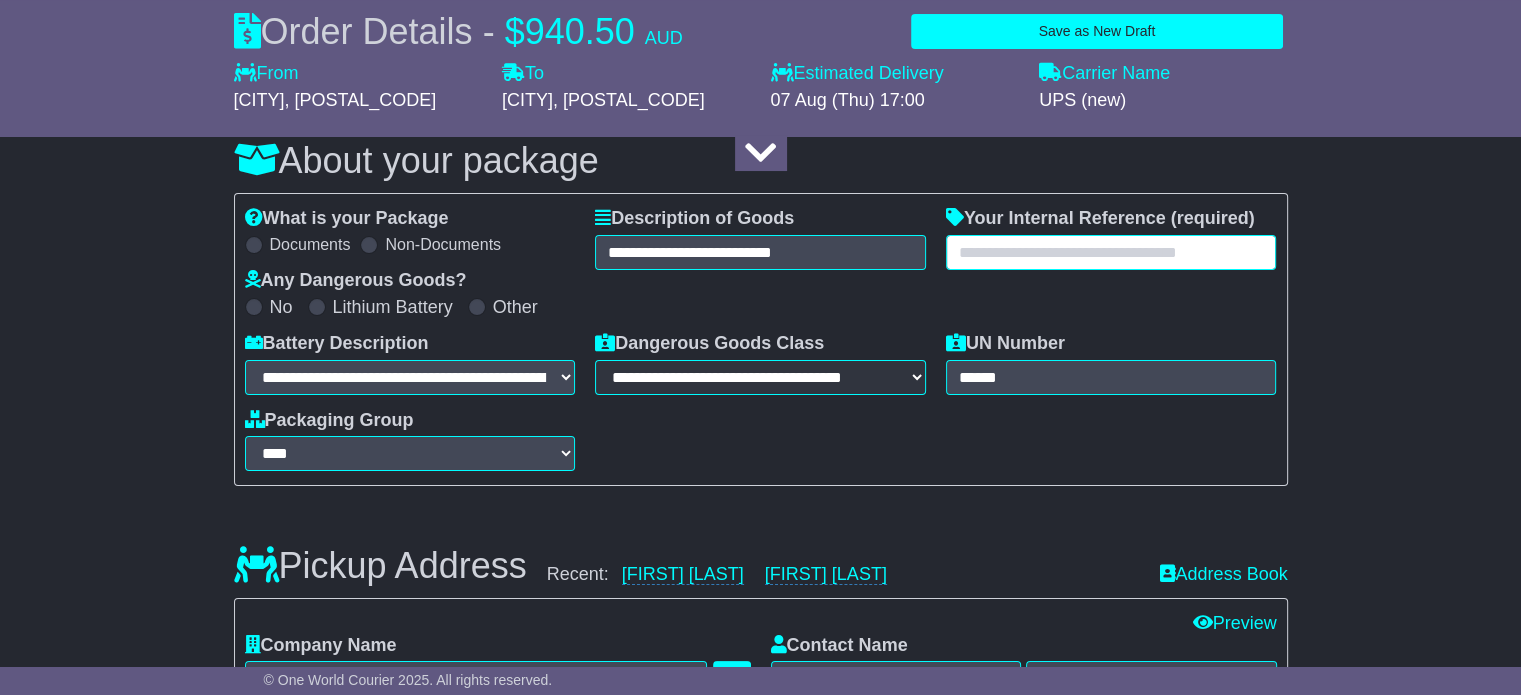 click at bounding box center [1111, 252] 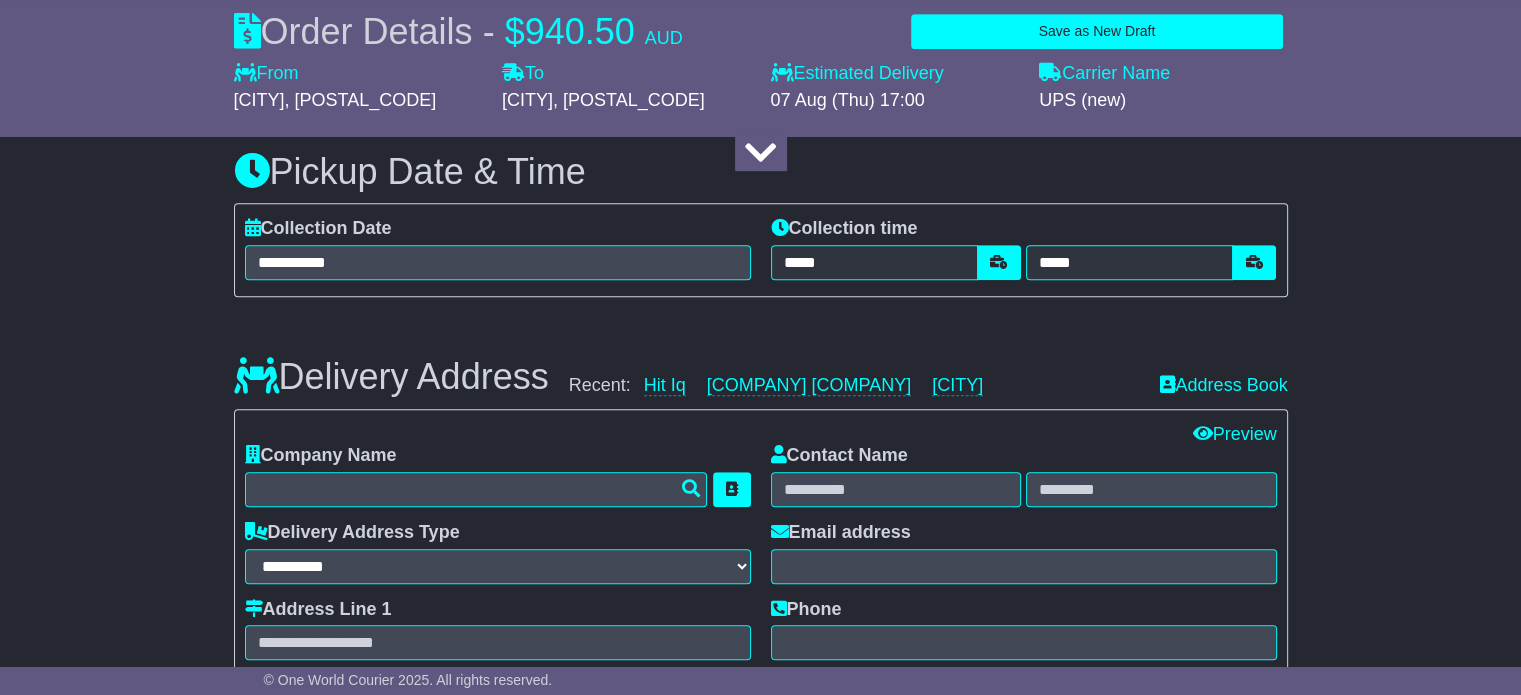 scroll, scrollTop: 1284, scrollLeft: 0, axis: vertical 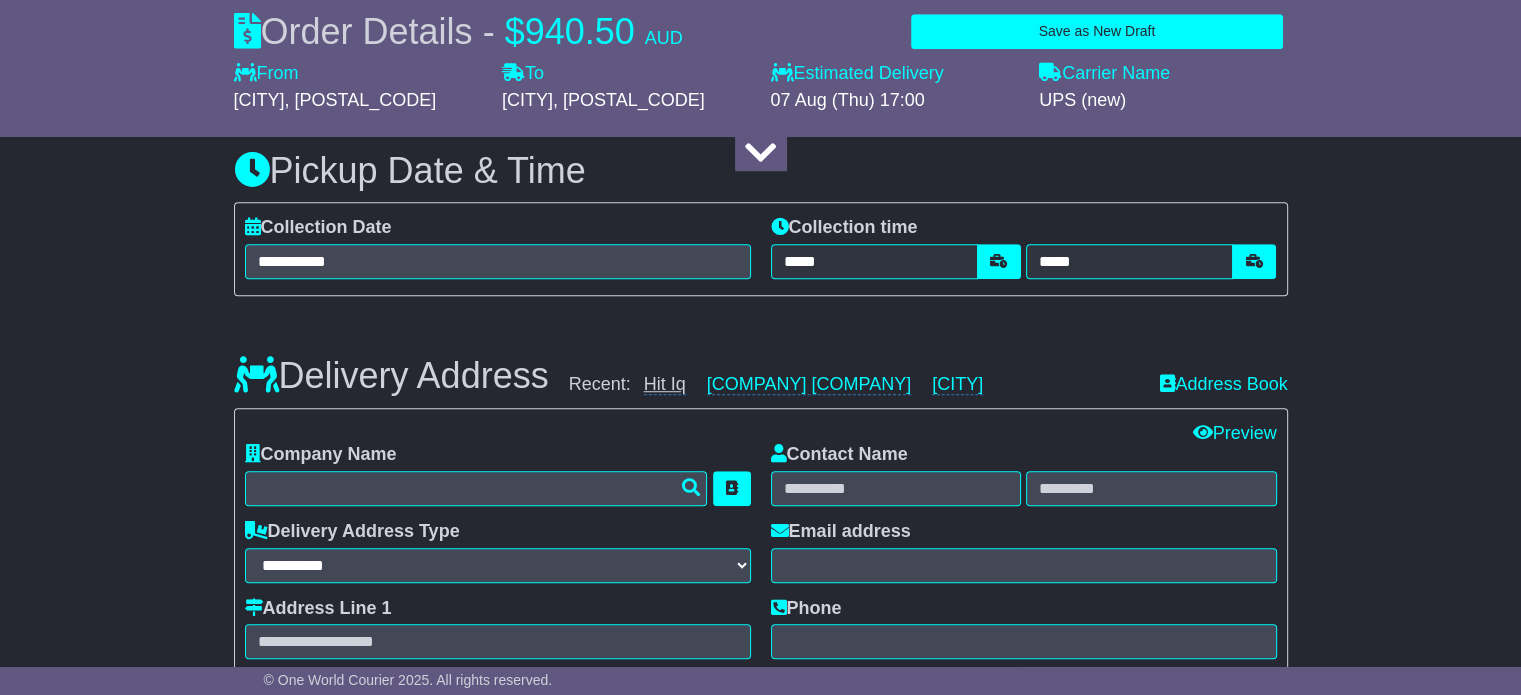 type on "****" 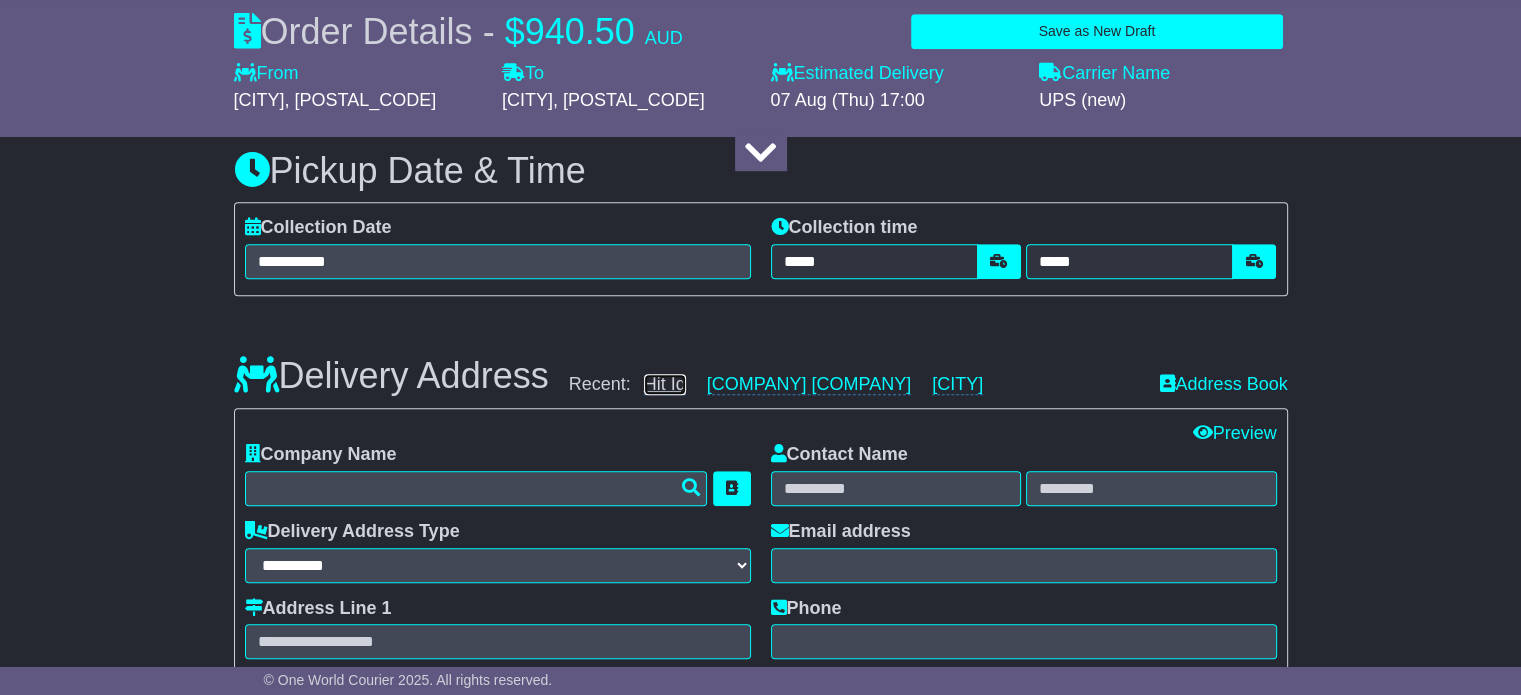 click on "Hit Iq" at bounding box center (665, 384) 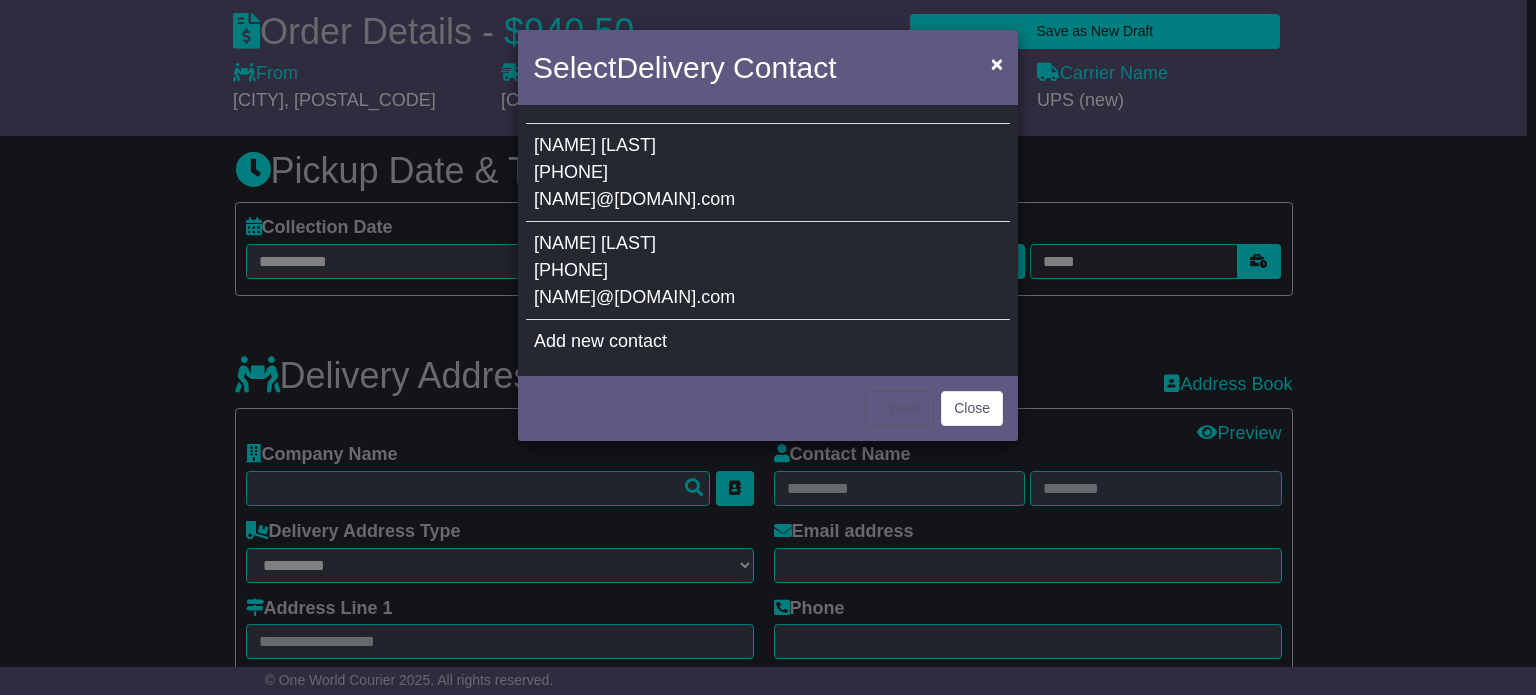 click on "Jayasinghe" at bounding box center [628, 243] 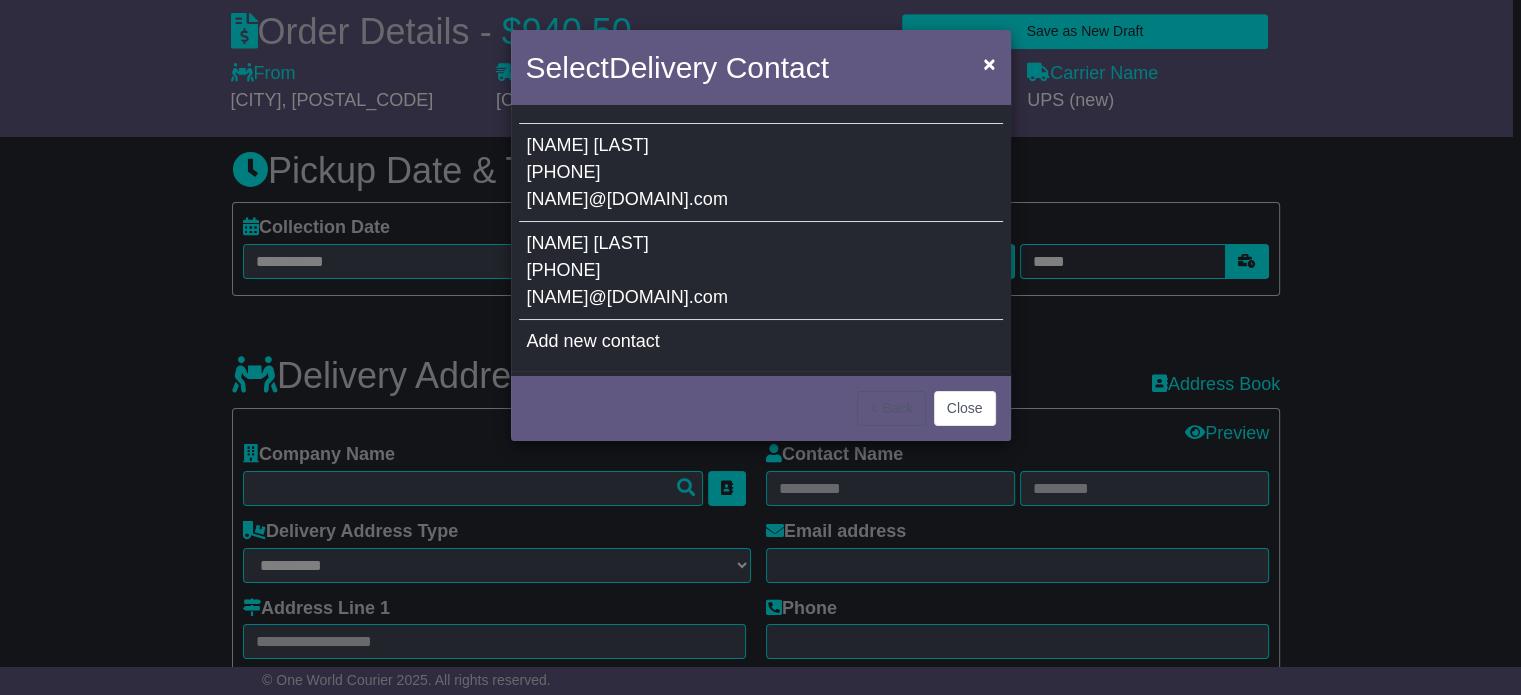 type on "******" 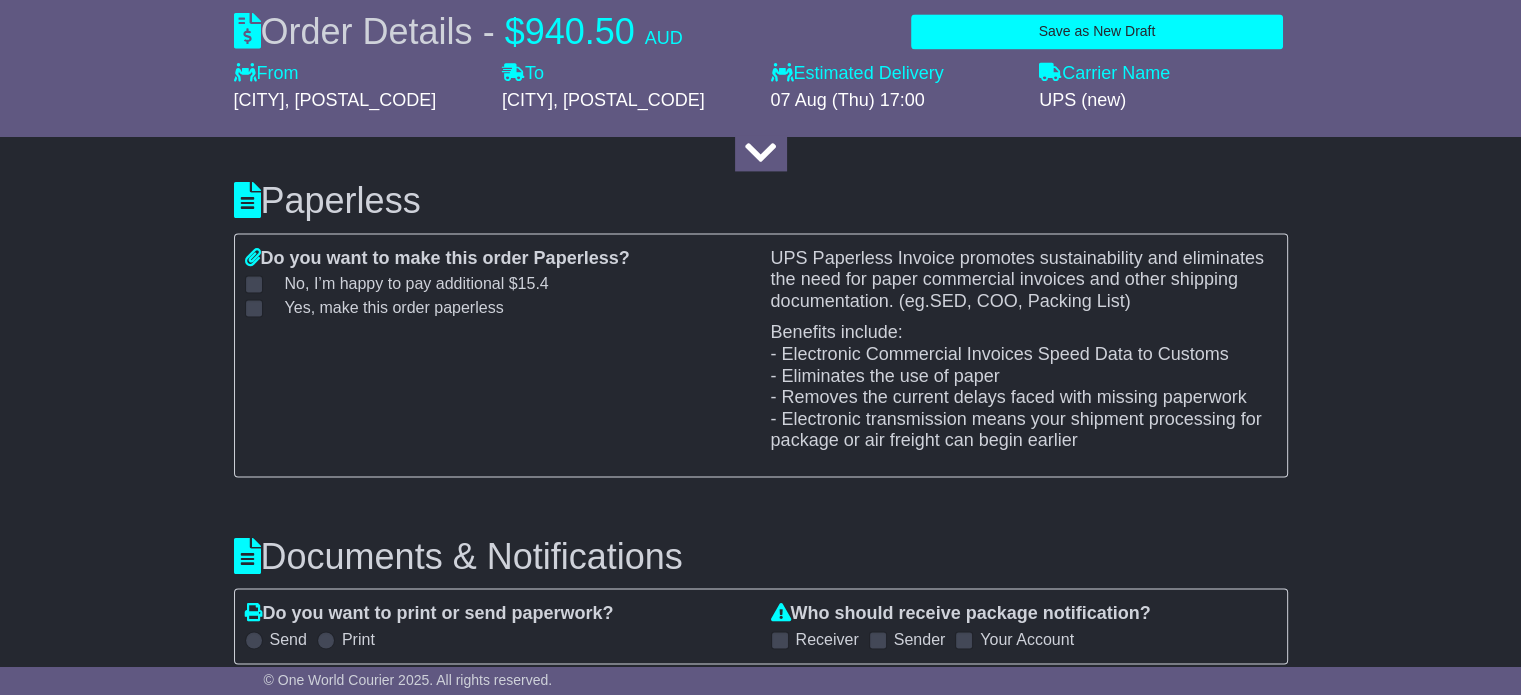 scroll, scrollTop: 3040, scrollLeft: 0, axis: vertical 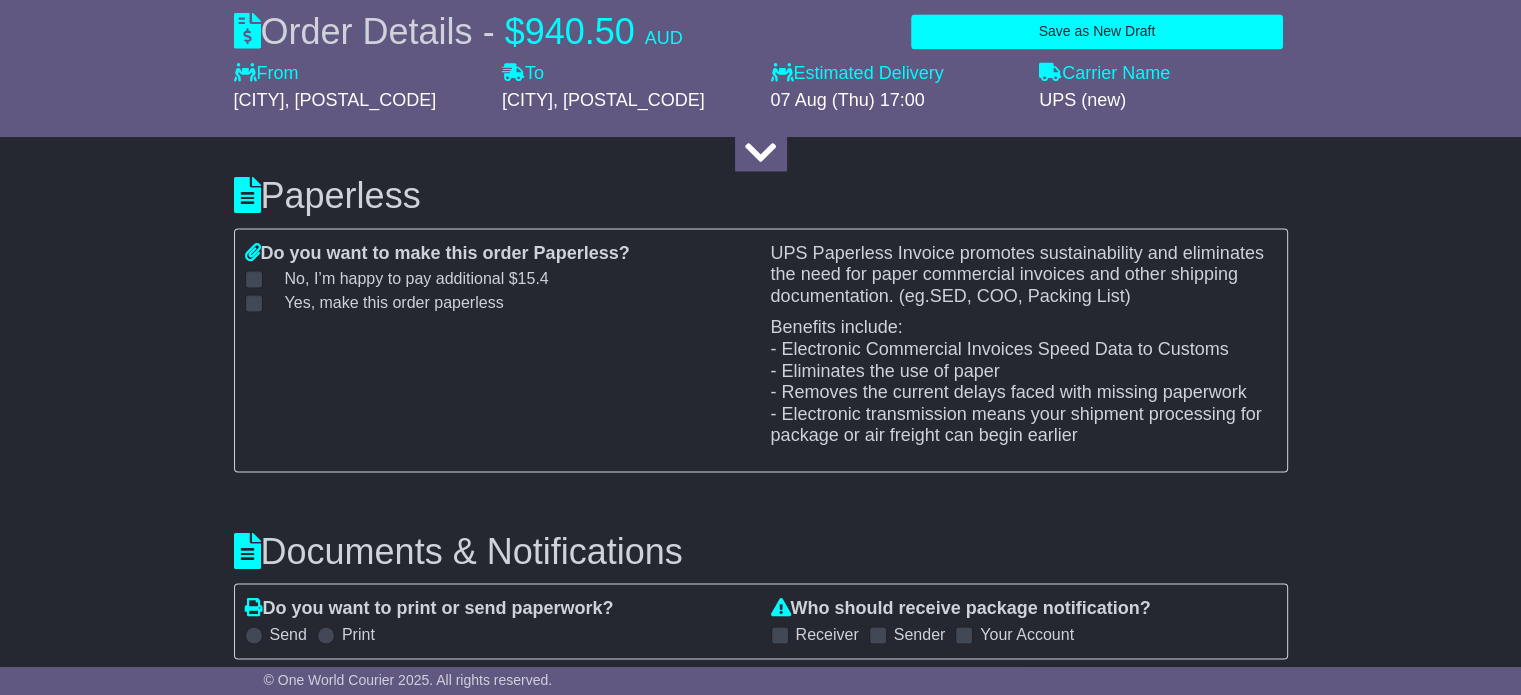 click on "Yes, make this order paperless" at bounding box center (382, 302) 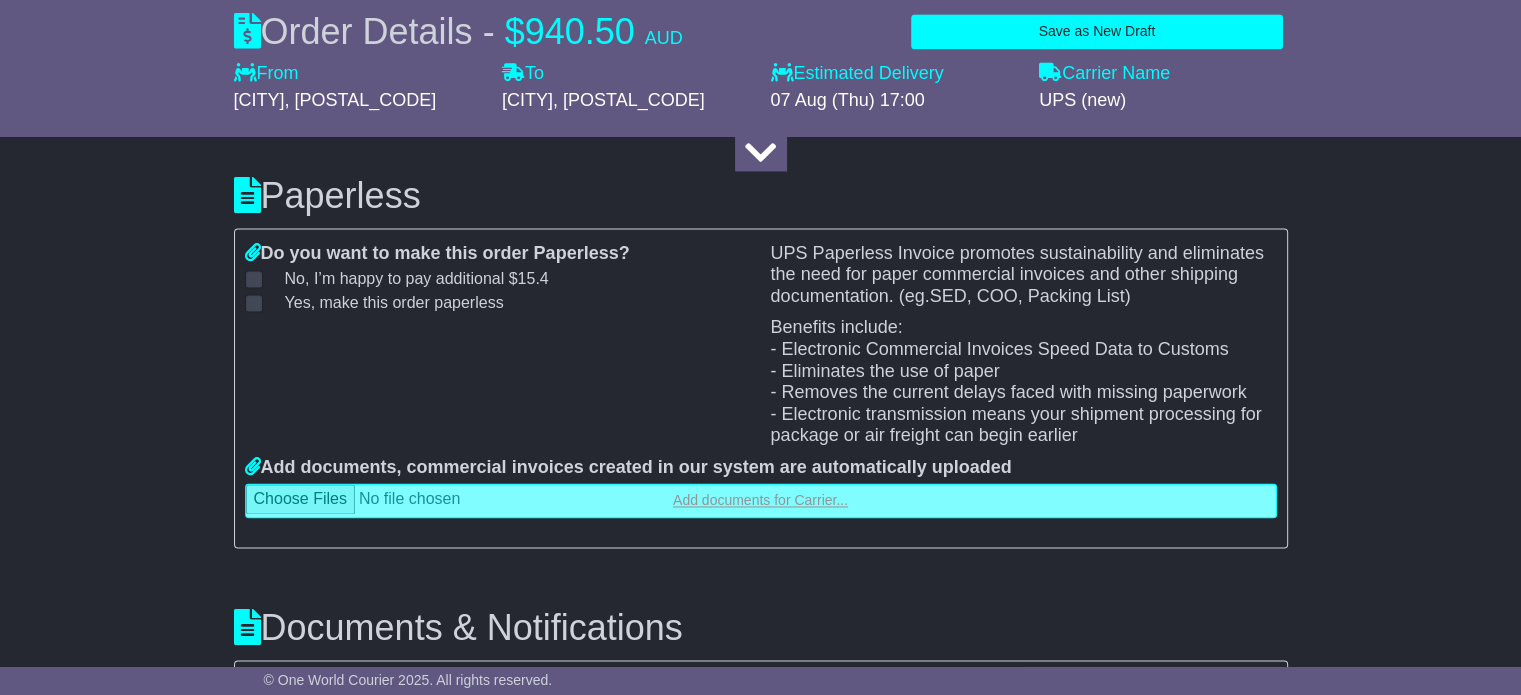 click at bounding box center (761, 500) 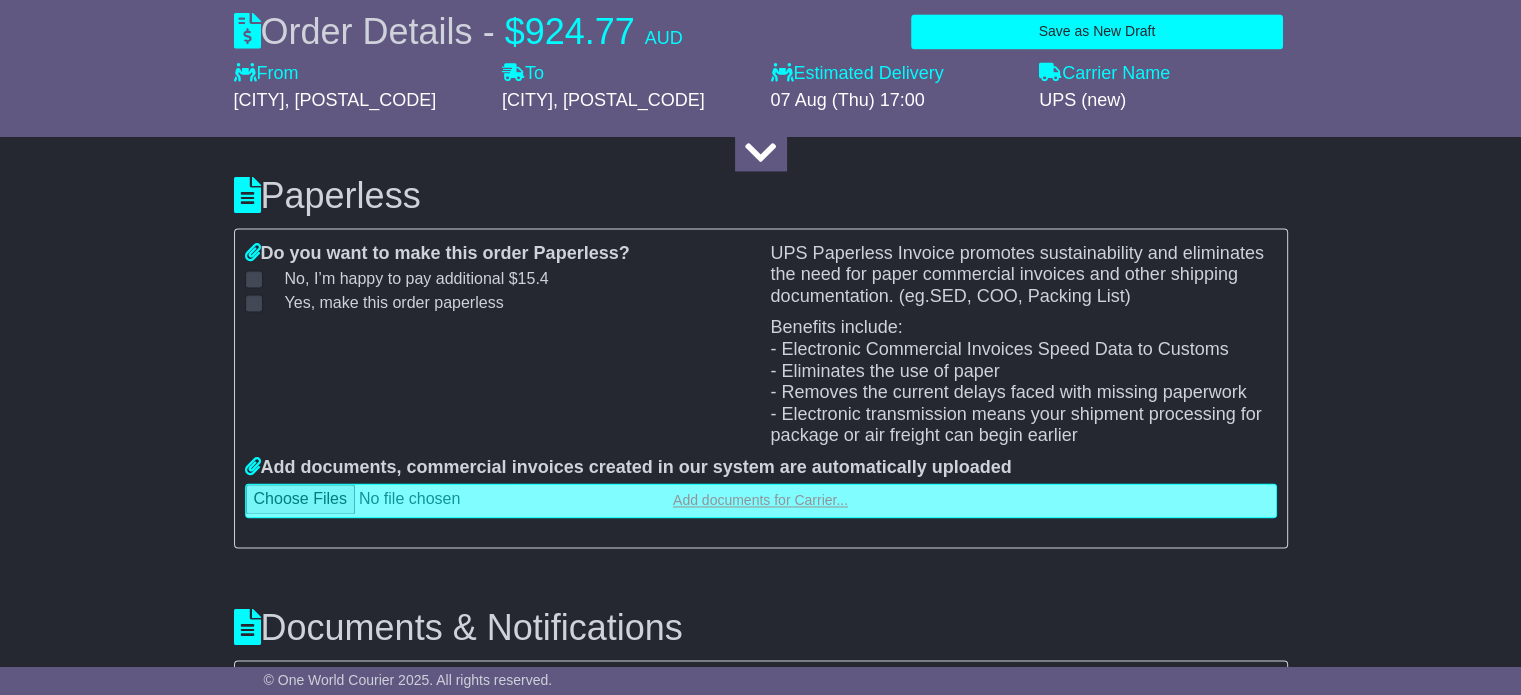 type on "**********" 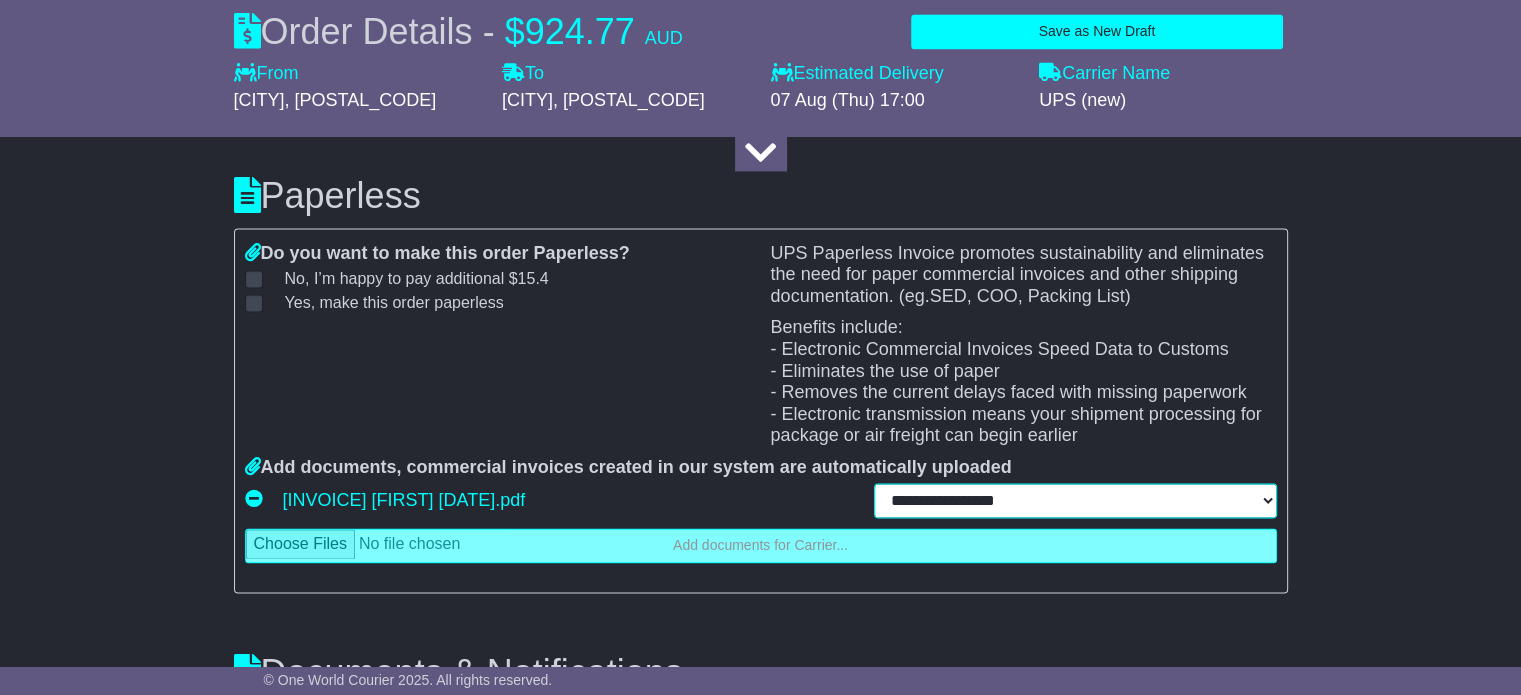 click on "**********" at bounding box center (1075, 500) 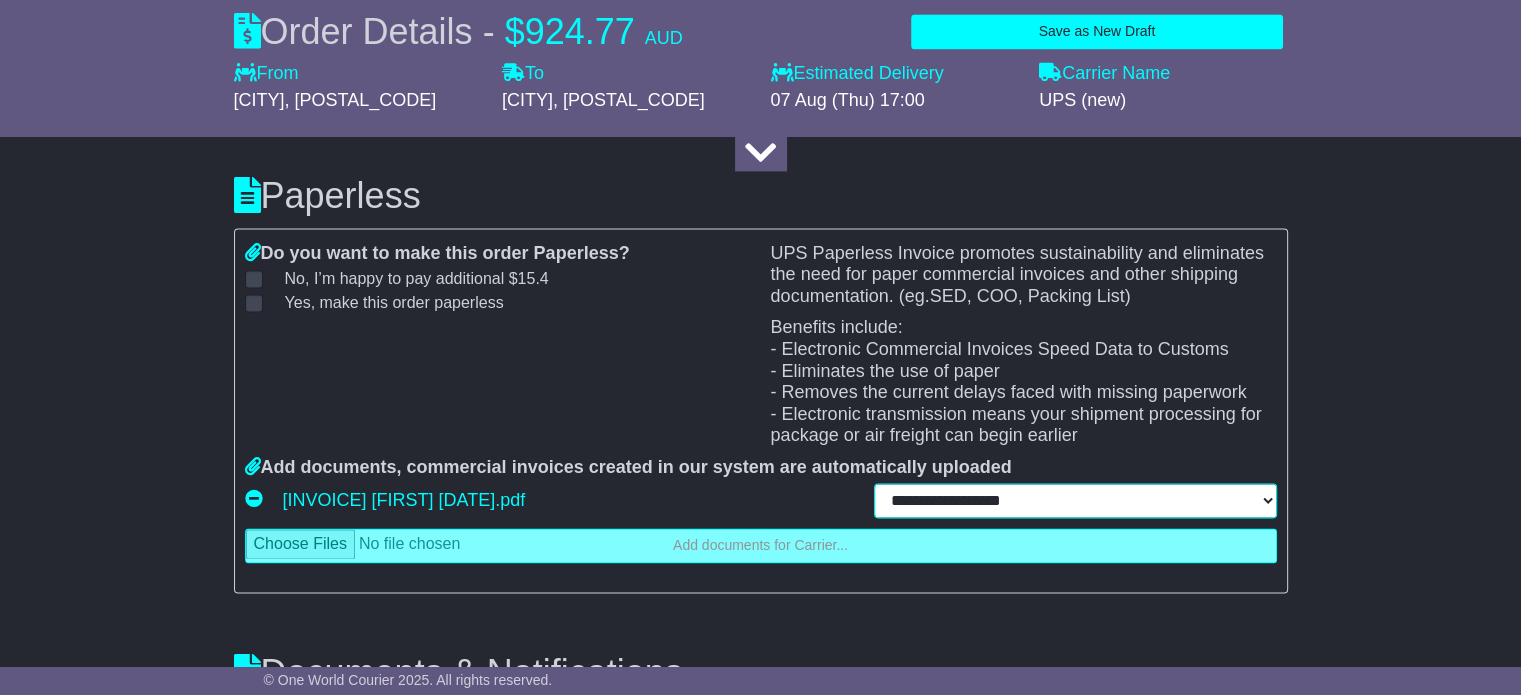 click on "**********" at bounding box center (1075, 500) 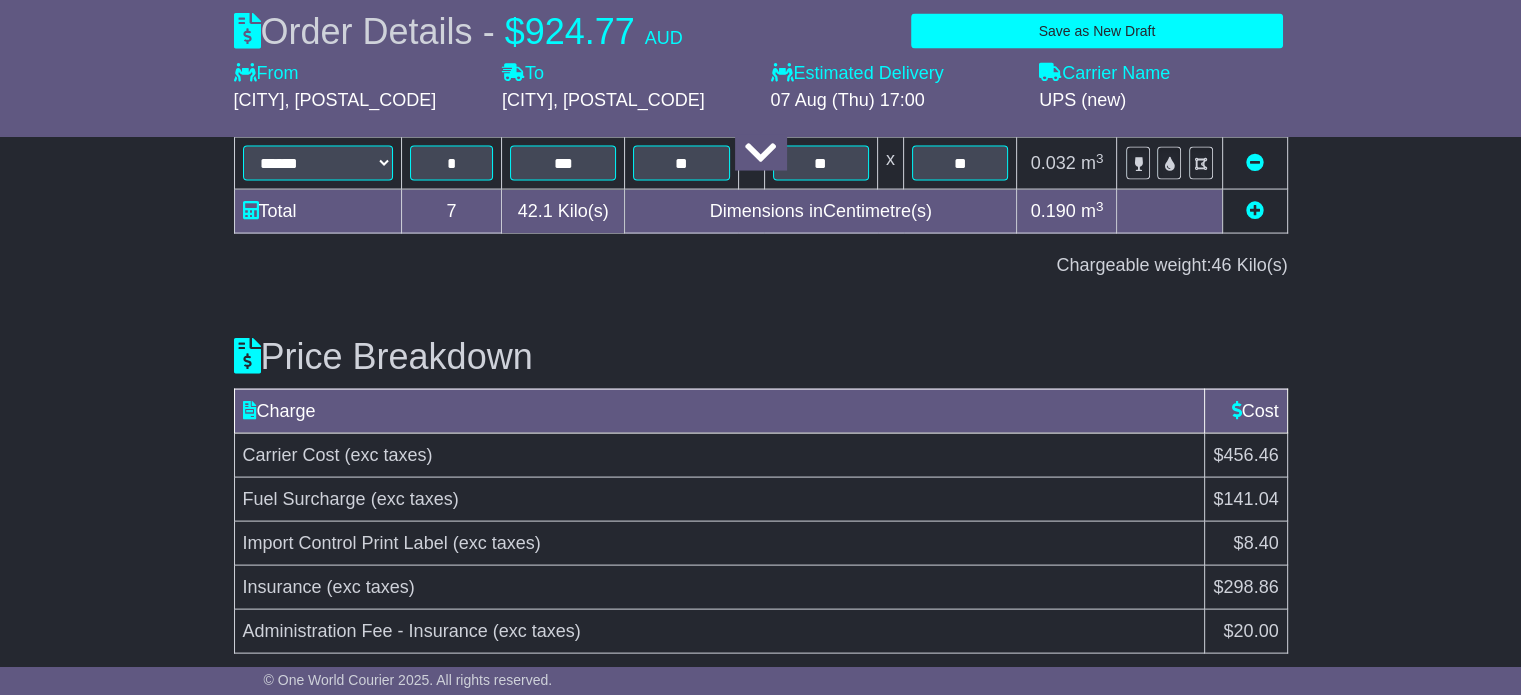 scroll, scrollTop: 4125, scrollLeft: 0, axis: vertical 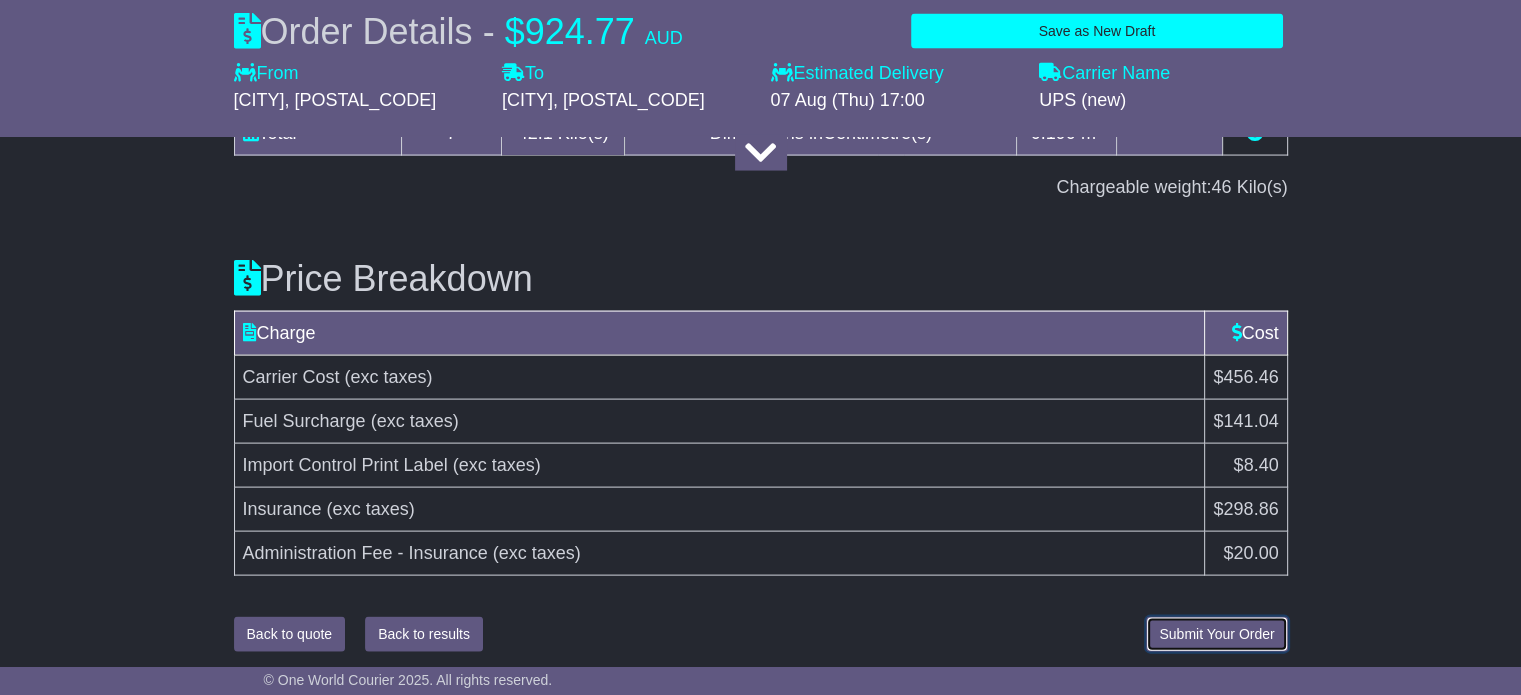 click on "Submit Your Order" at bounding box center (1216, 634) 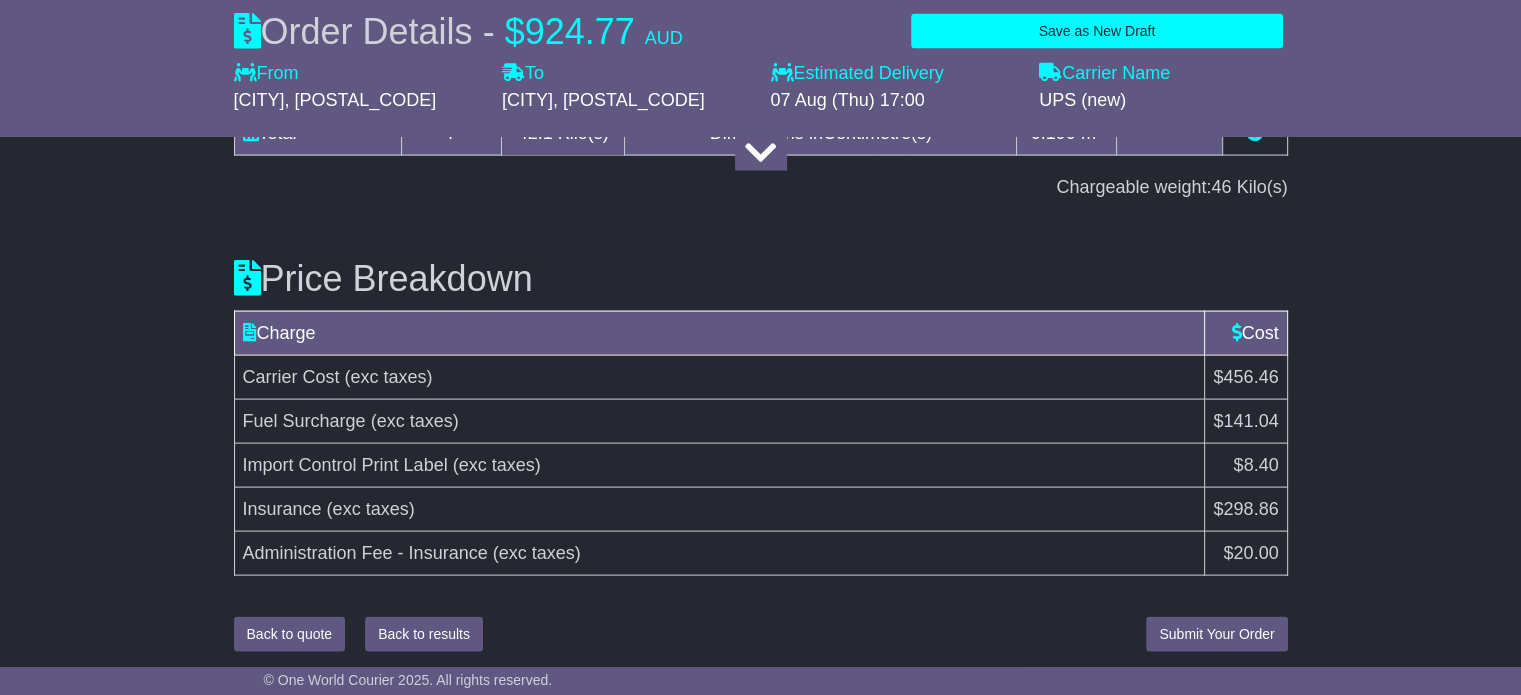 scroll, scrollTop: 3834, scrollLeft: 0, axis: vertical 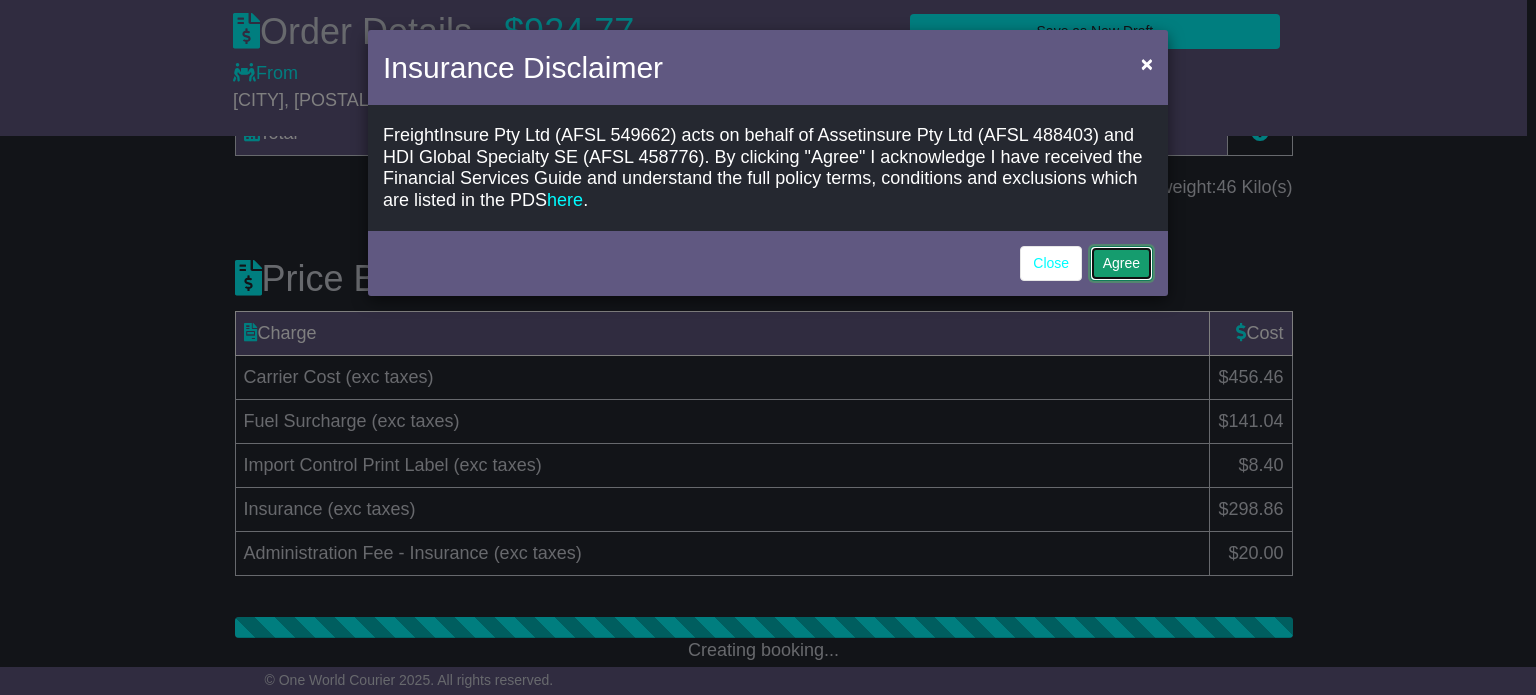 click on "Agree" 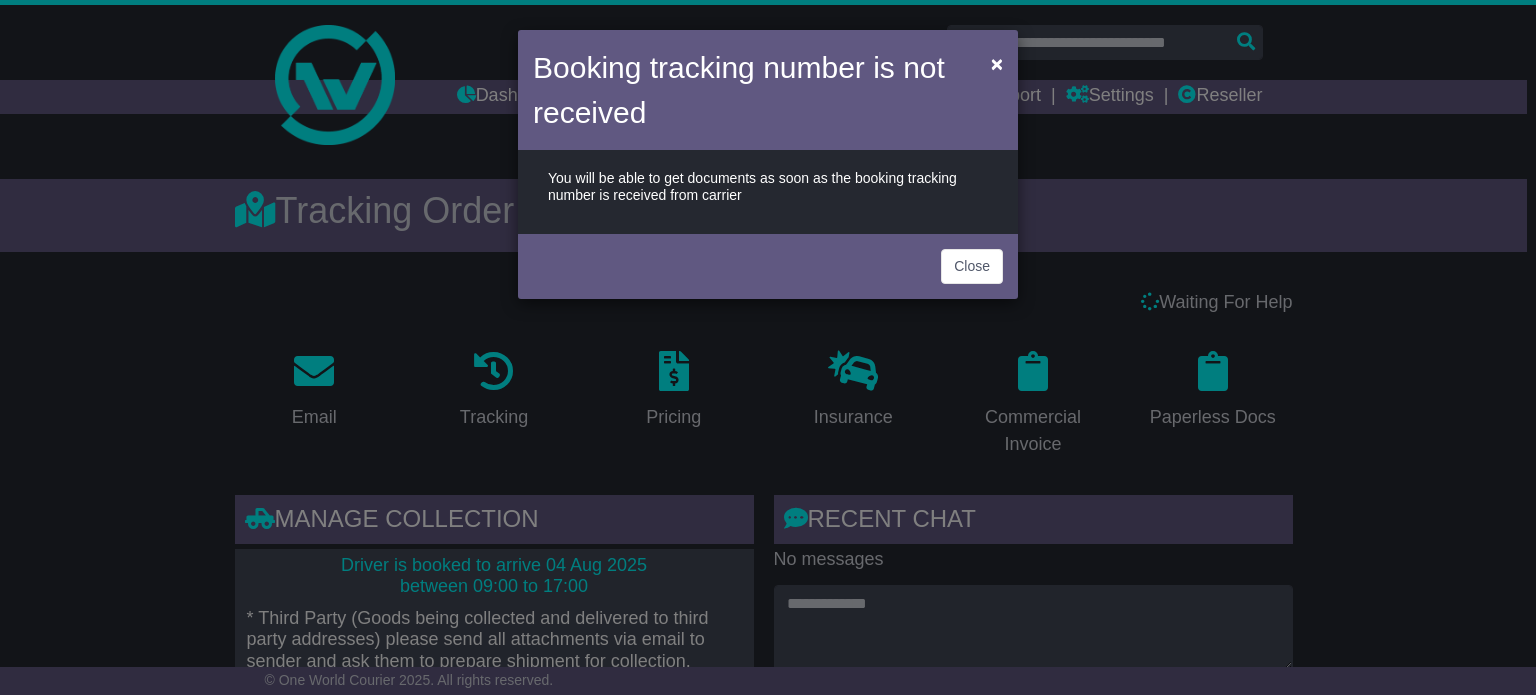scroll, scrollTop: 0, scrollLeft: 0, axis: both 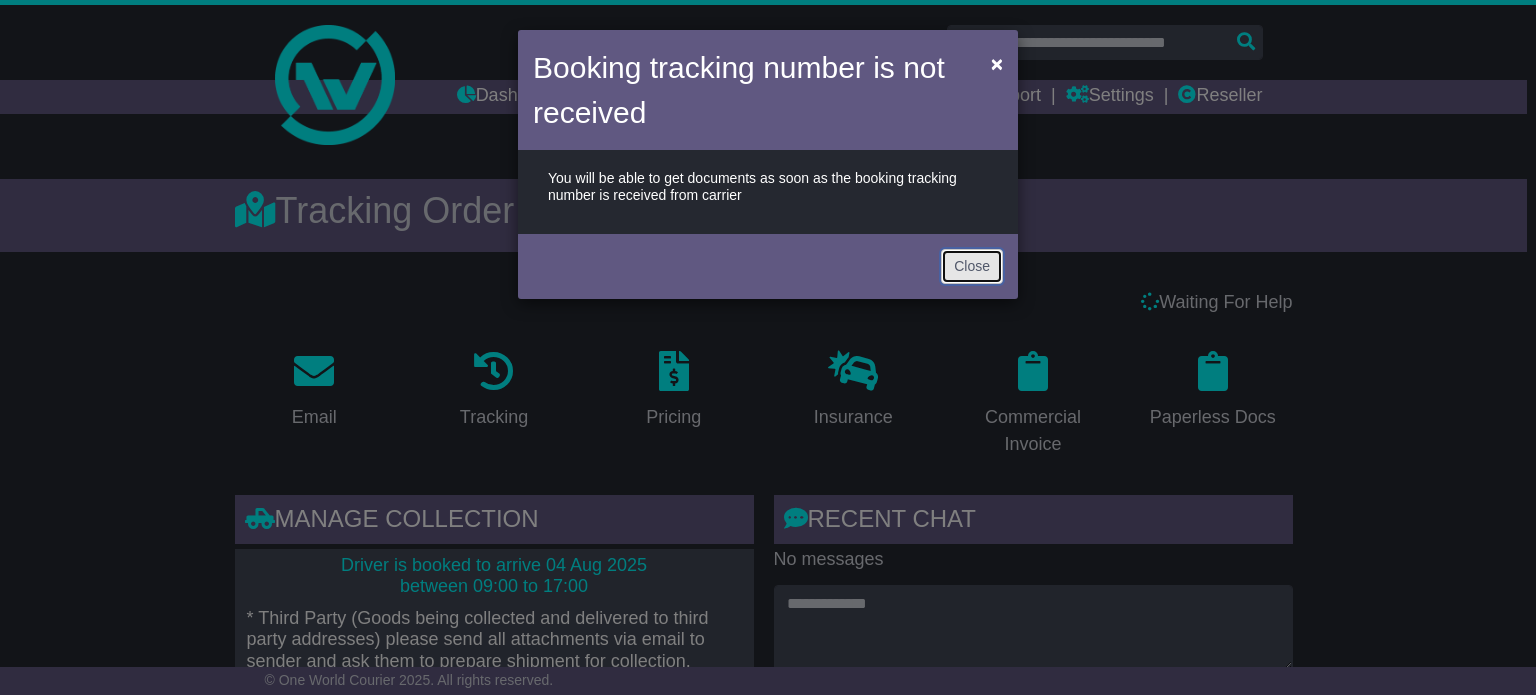 click on "Close" at bounding box center [972, 266] 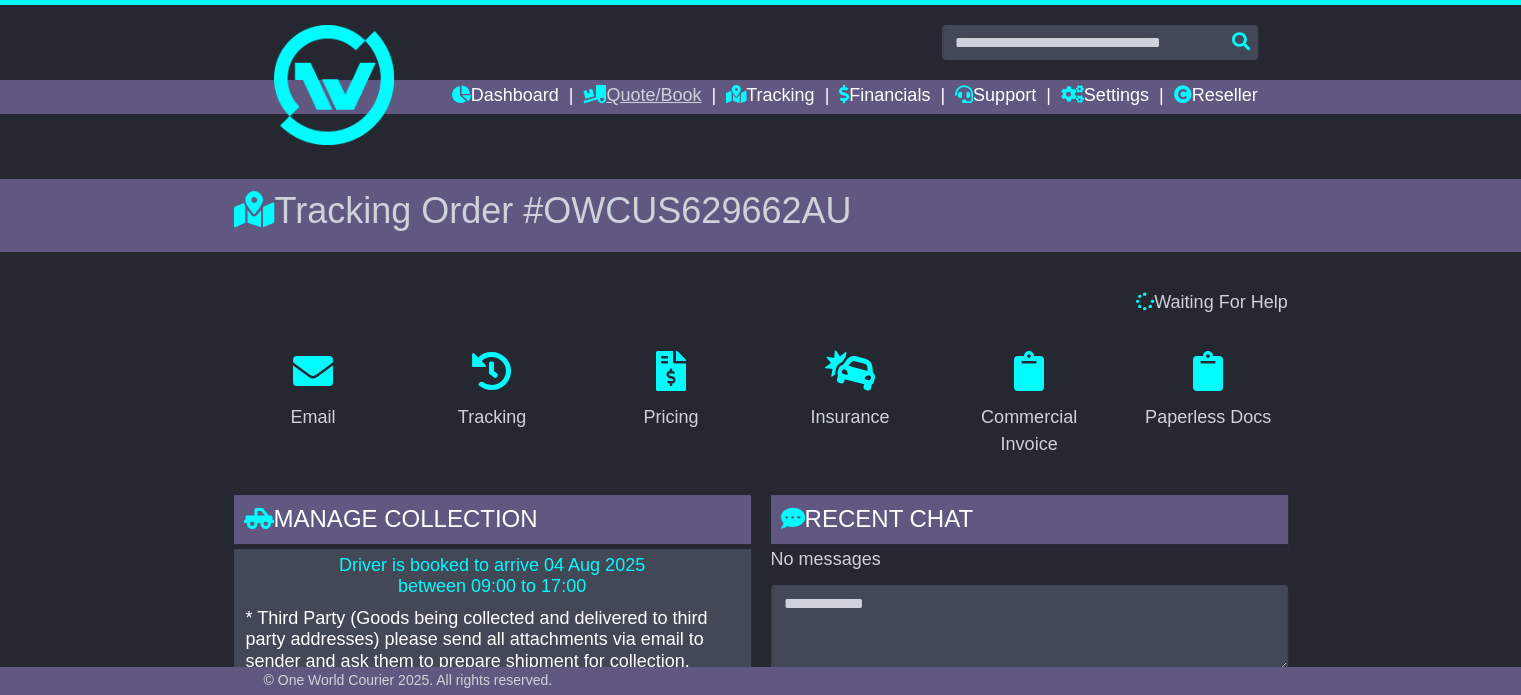 click on "Quote/Book" at bounding box center [642, 97] 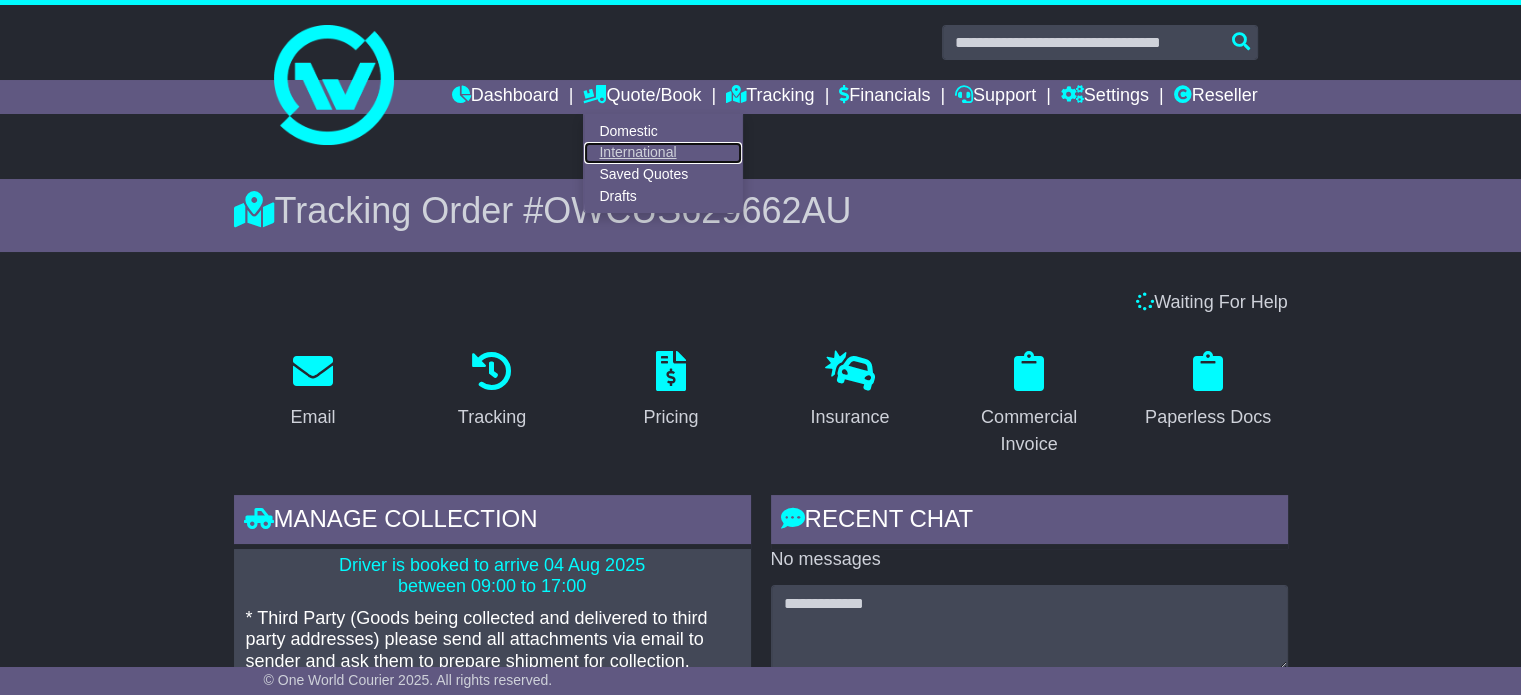 click on "International" at bounding box center [663, 153] 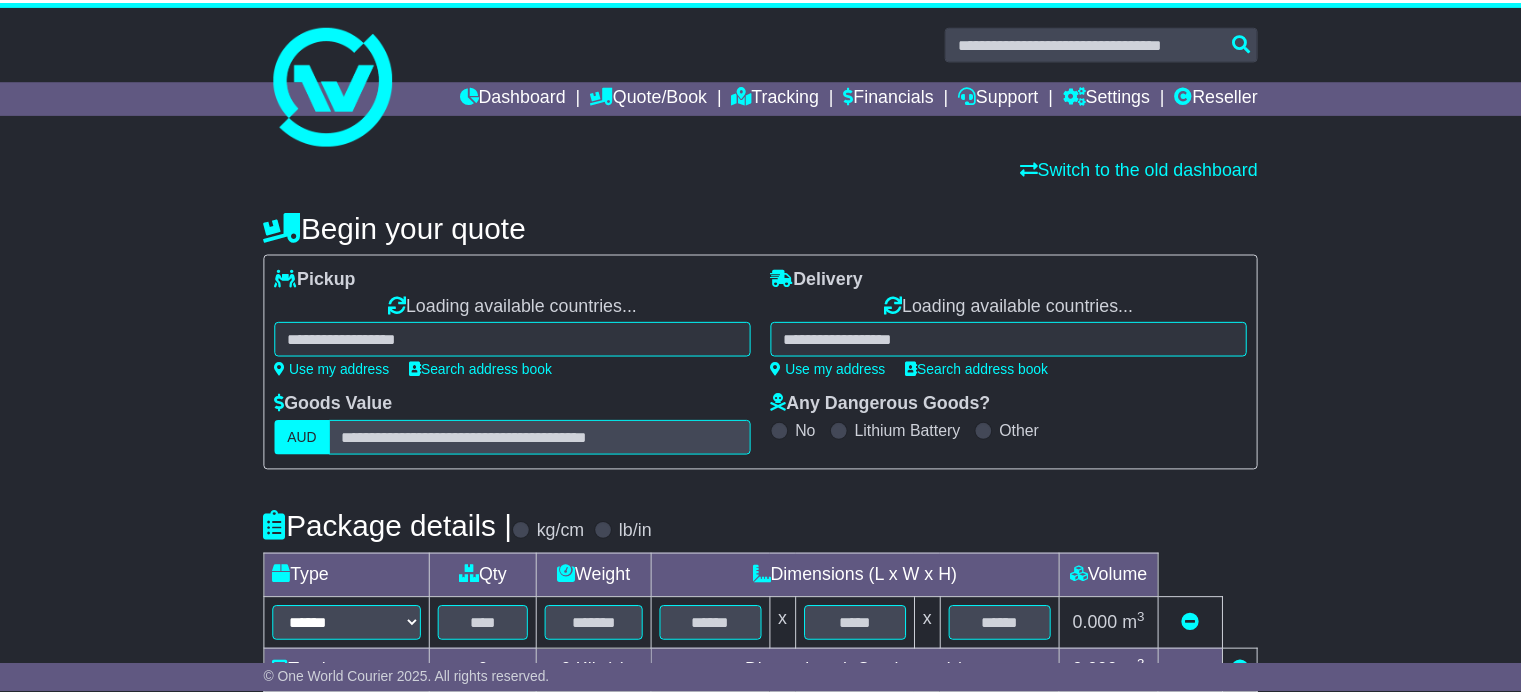 scroll, scrollTop: 0, scrollLeft: 0, axis: both 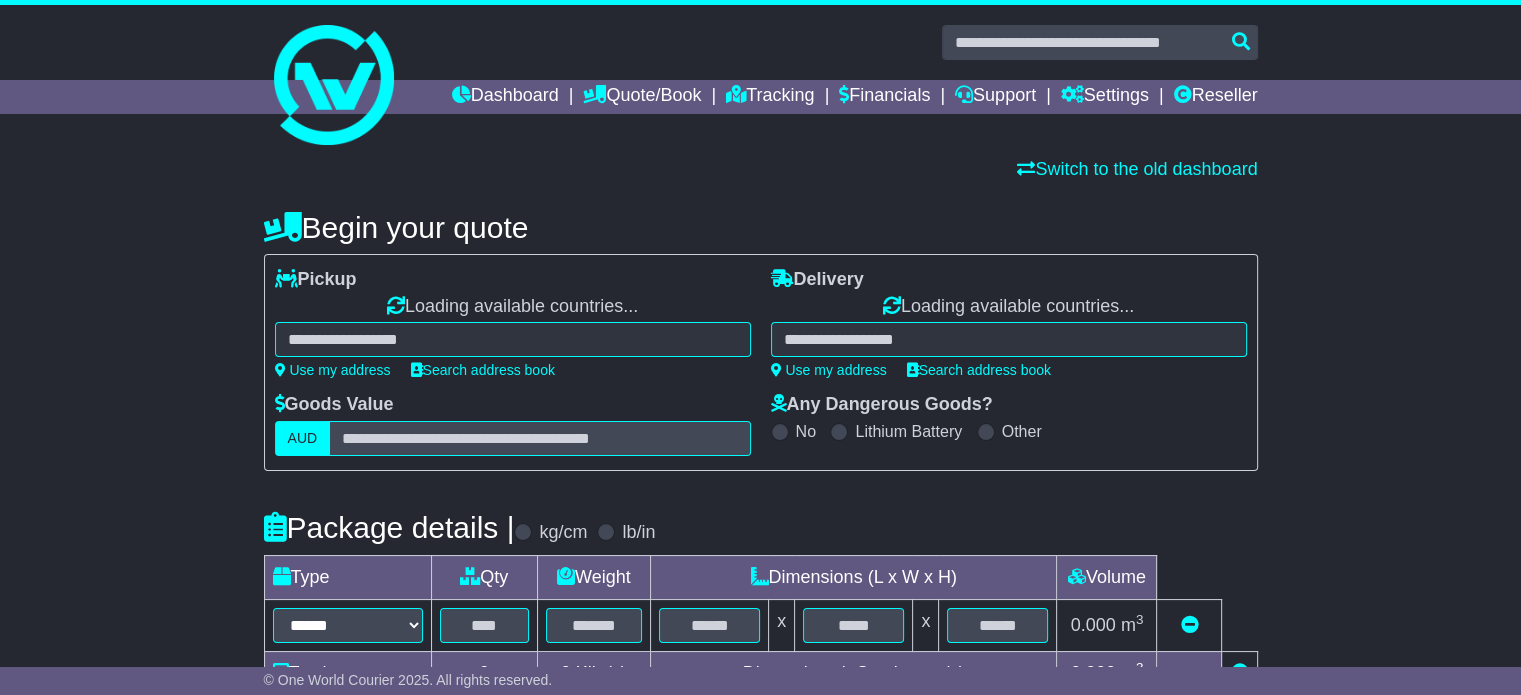 select on "**" 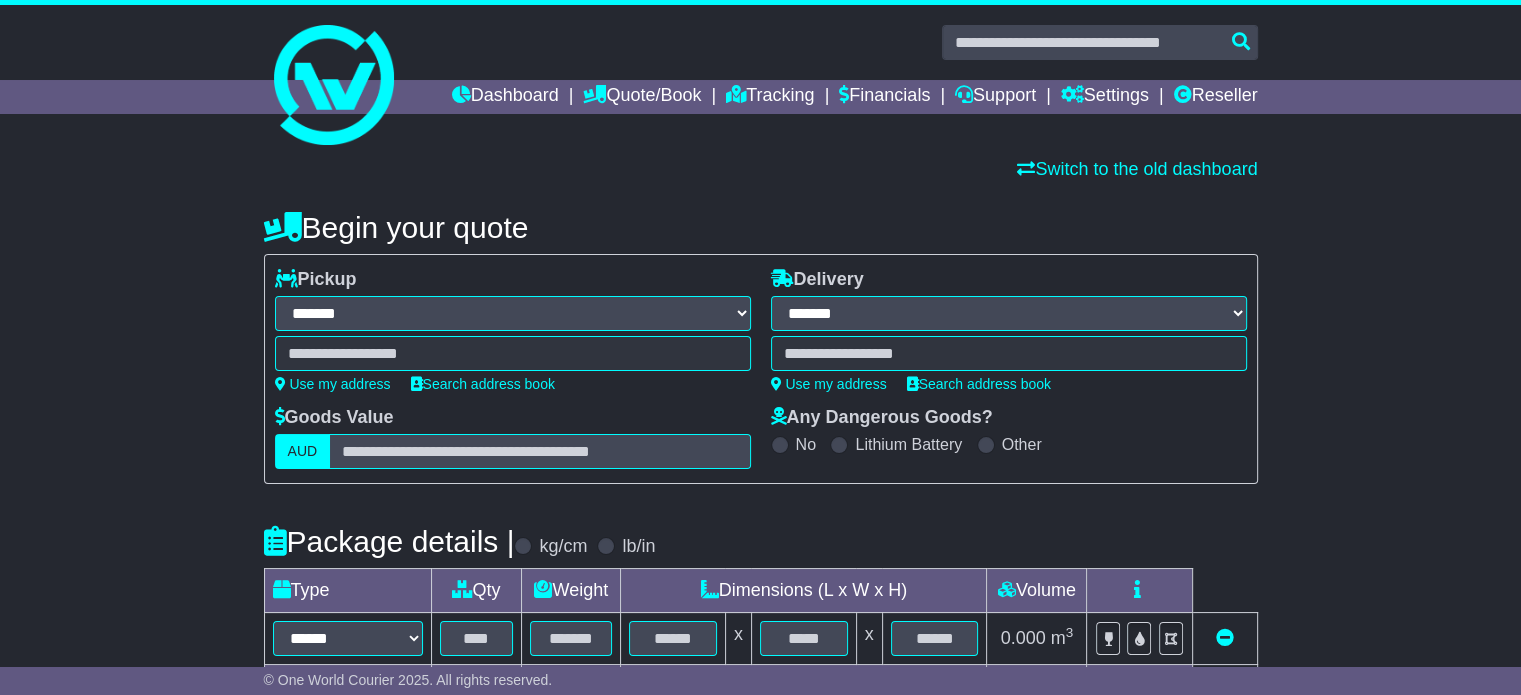 click at bounding box center [513, 353] 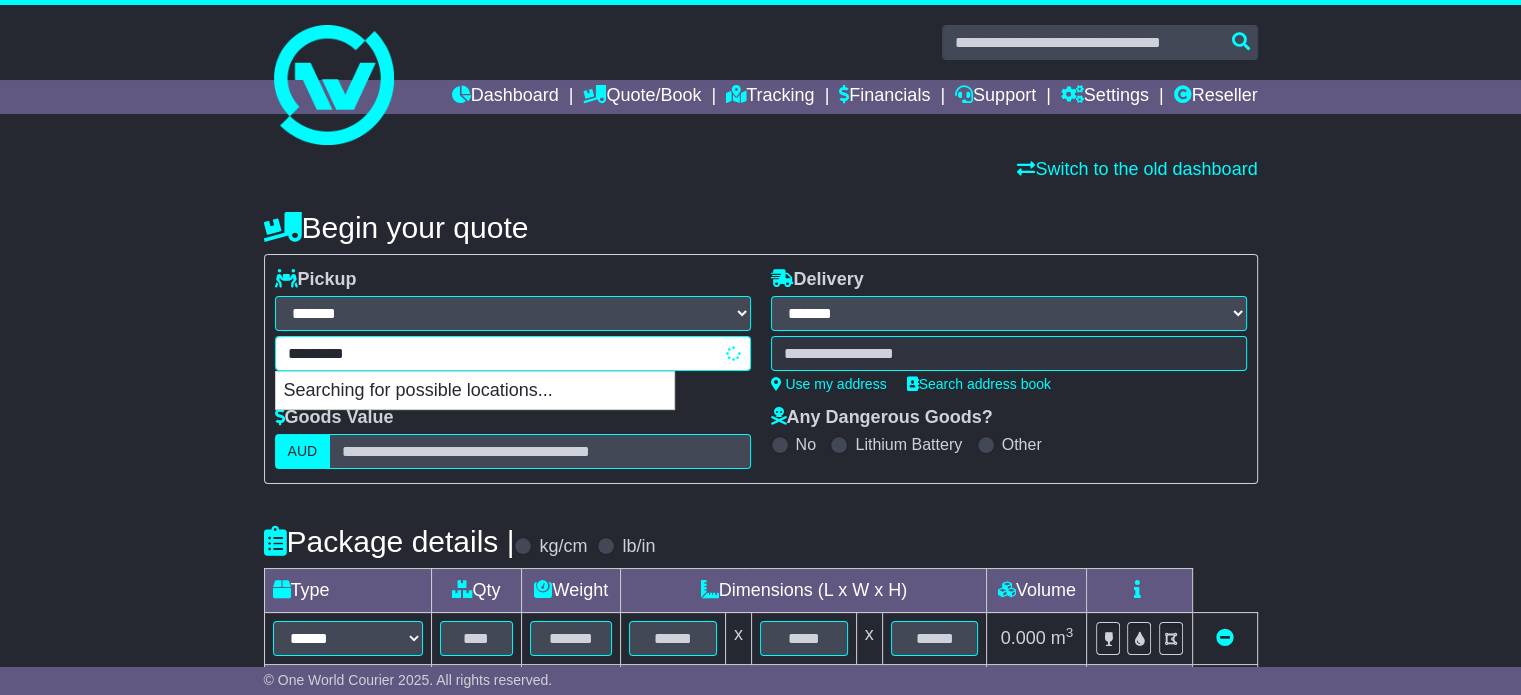 type on "**********" 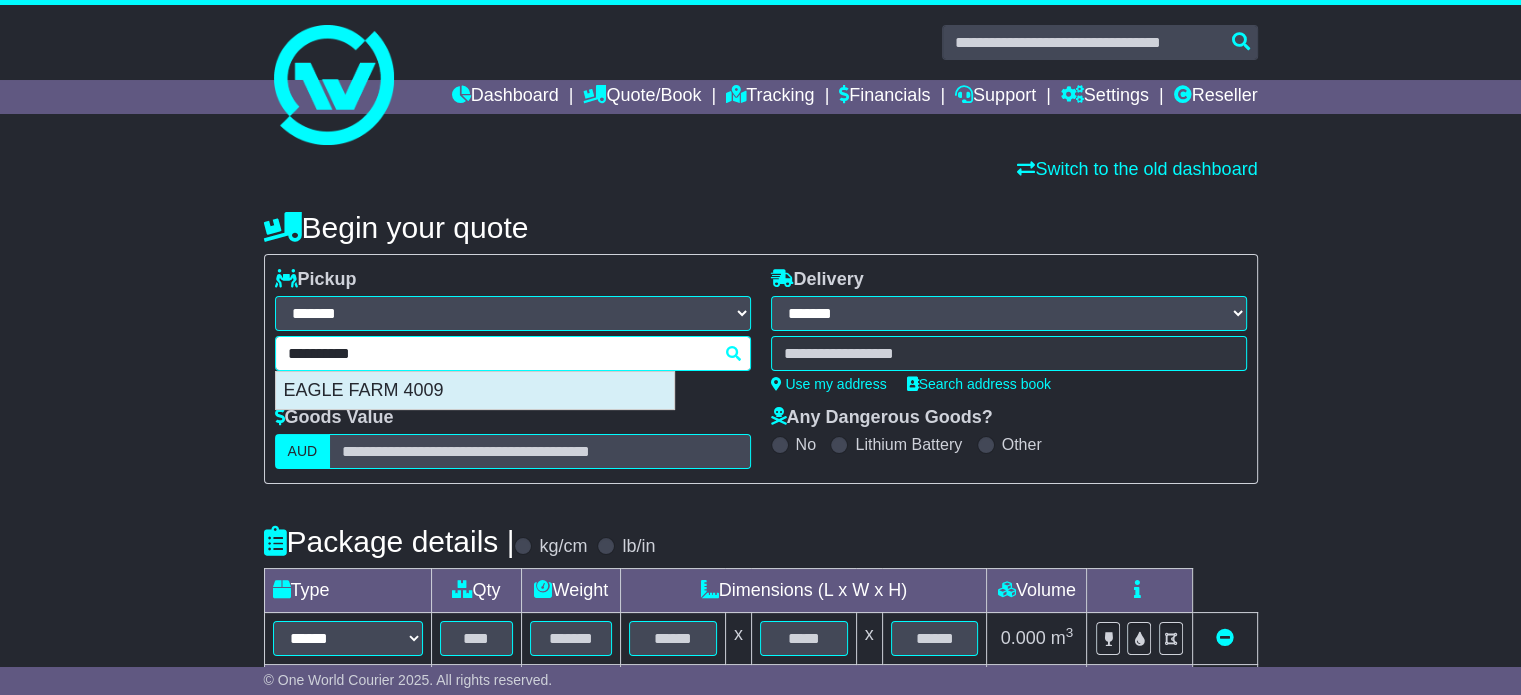 click on "EAGLE FARM 4009" at bounding box center (475, 391) 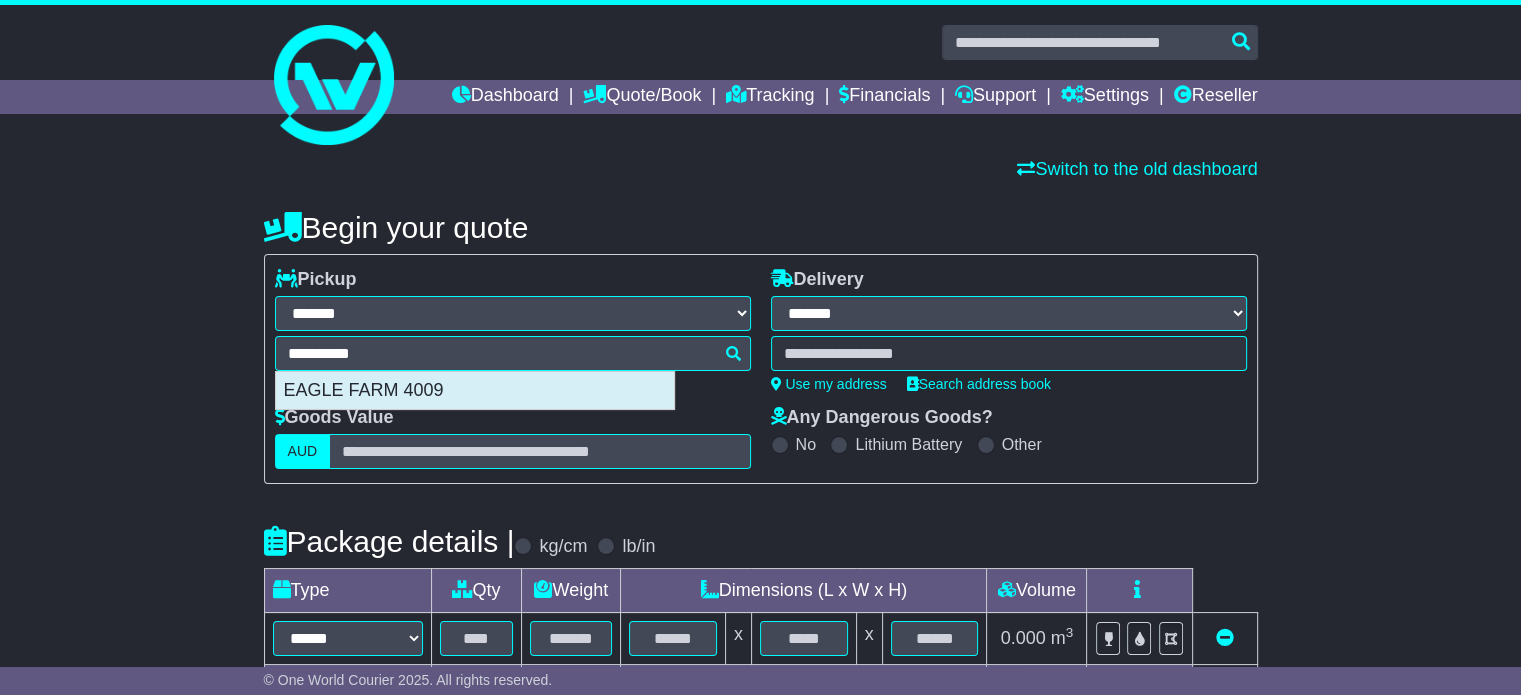 type on "**********" 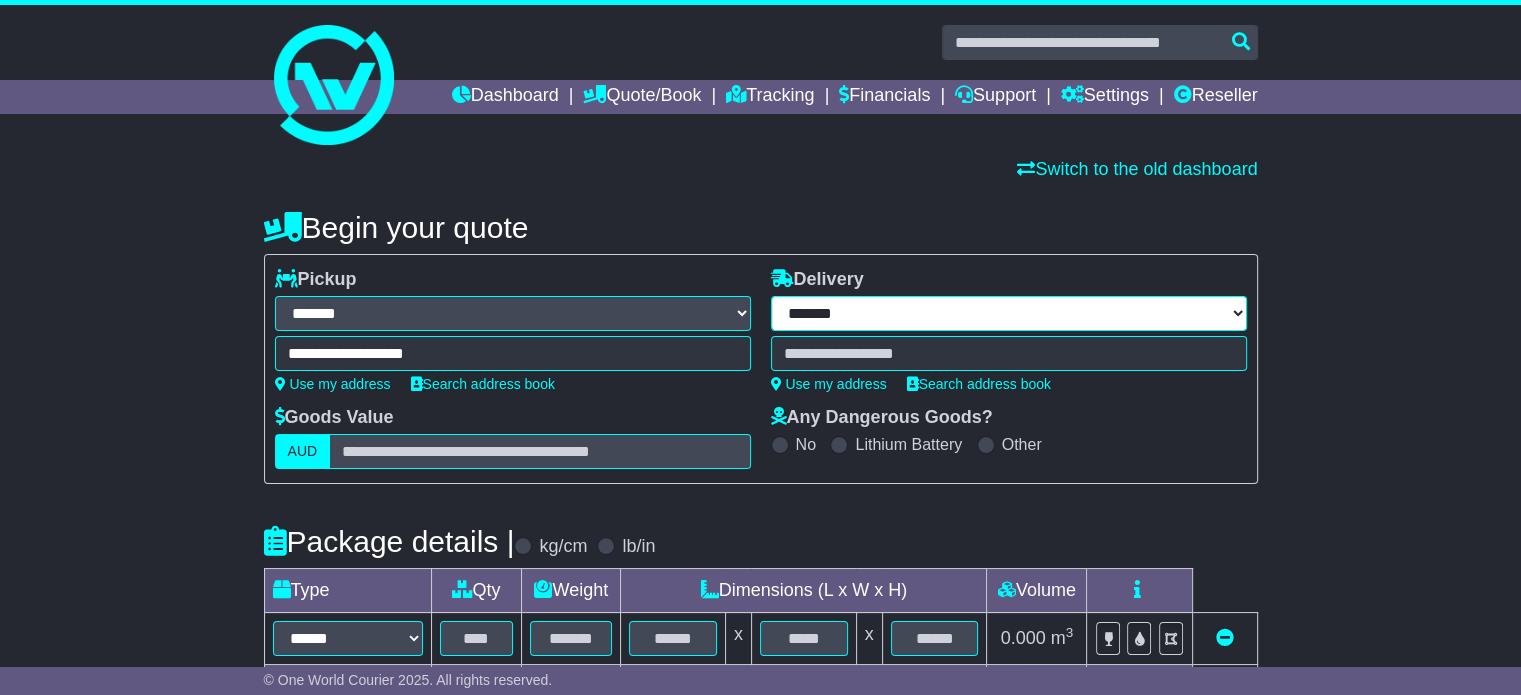 click on "**********" at bounding box center (1009, 313) 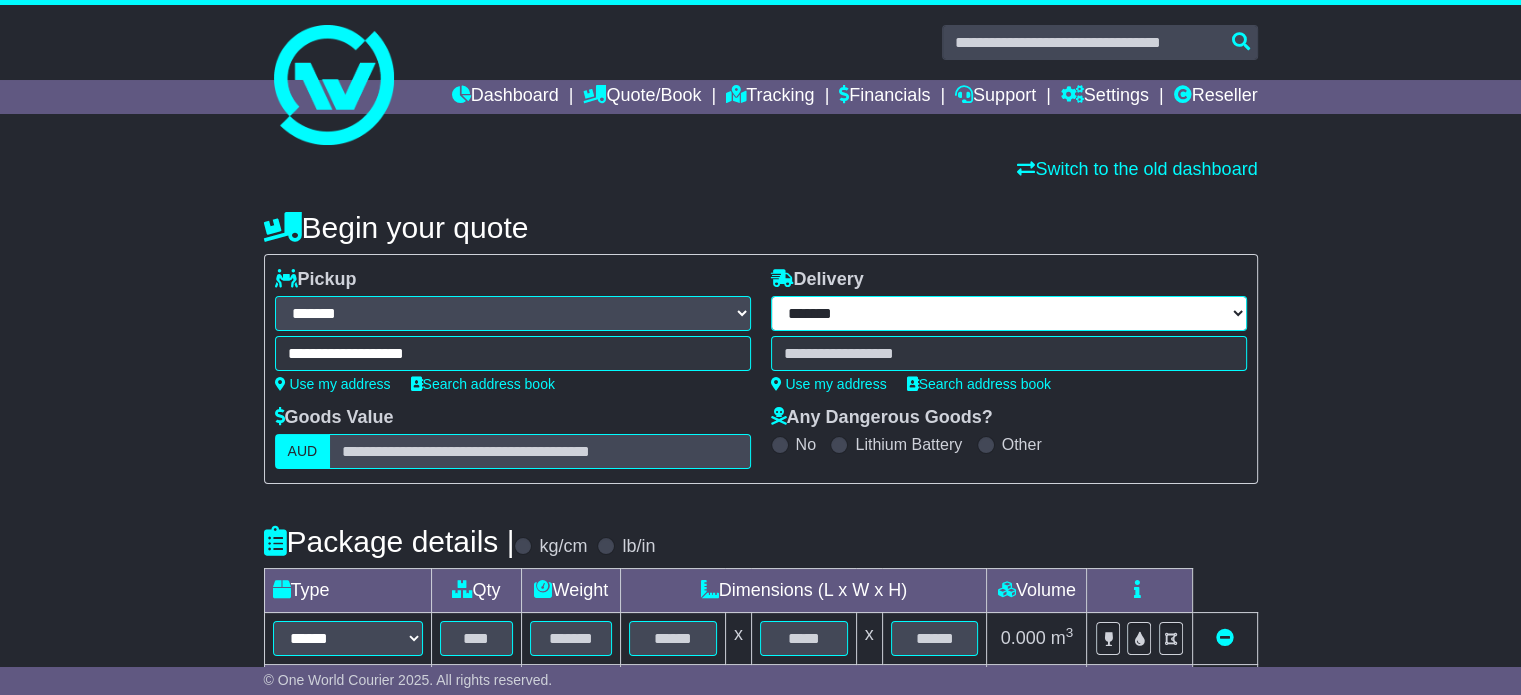 select on "***" 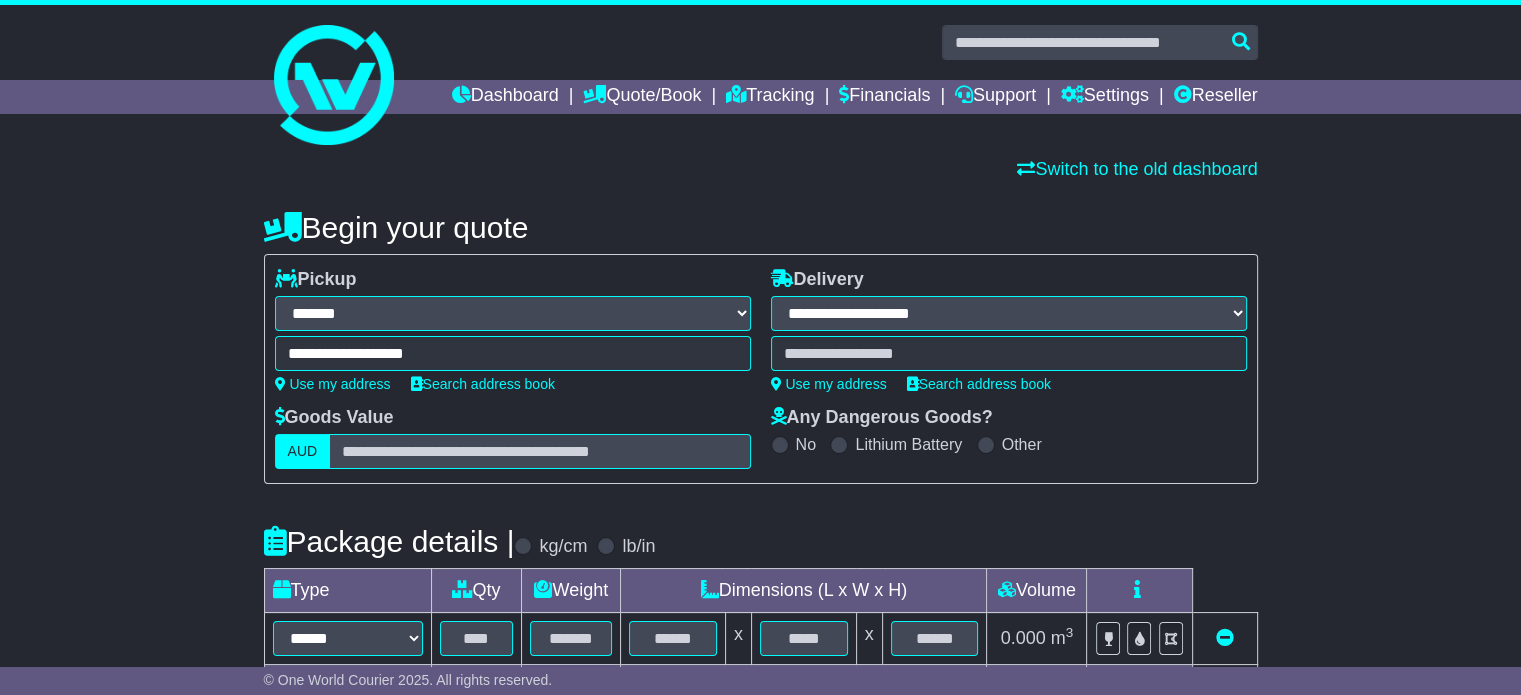 click on "**********" at bounding box center [1009, 313] 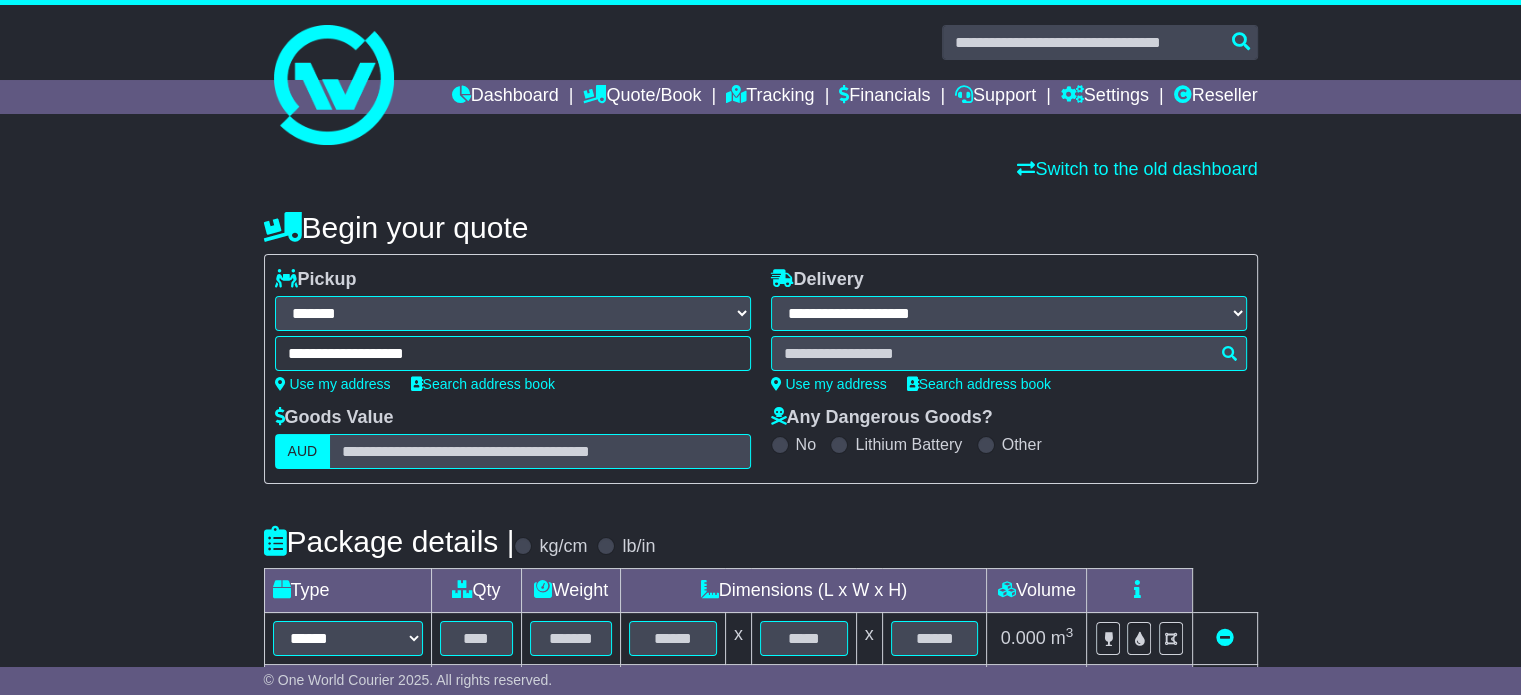 click at bounding box center [1009, 353] 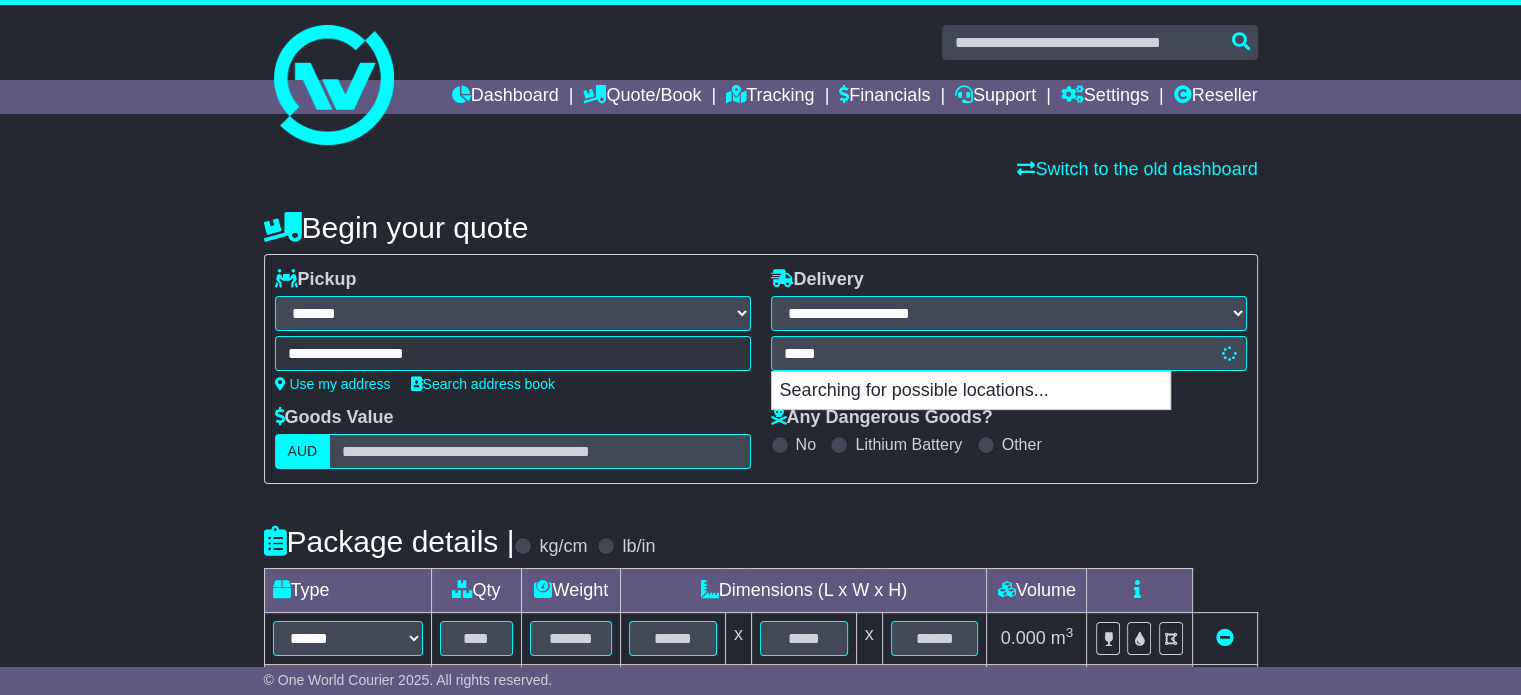 type on "******" 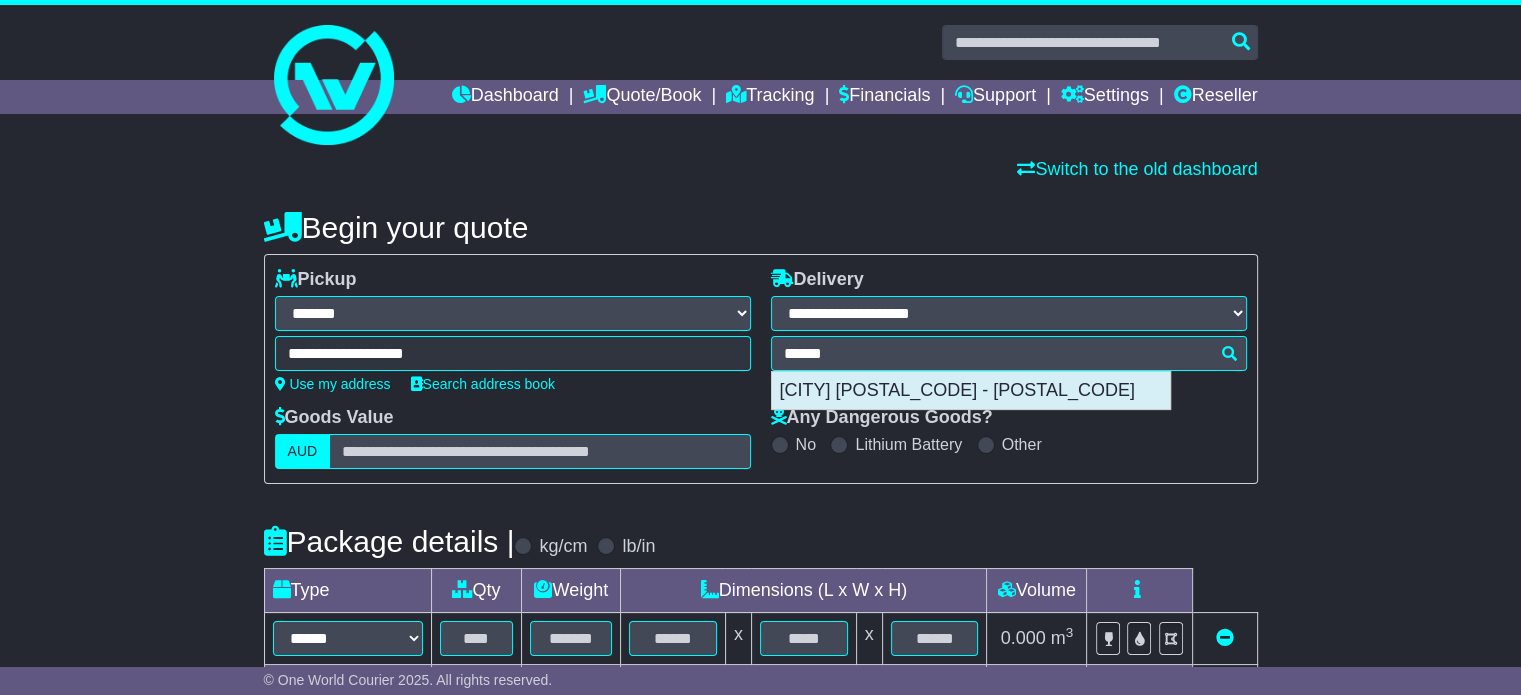 click on "[CITY] [POSTAL_CODE] - [POSTAL_CODE]" at bounding box center [971, 391] 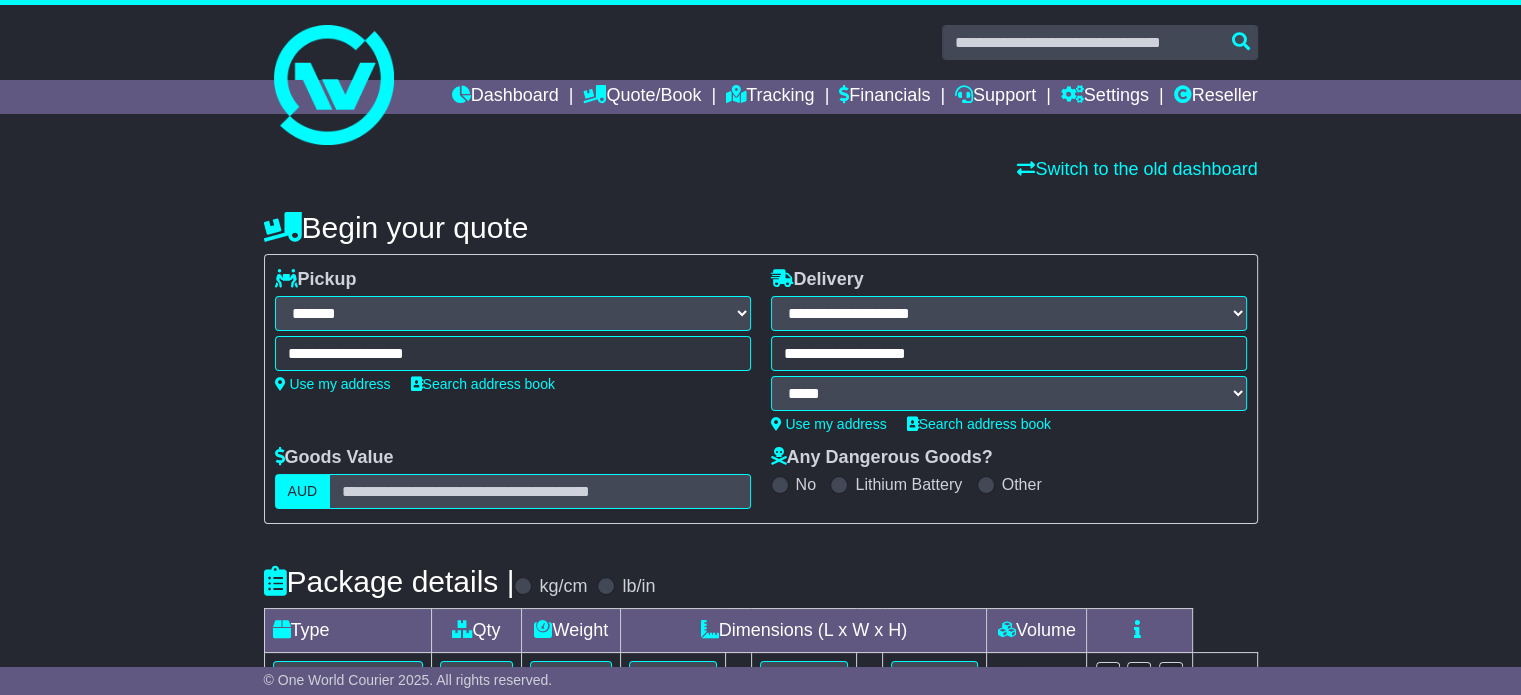 type on "**********" 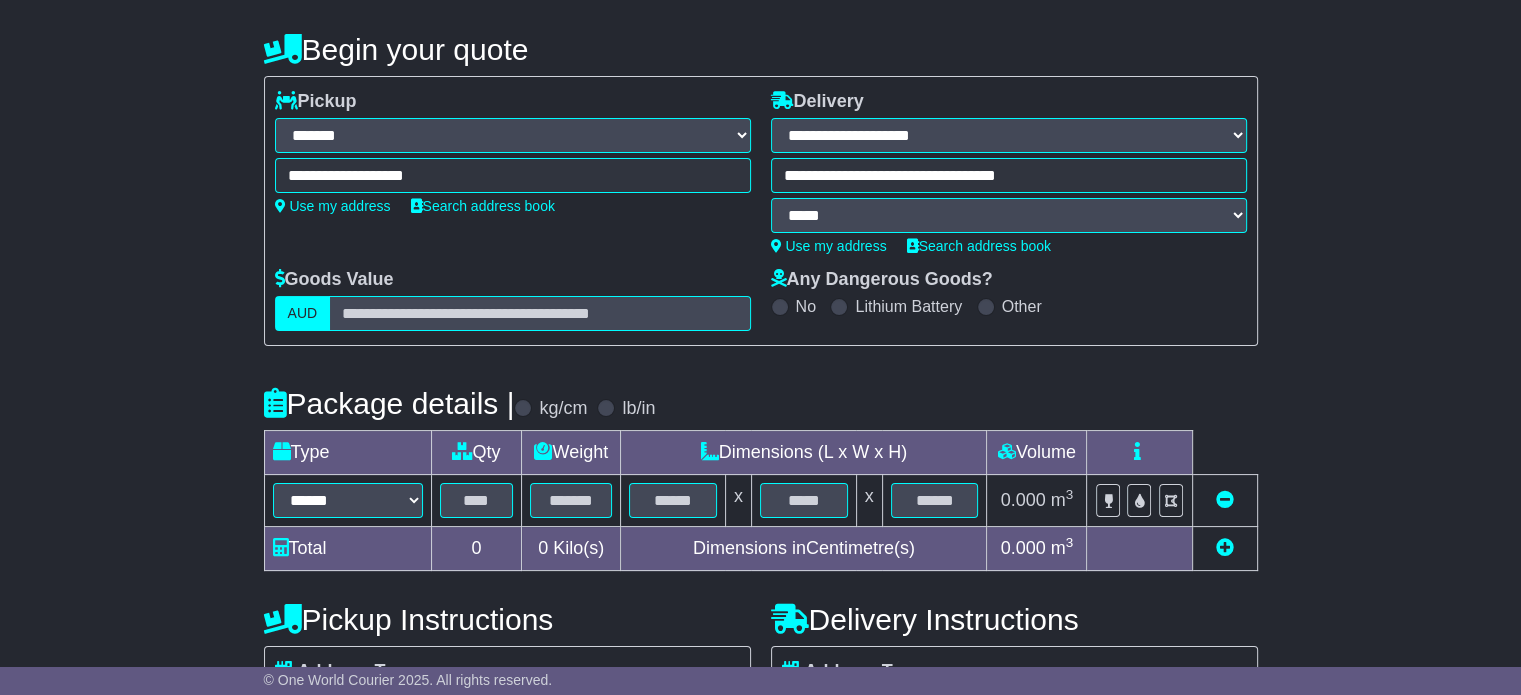 scroll, scrollTop: 184, scrollLeft: 0, axis: vertical 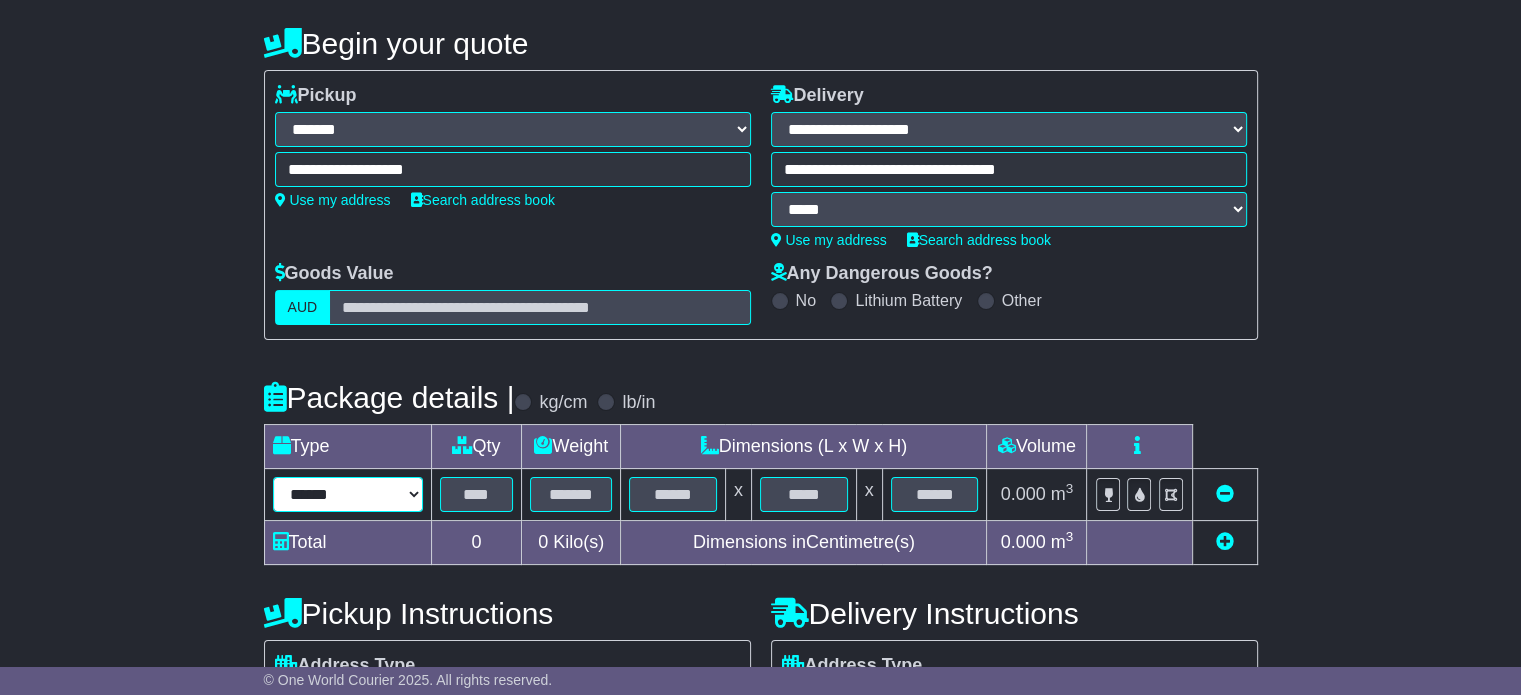click on "****** ****** *** ******** ***** **** **** ****** *** *******" at bounding box center [348, 494] 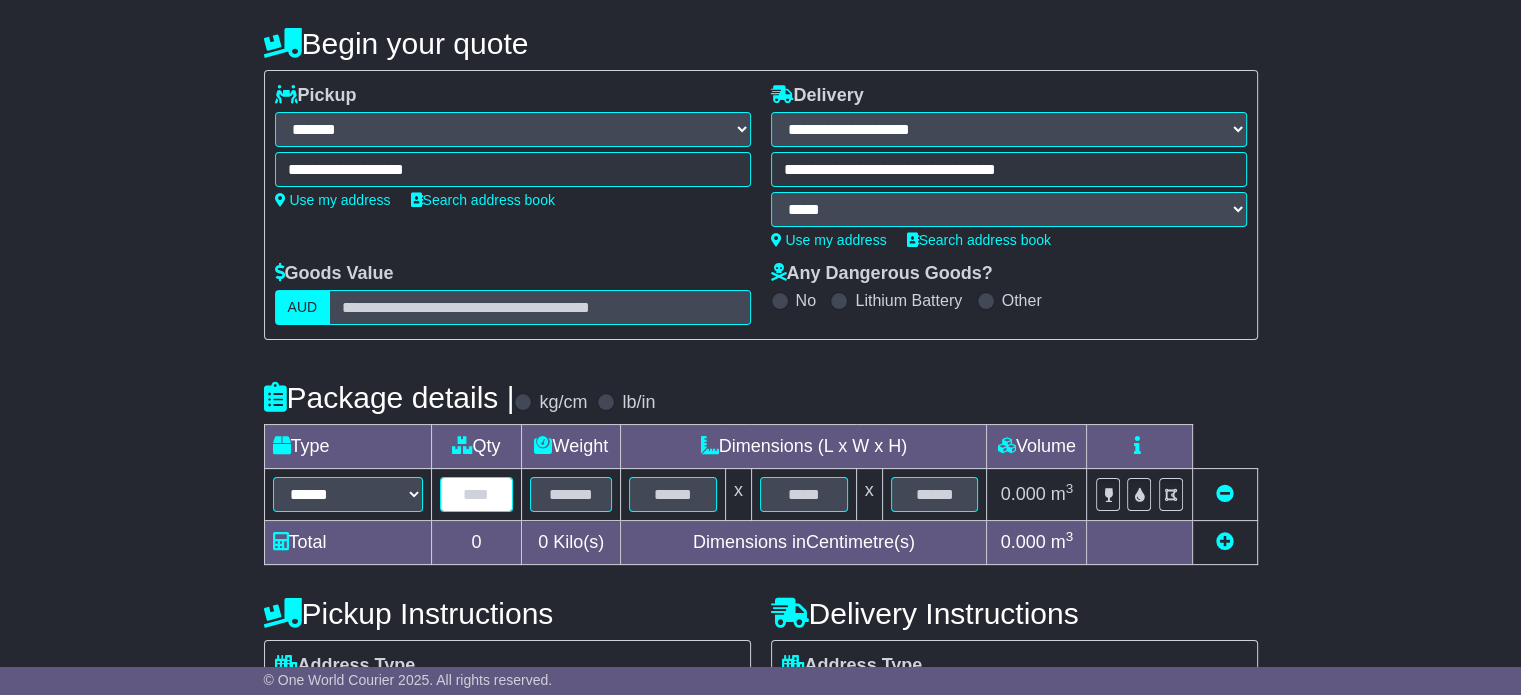 click at bounding box center [477, 494] 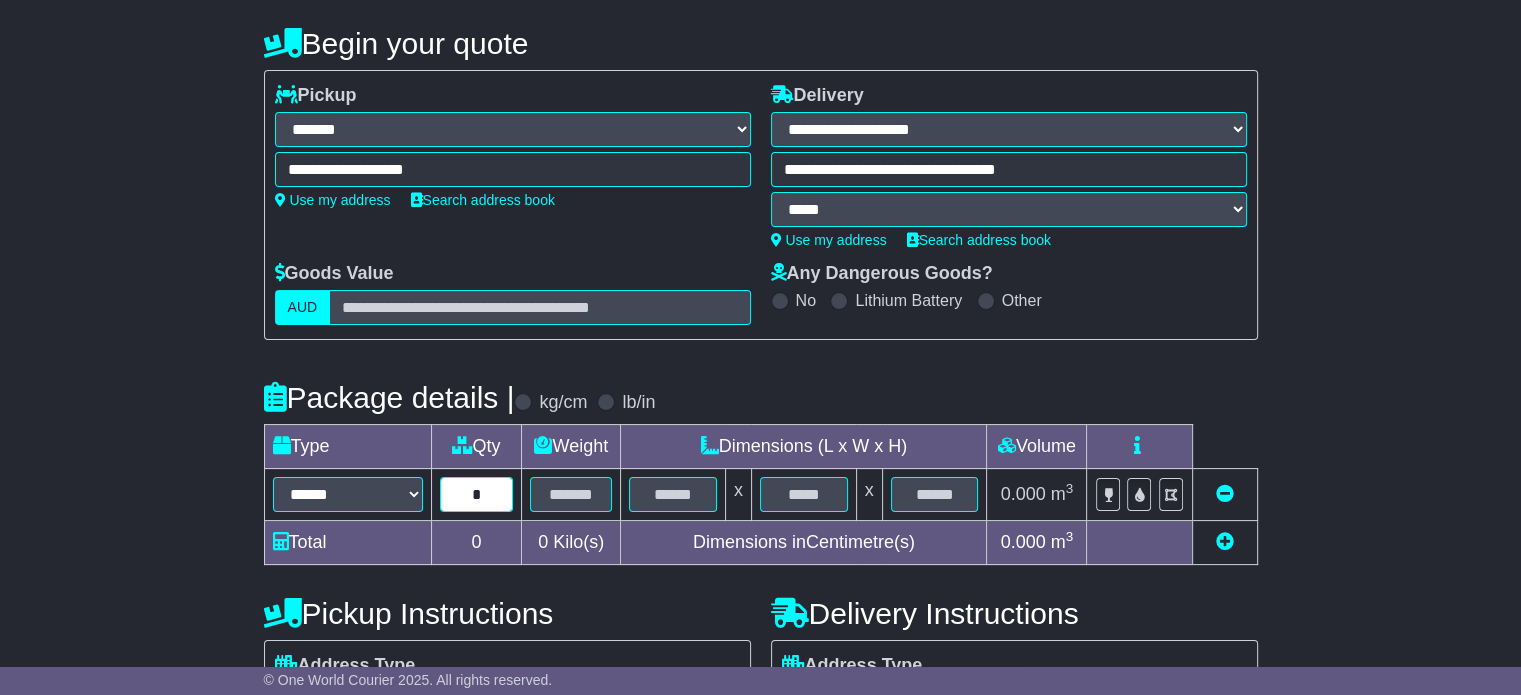 type on "*" 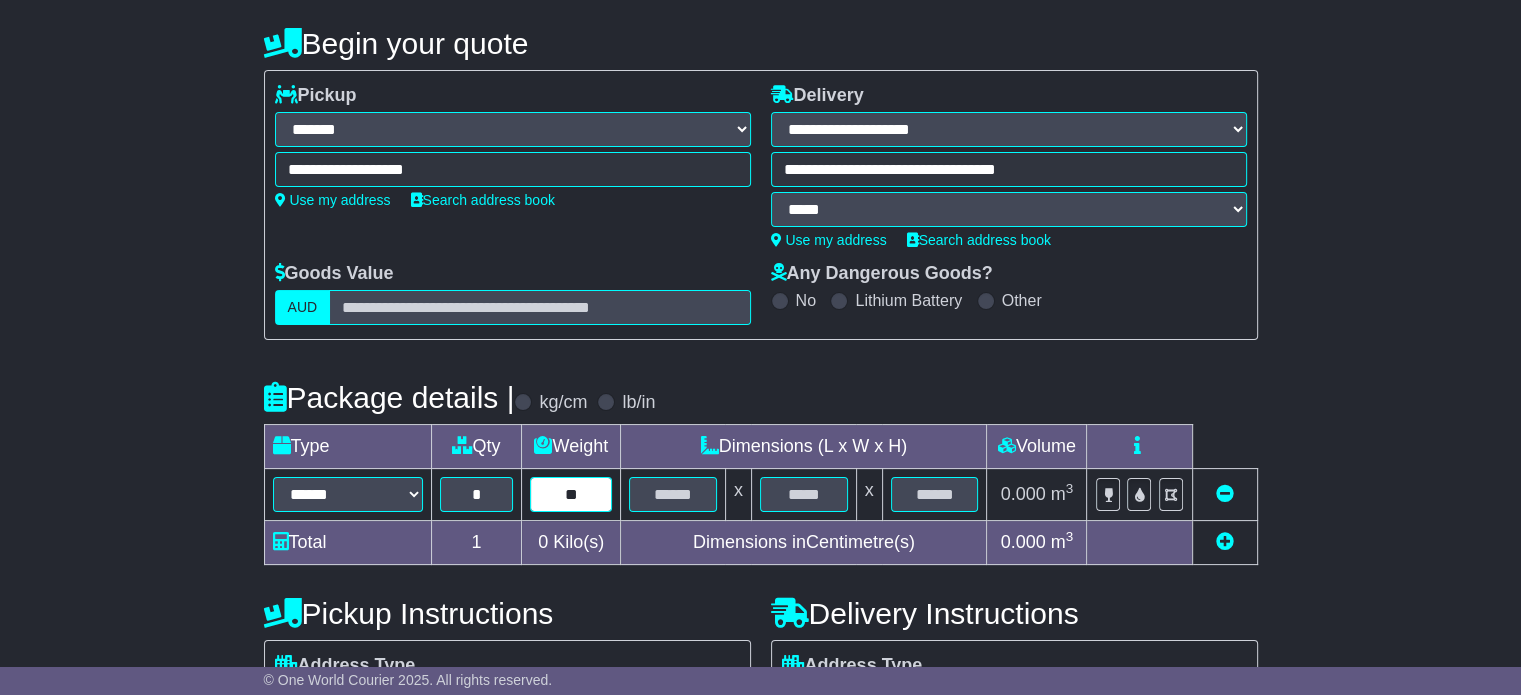 type on "**" 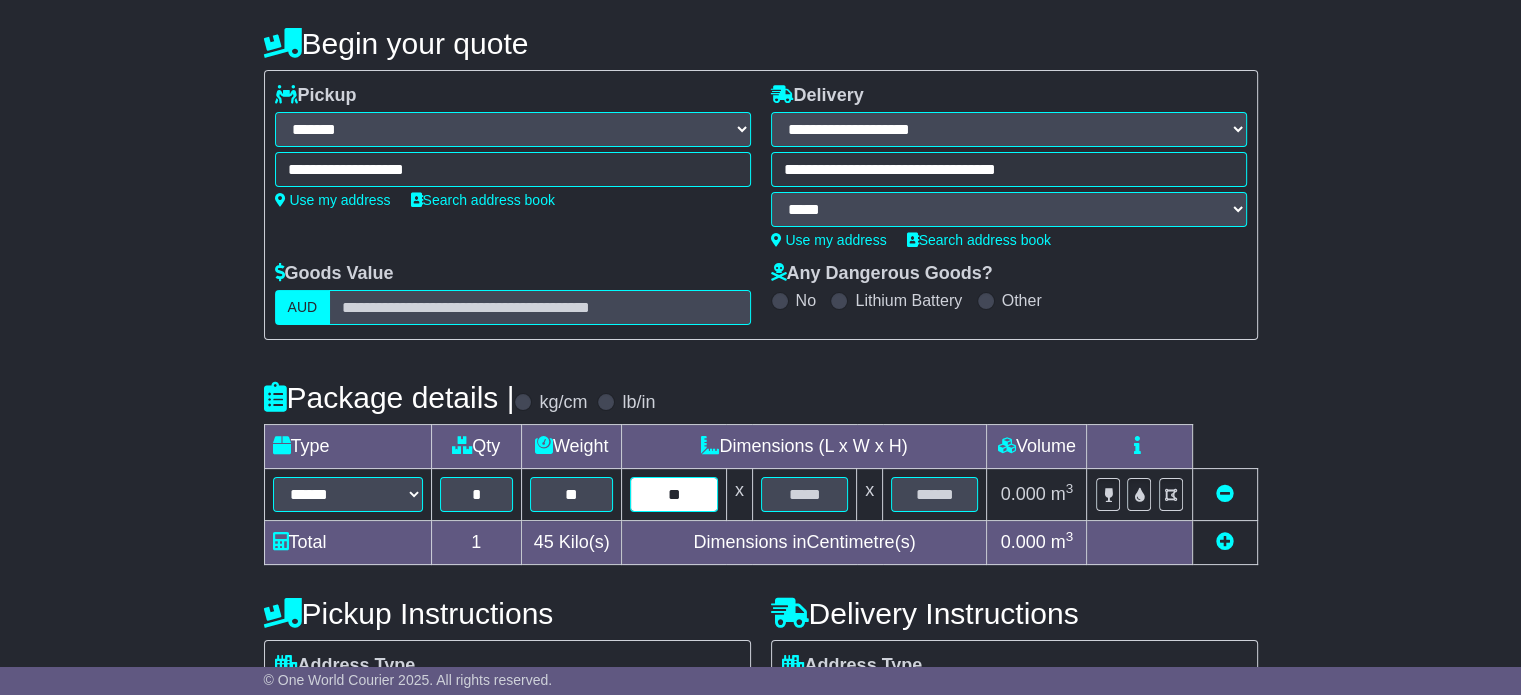 type on "**" 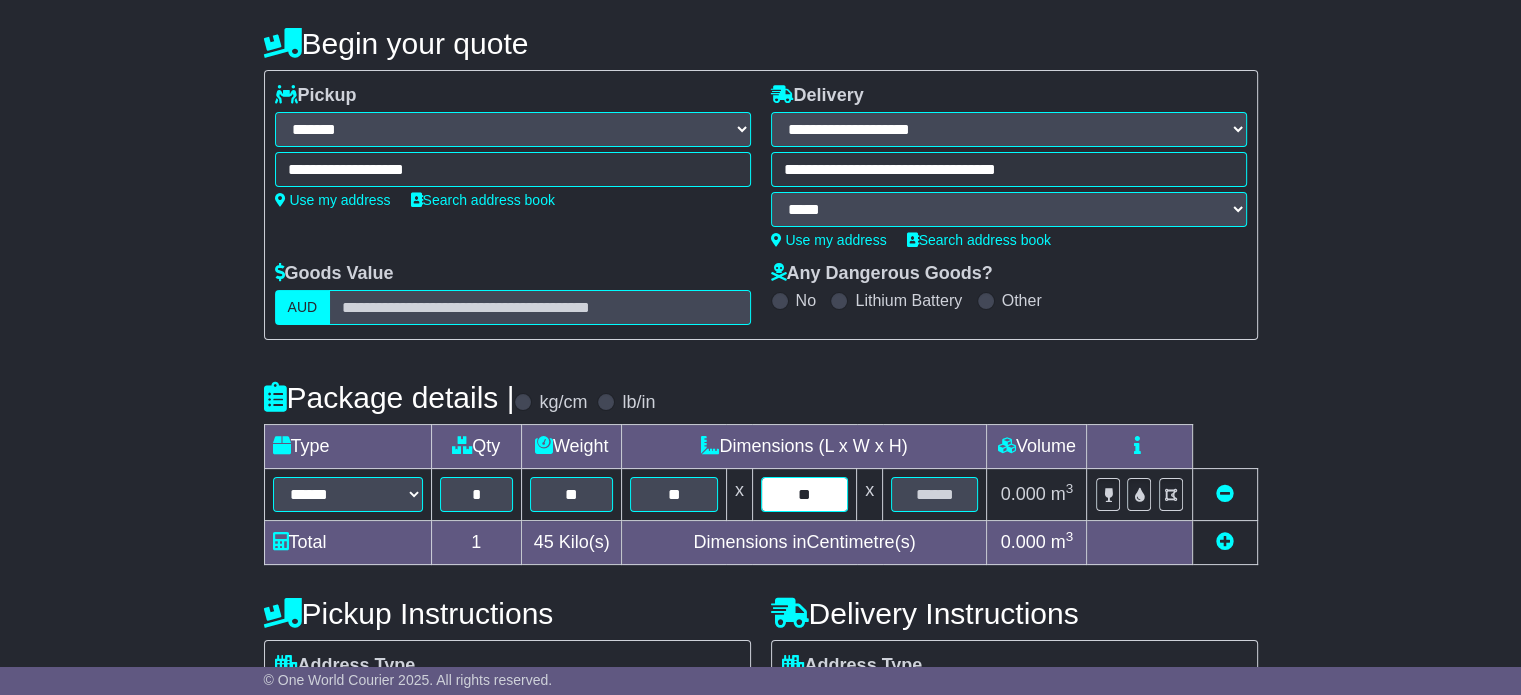 type on "**" 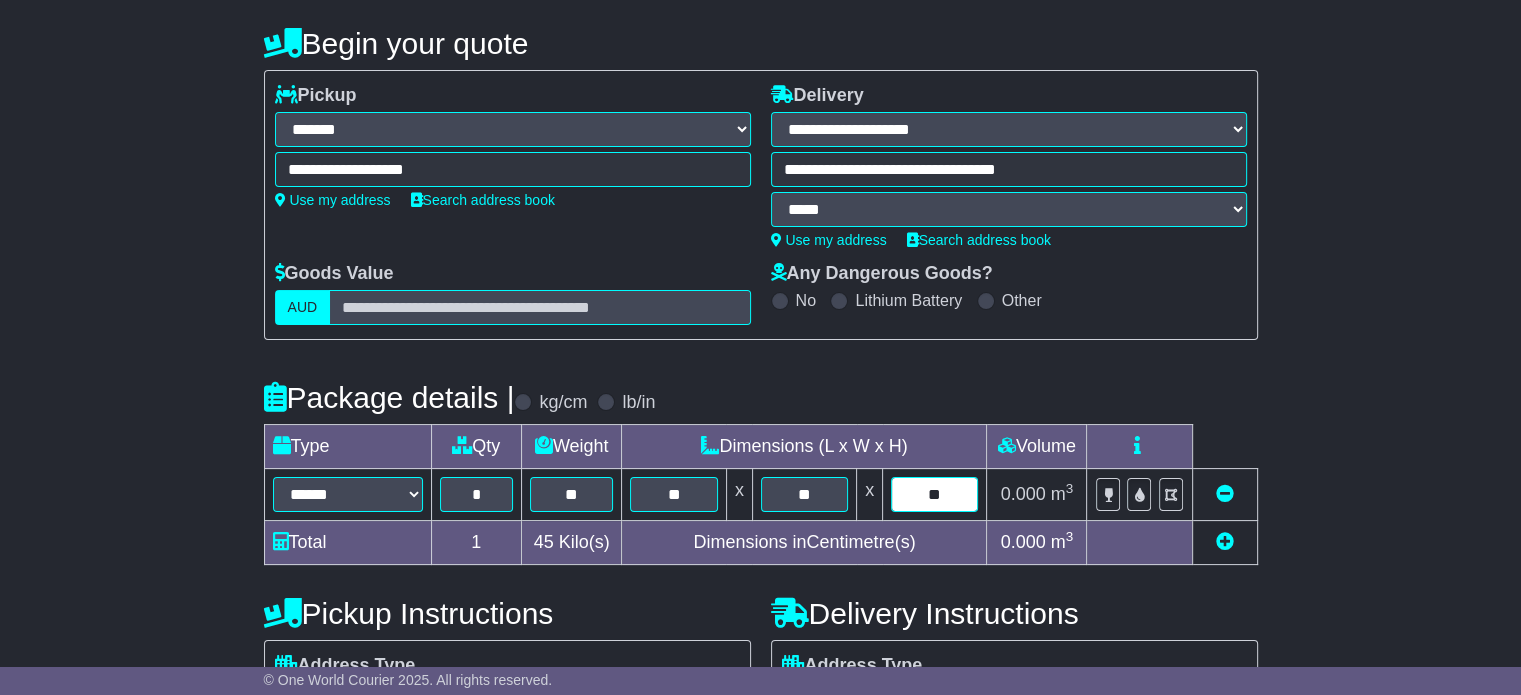 type on "**" 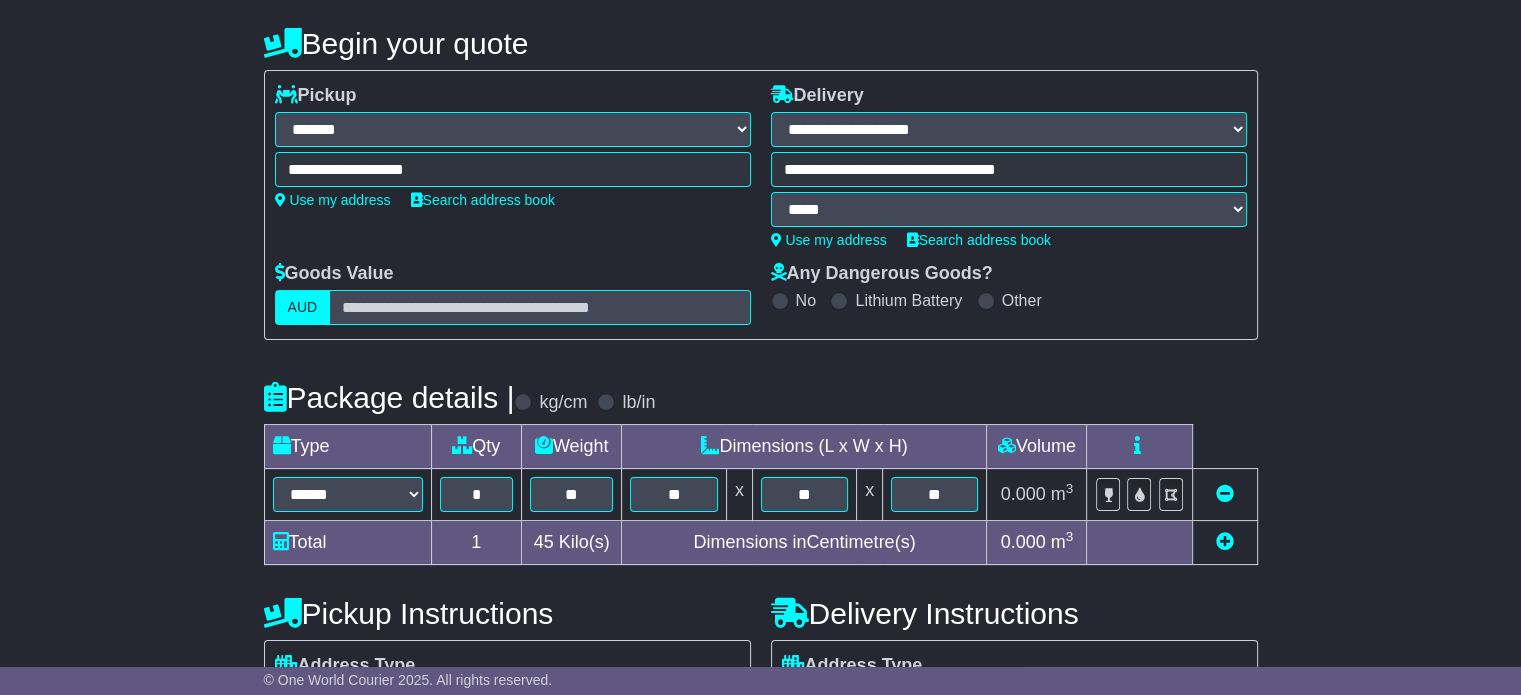 scroll, scrollTop: 512, scrollLeft: 0, axis: vertical 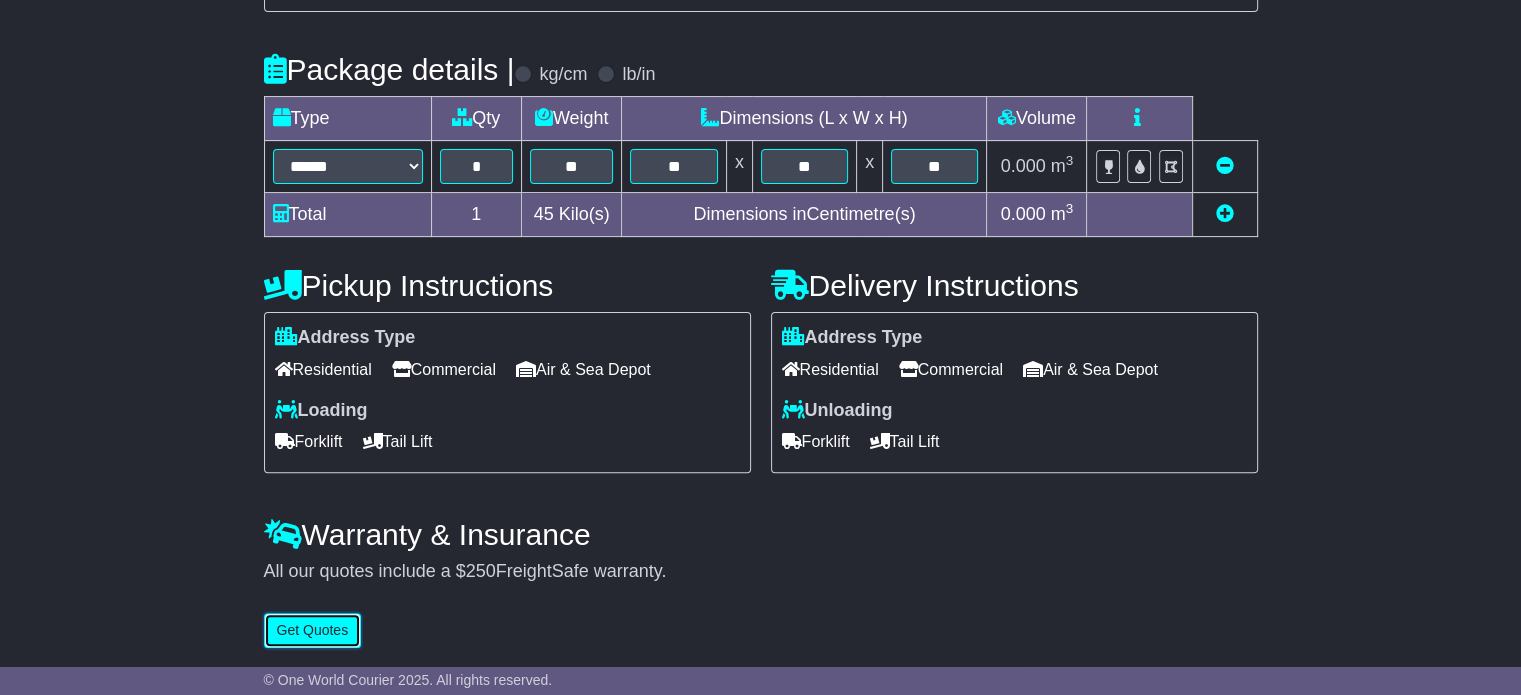 type 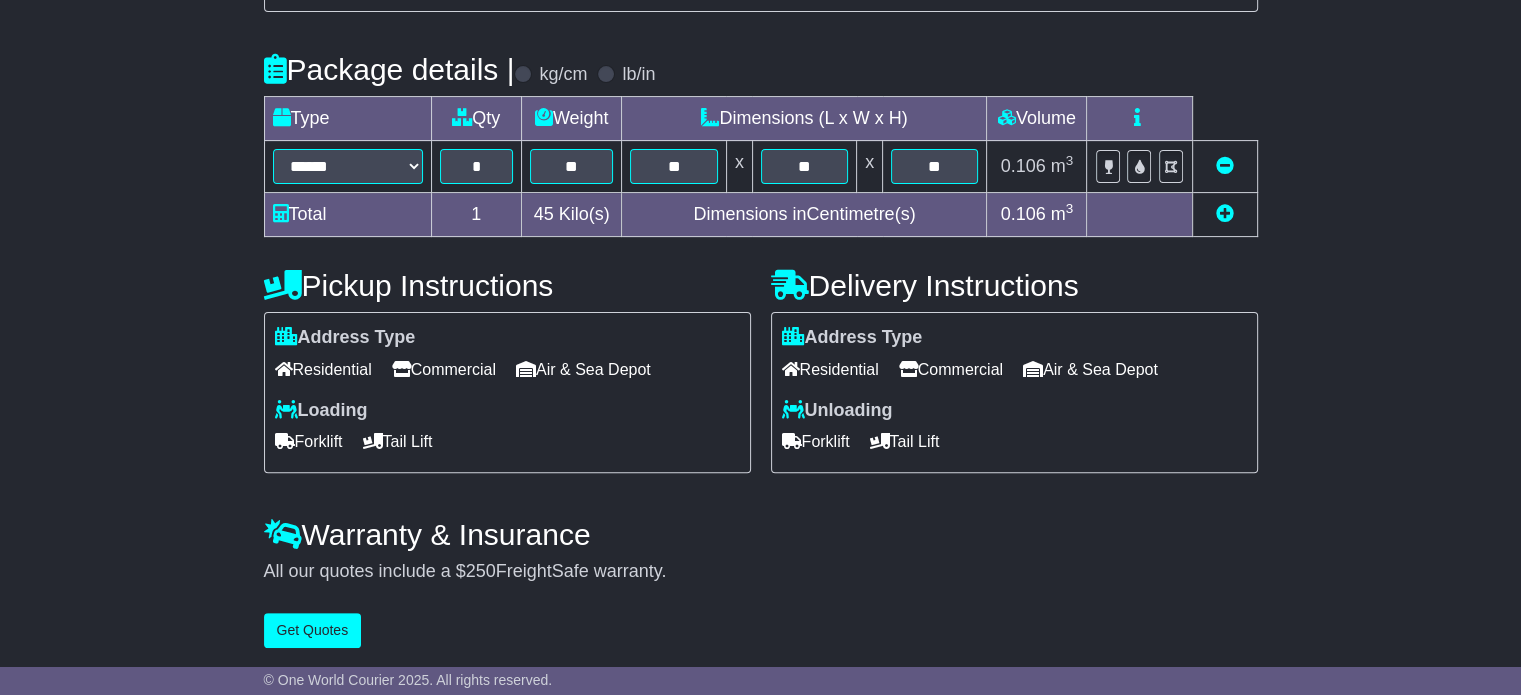 click on "Commercial" at bounding box center (951, 369) 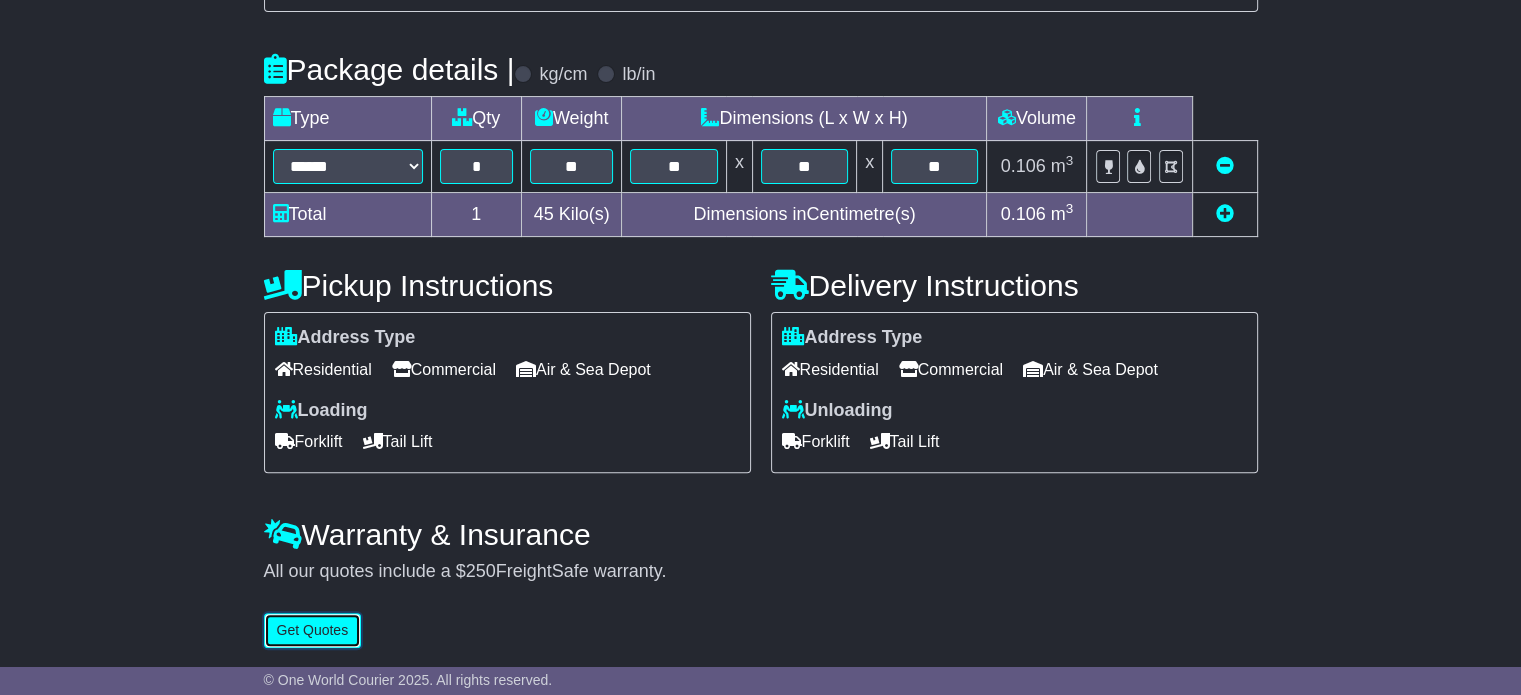 click on "Get Quotes" at bounding box center [313, 630] 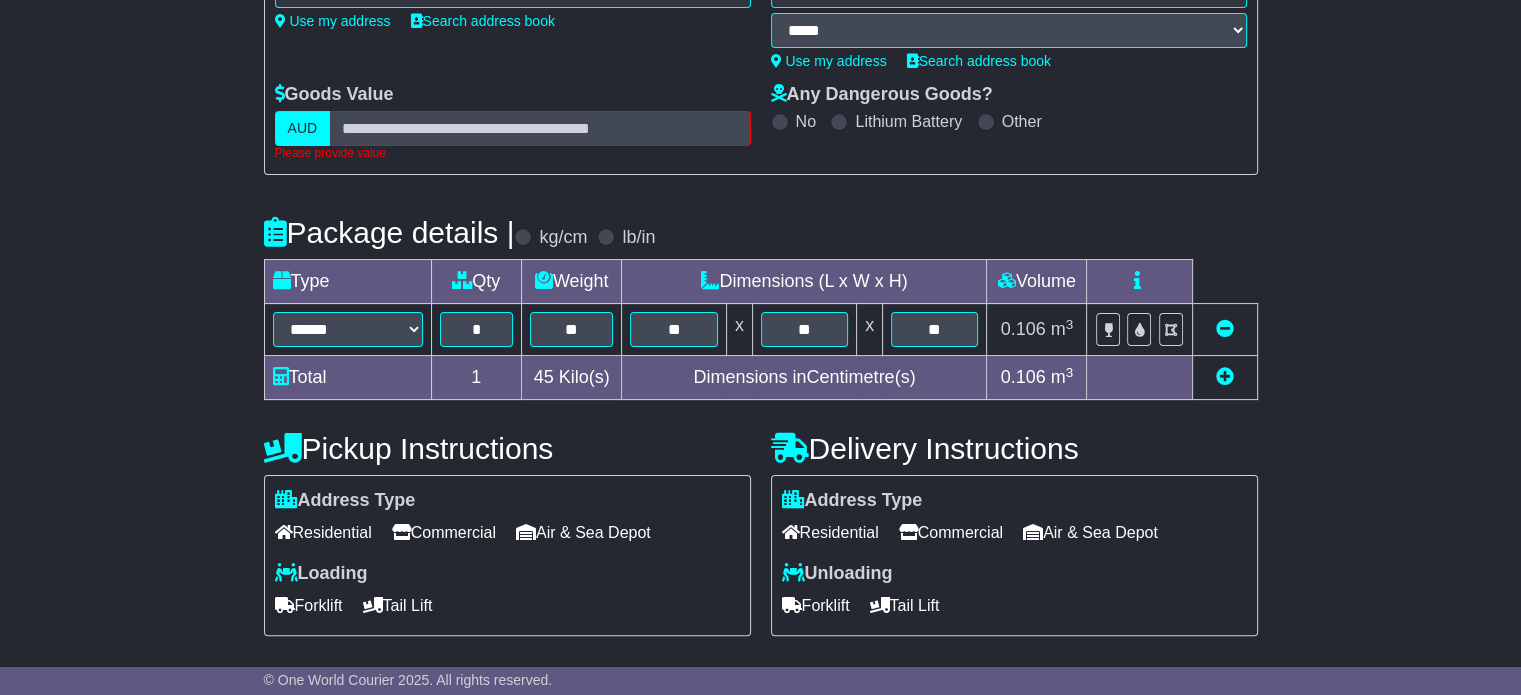 scroll, scrollTop: 360, scrollLeft: 0, axis: vertical 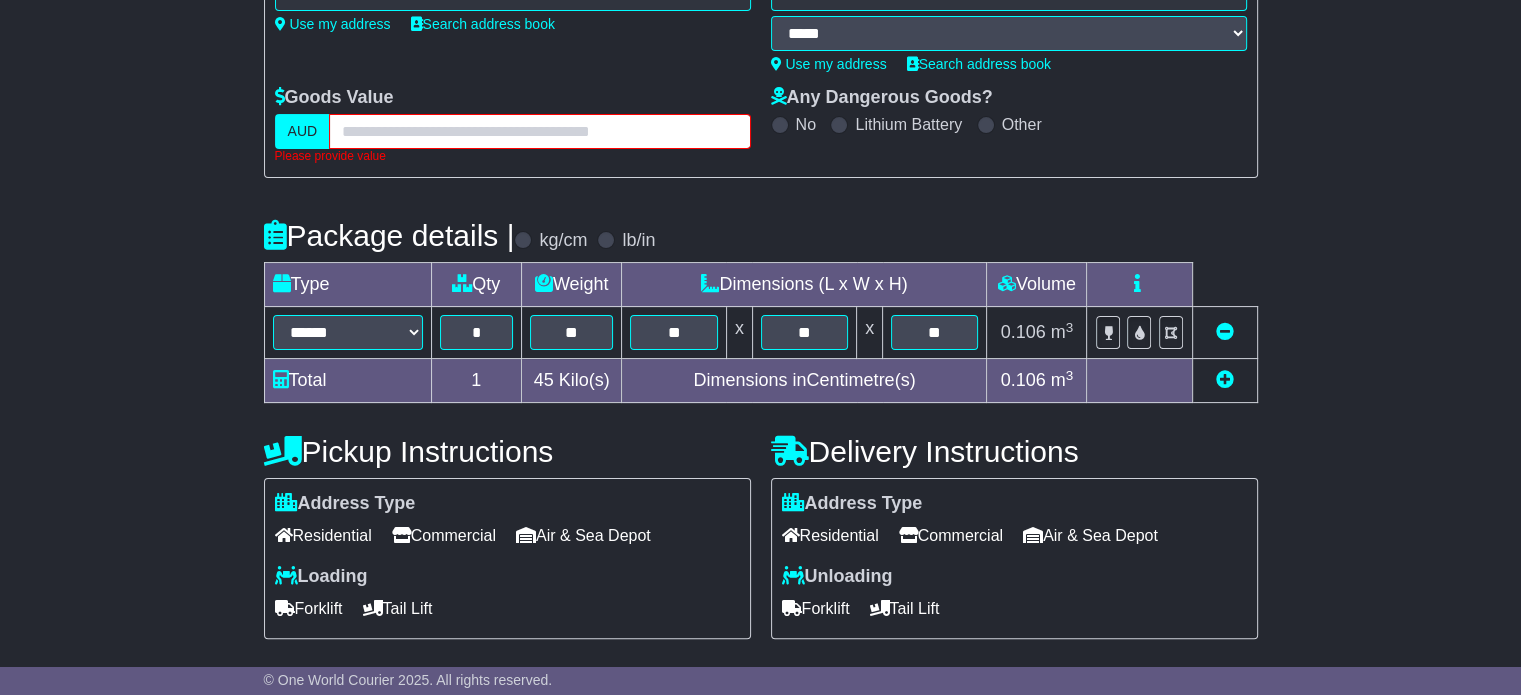 click at bounding box center (539, 131) 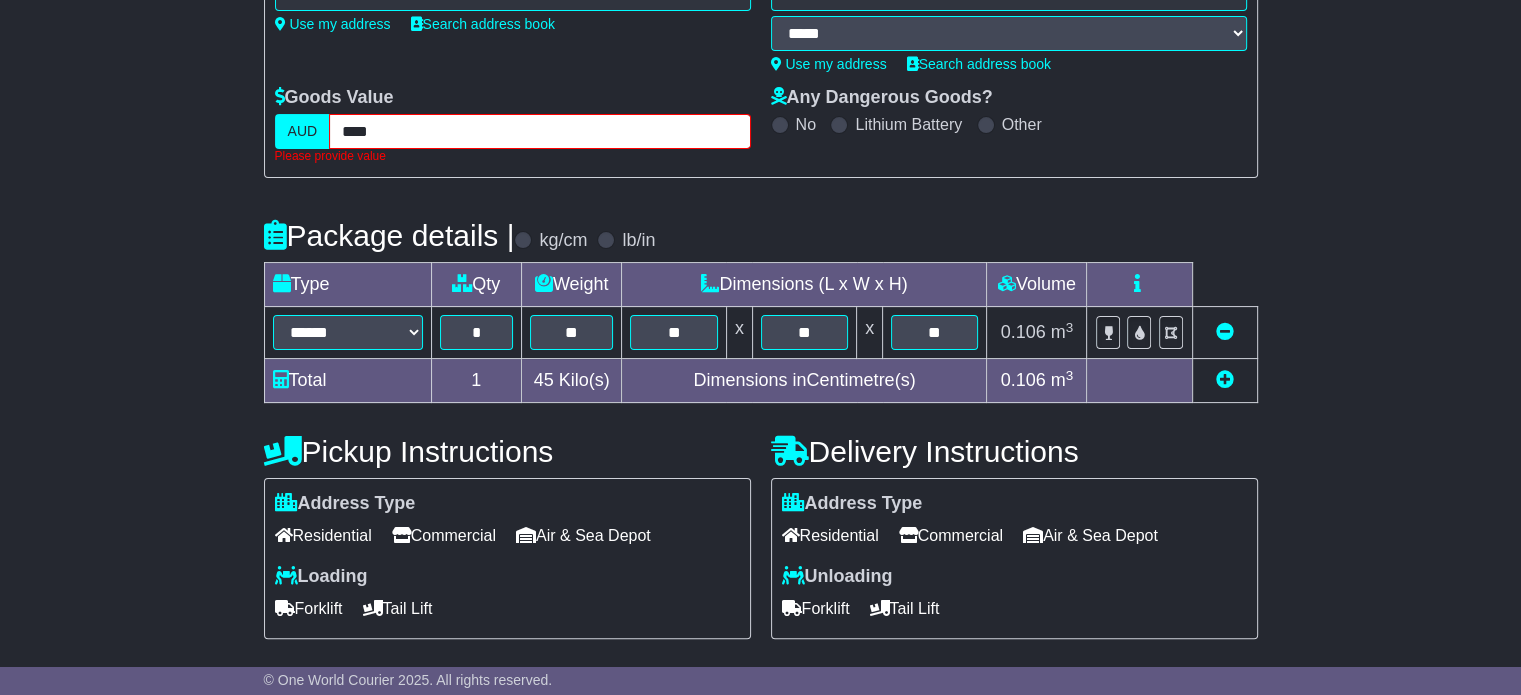 scroll, scrollTop: 530, scrollLeft: 0, axis: vertical 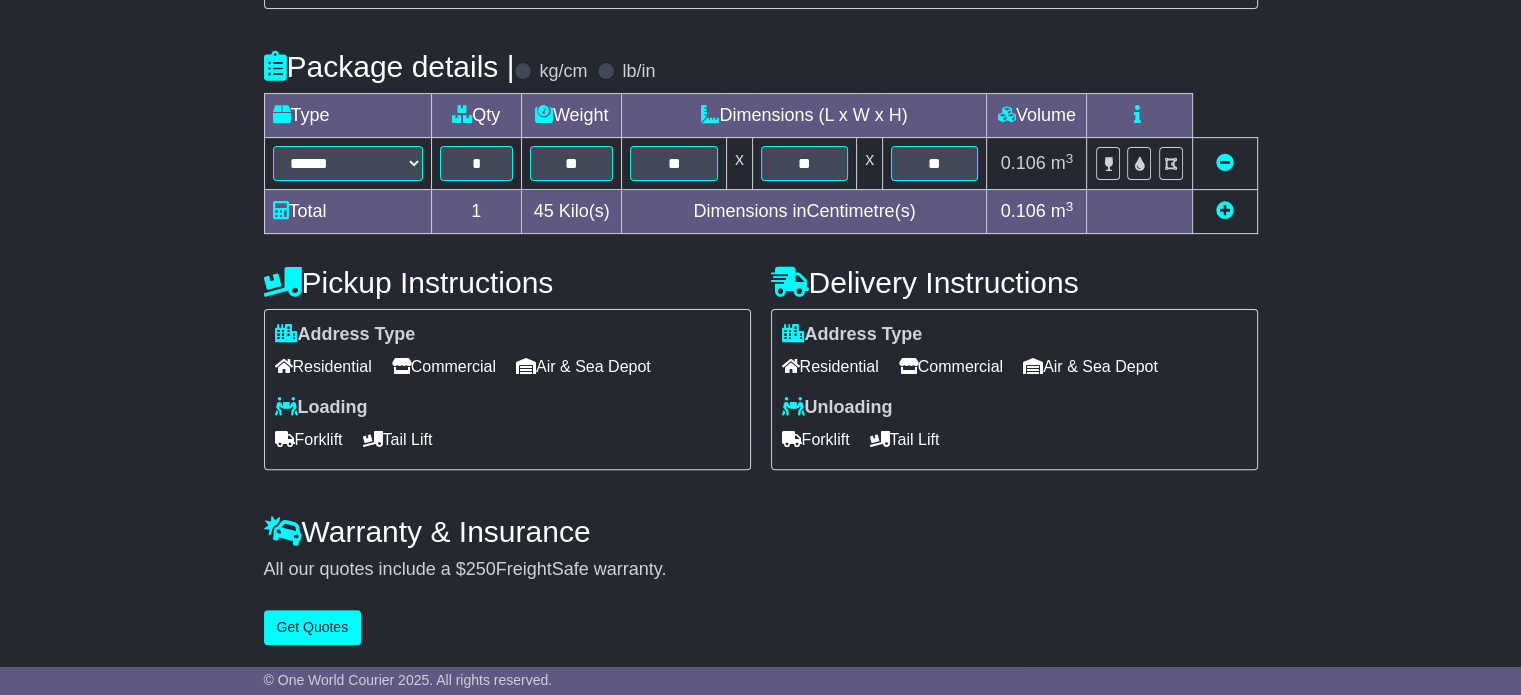 type on "****" 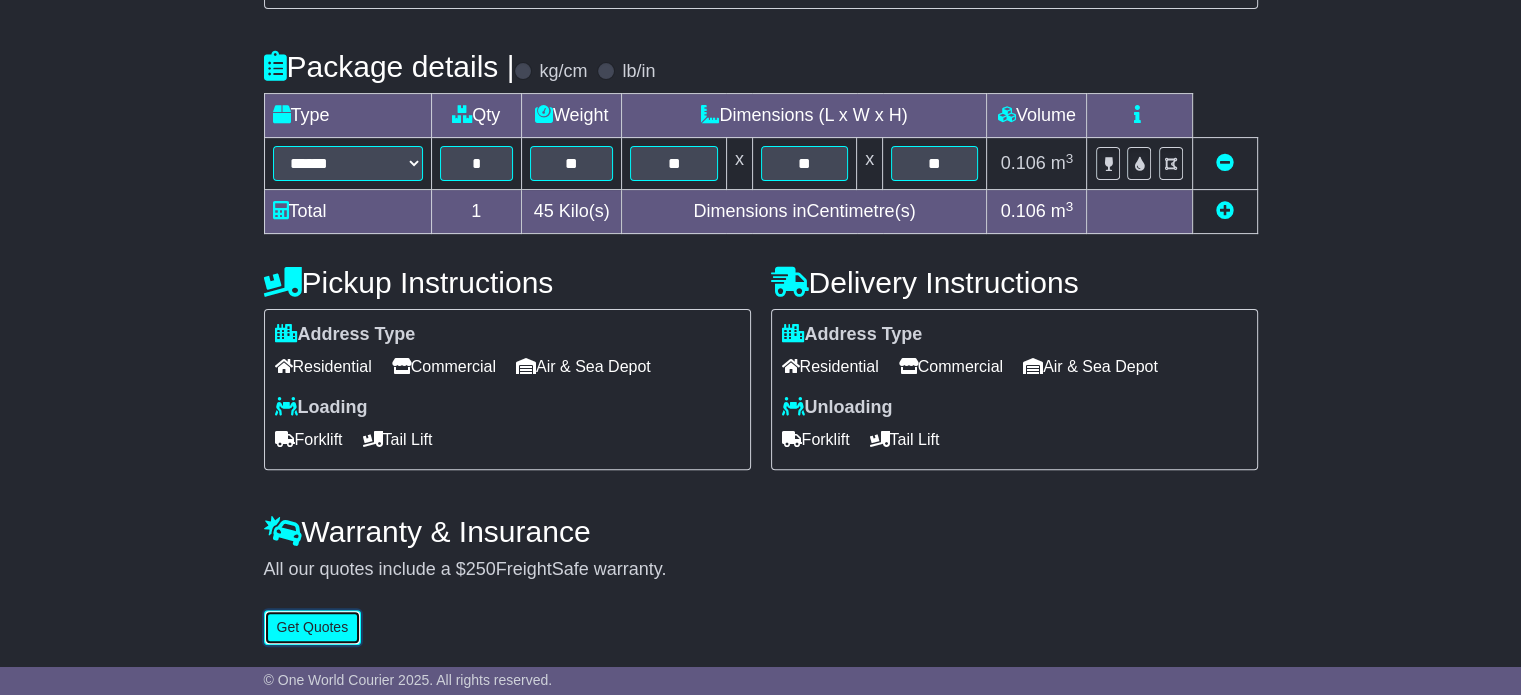 scroll, scrollTop: 516, scrollLeft: 0, axis: vertical 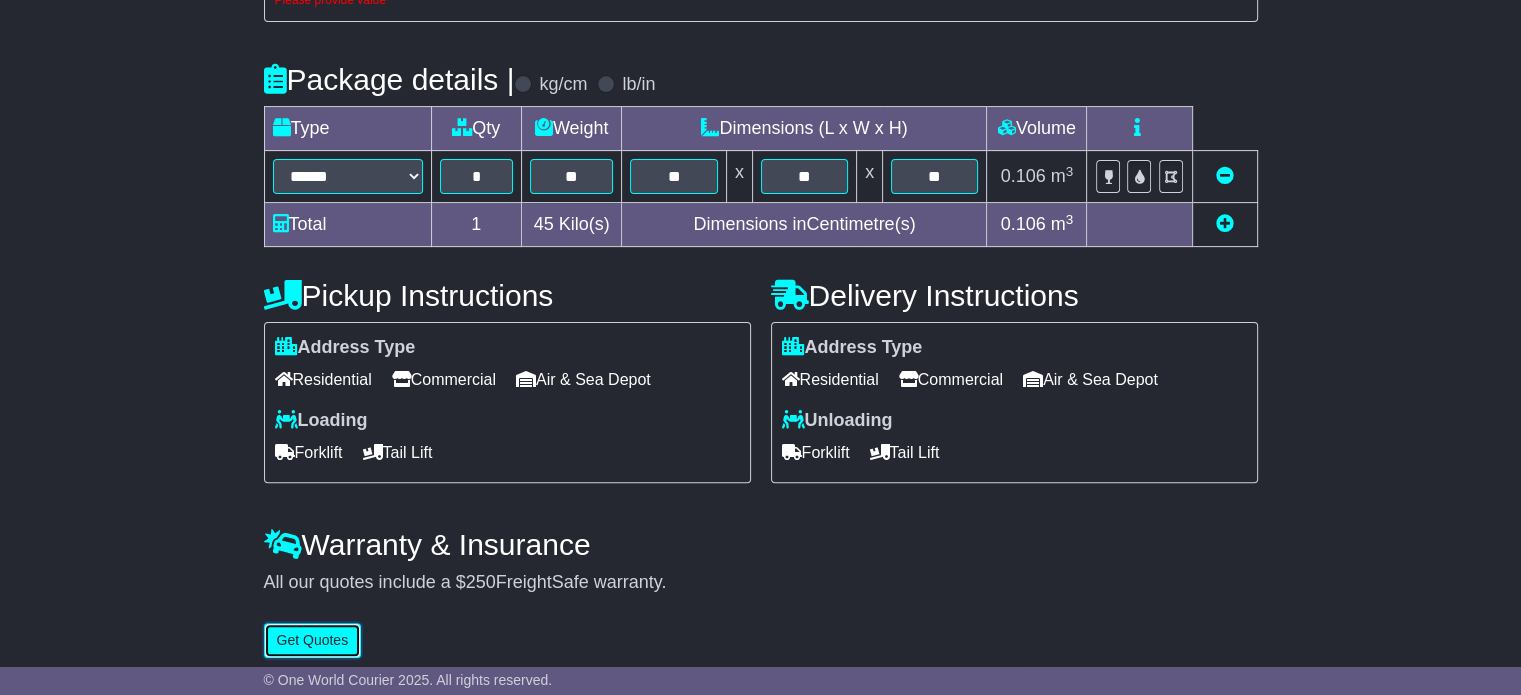 click on "Get Quotes" at bounding box center (313, 640) 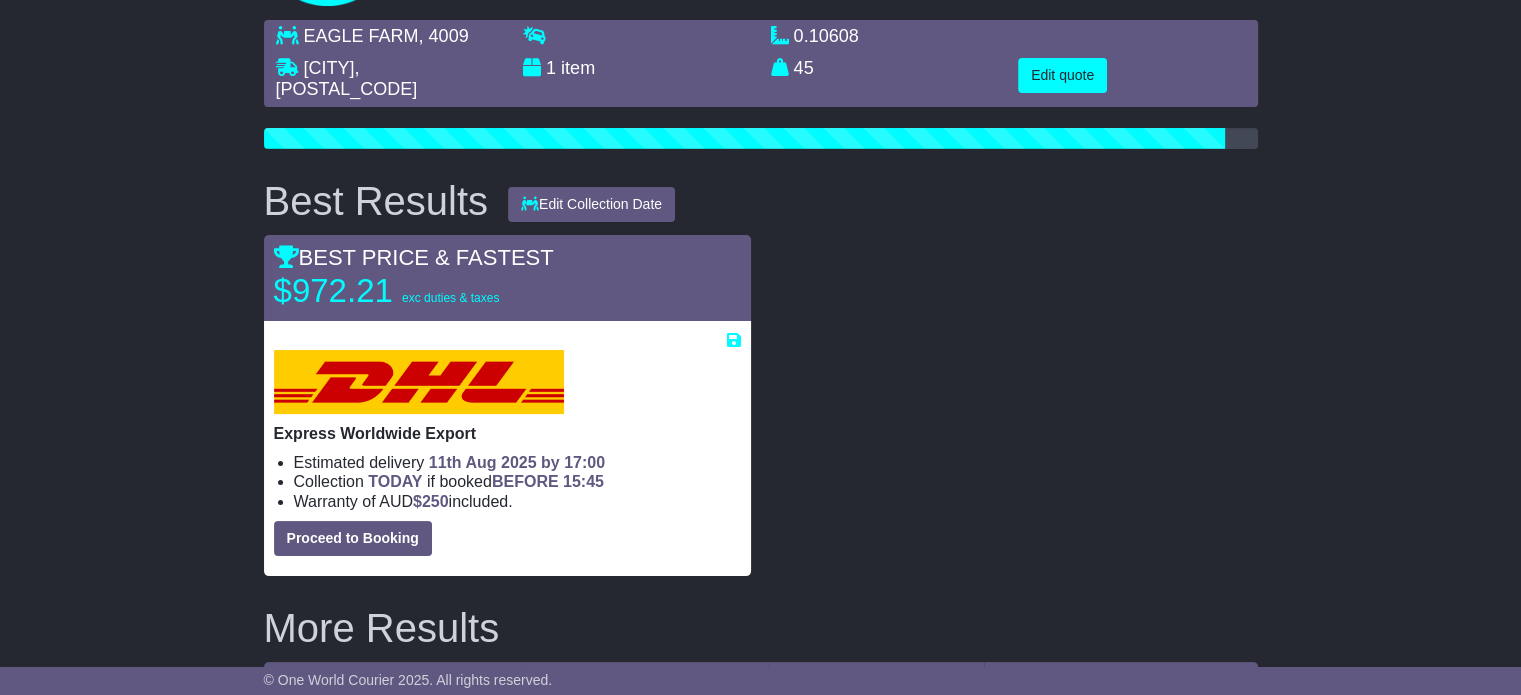 scroll, scrollTop: 140, scrollLeft: 0, axis: vertical 